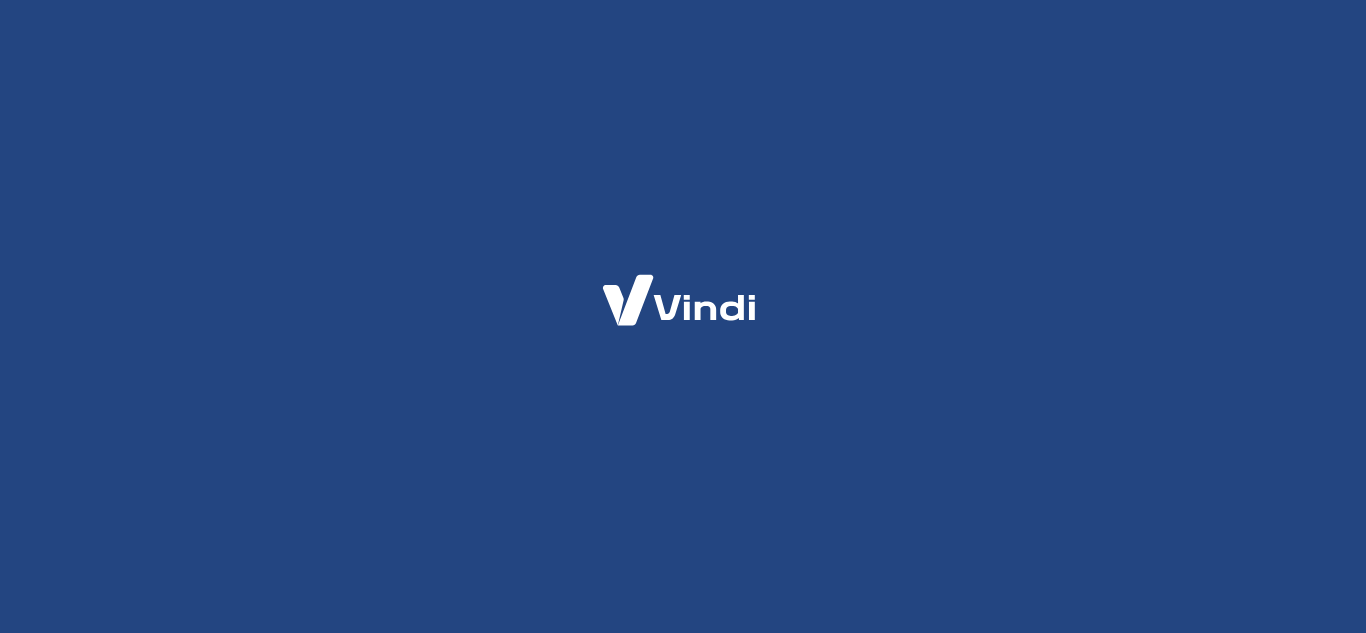 scroll, scrollTop: 0, scrollLeft: 0, axis: both 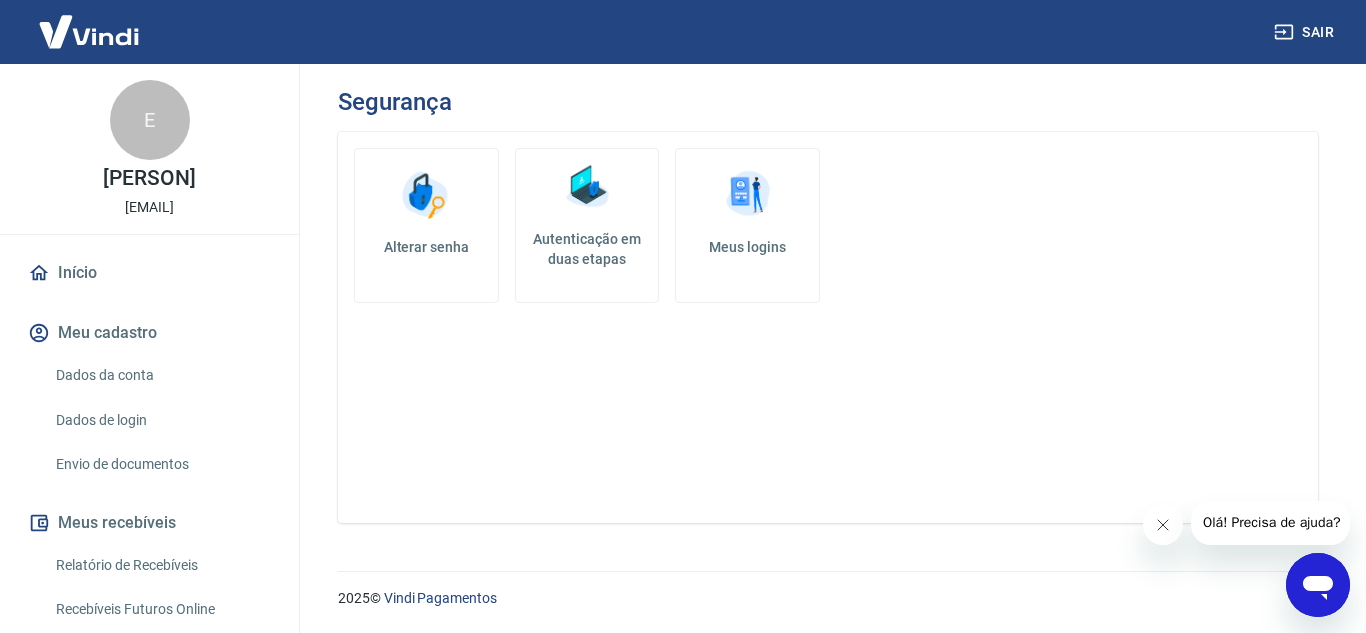 click on "Dados da conta" at bounding box center (161, 375) 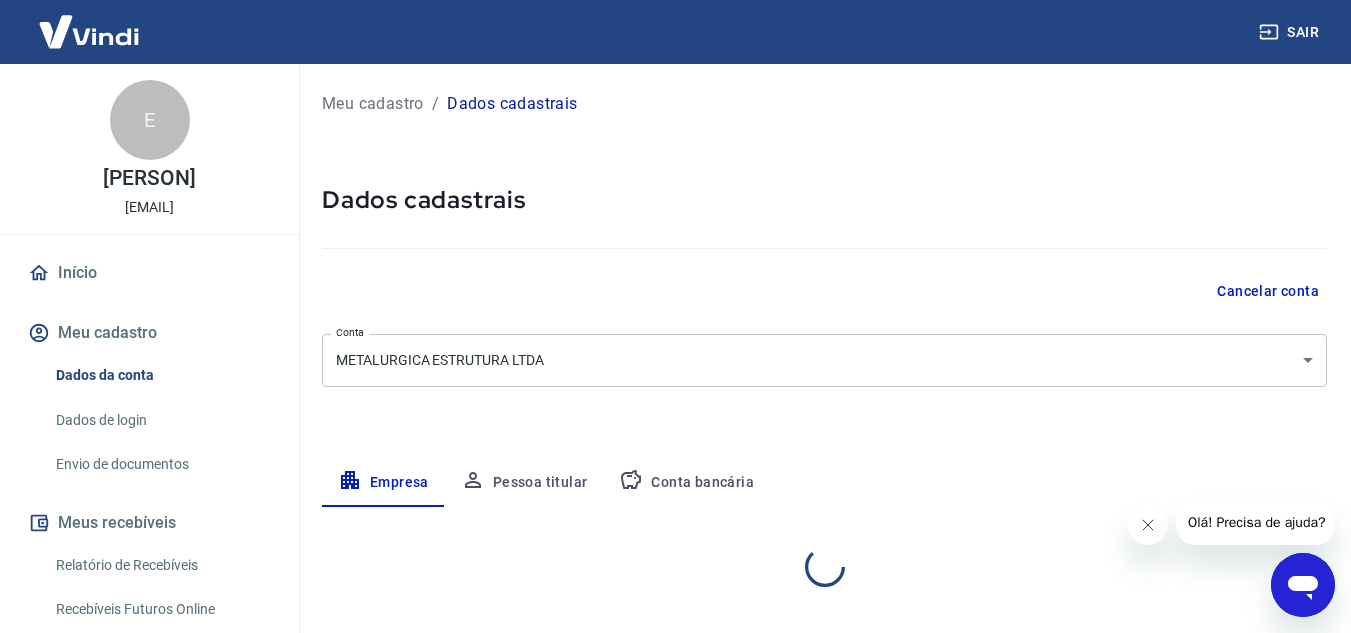 select on "SC" 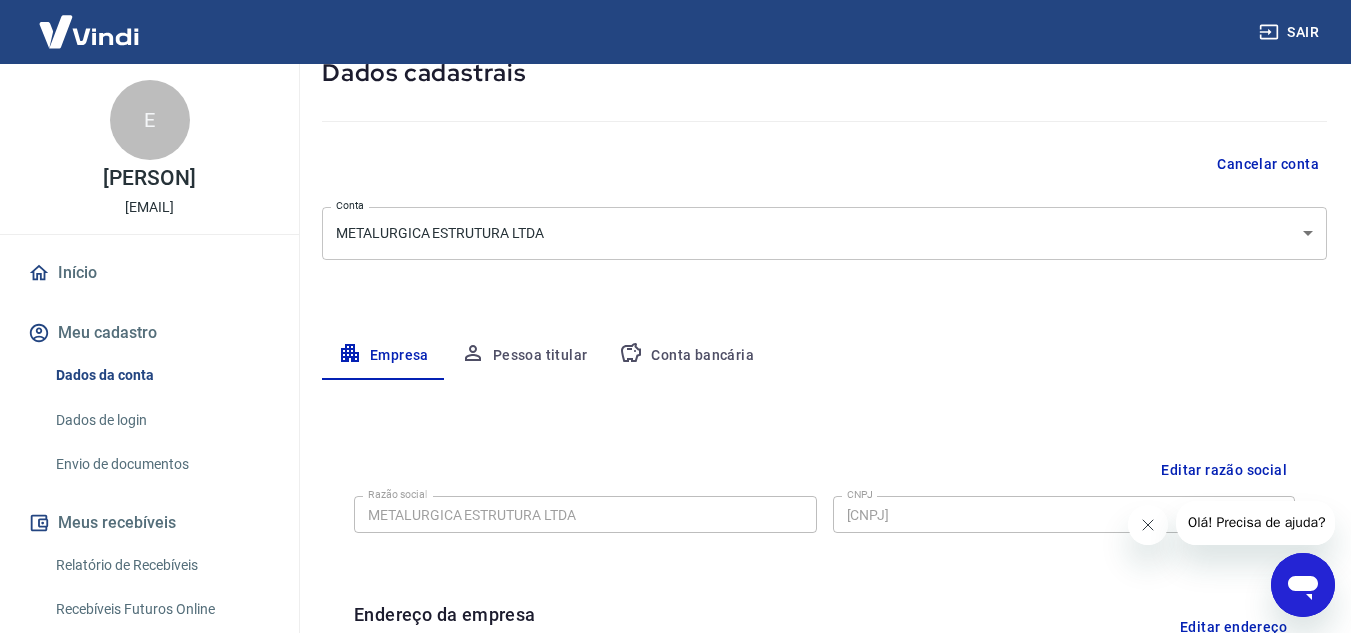 scroll, scrollTop: 0, scrollLeft: 0, axis: both 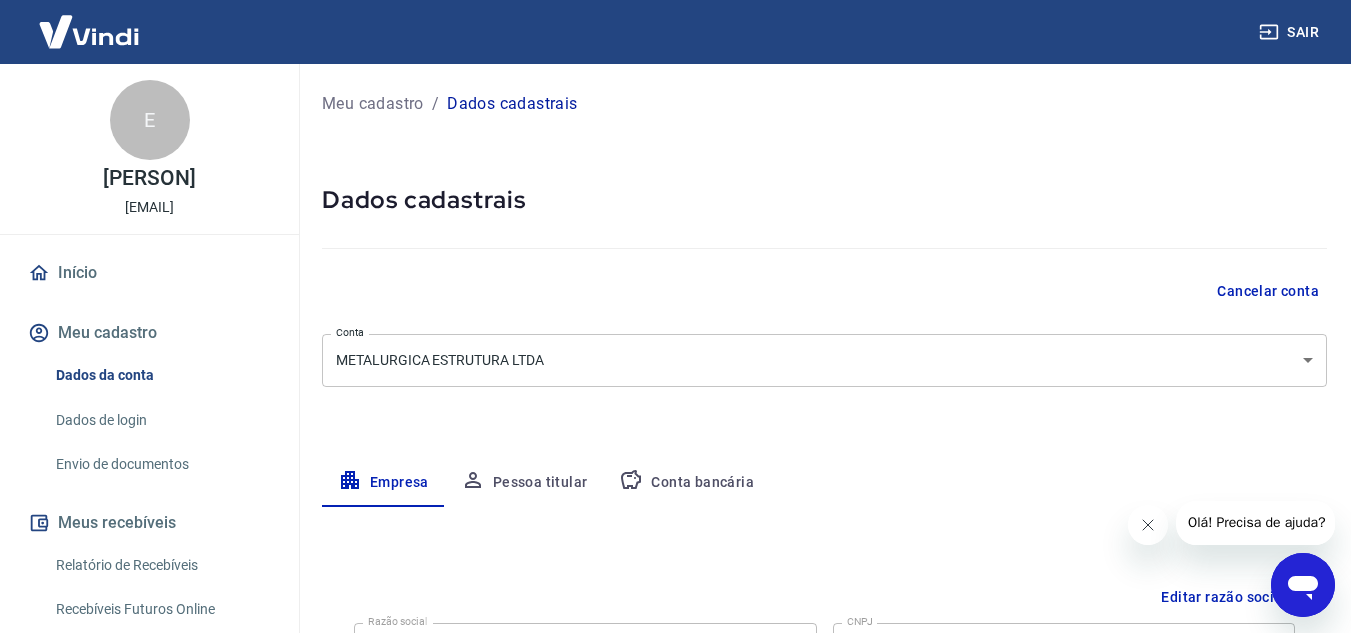 click on "Pessoa titular" at bounding box center (524, 483) 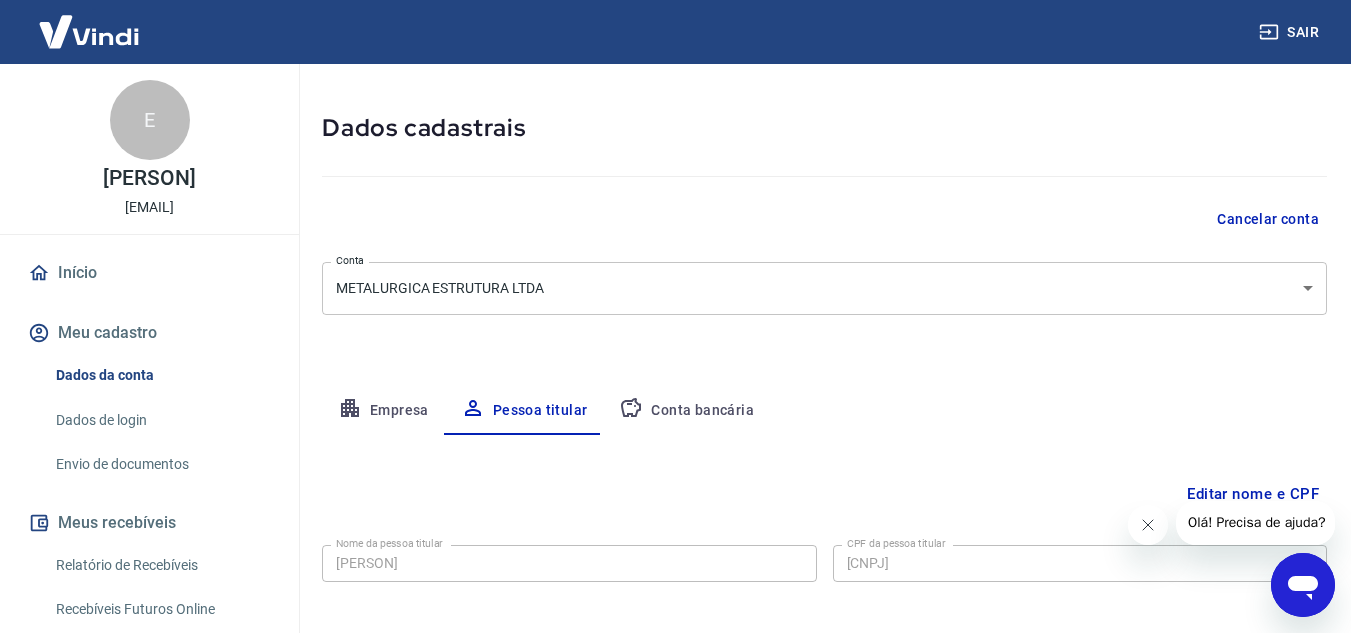 scroll, scrollTop: 167, scrollLeft: 0, axis: vertical 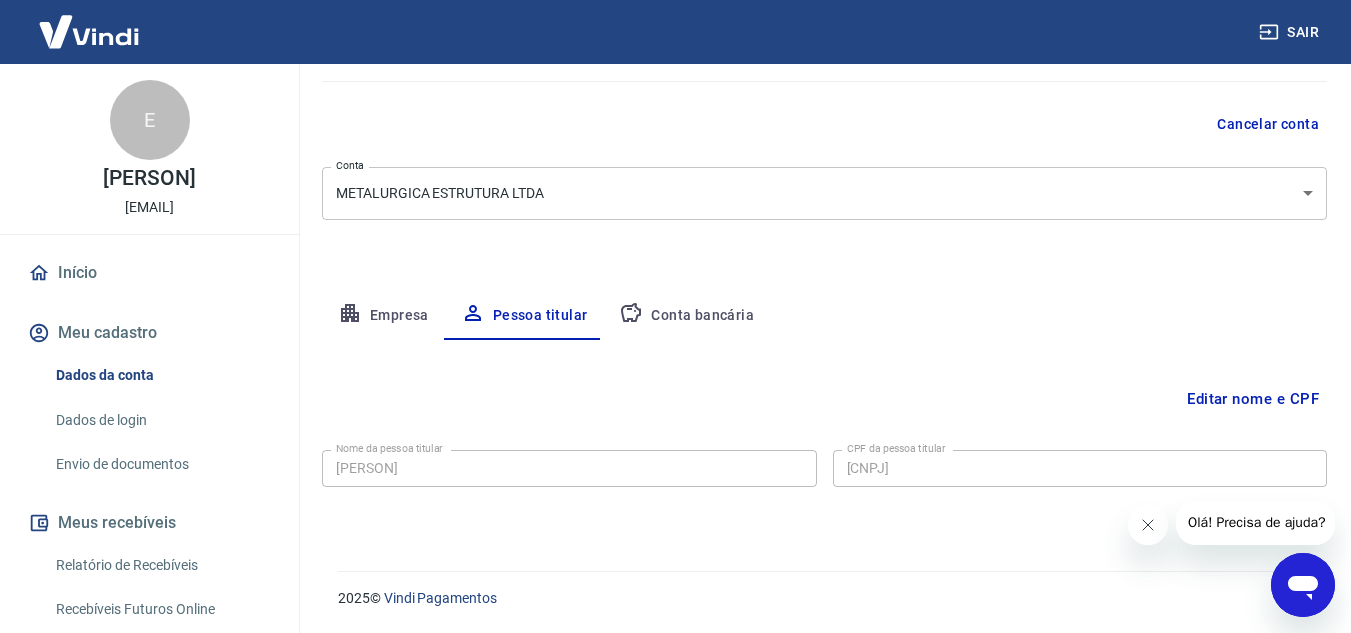 click on "Conta bancária" at bounding box center [686, 316] 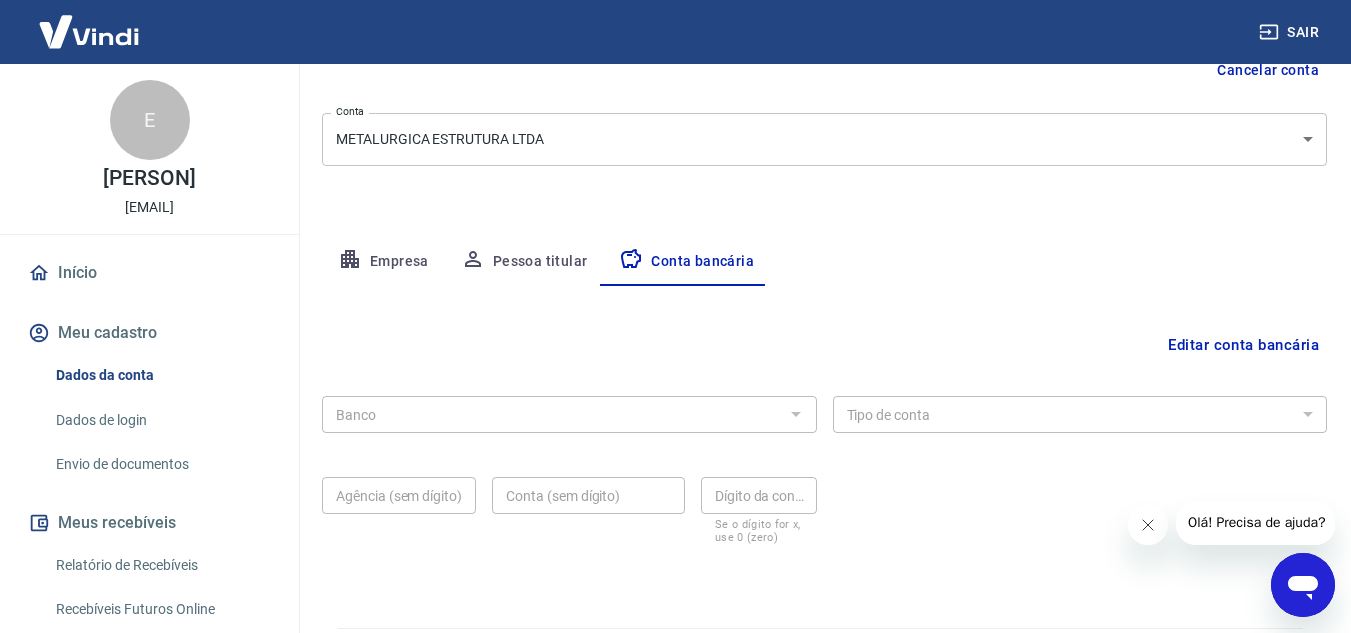 scroll, scrollTop: 267, scrollLeft: 0, axis: vertical 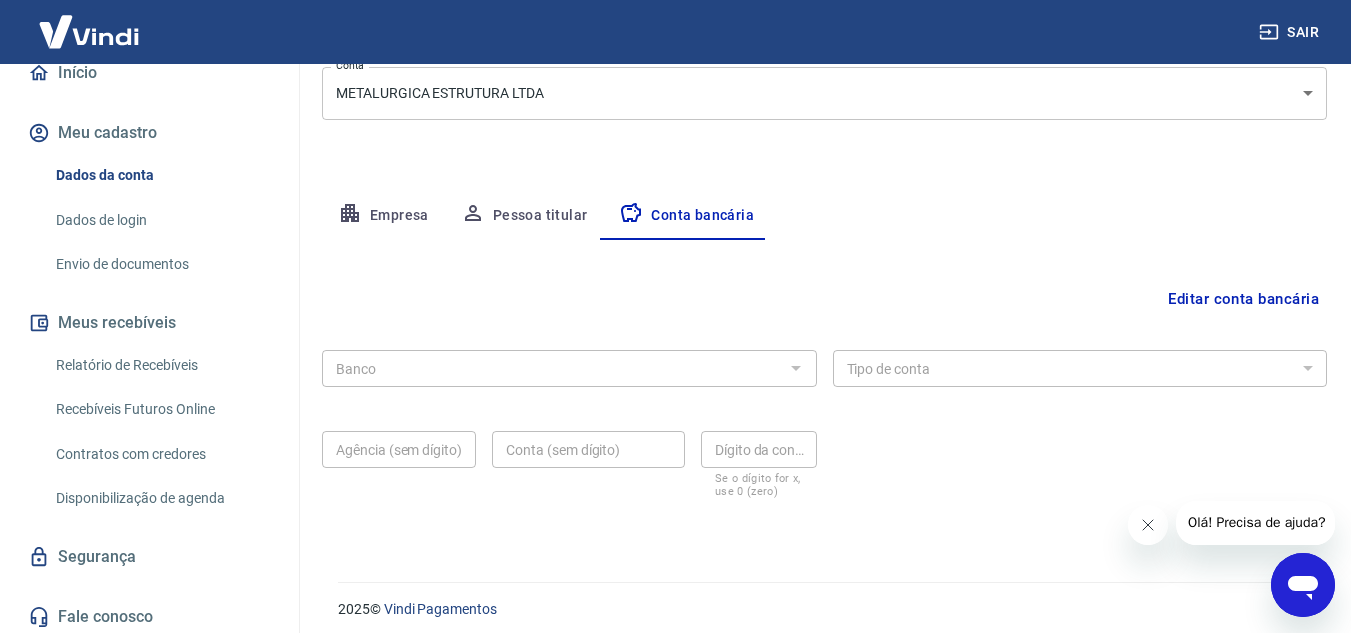 click on "Dados de login" at bounding box center (161, 220) 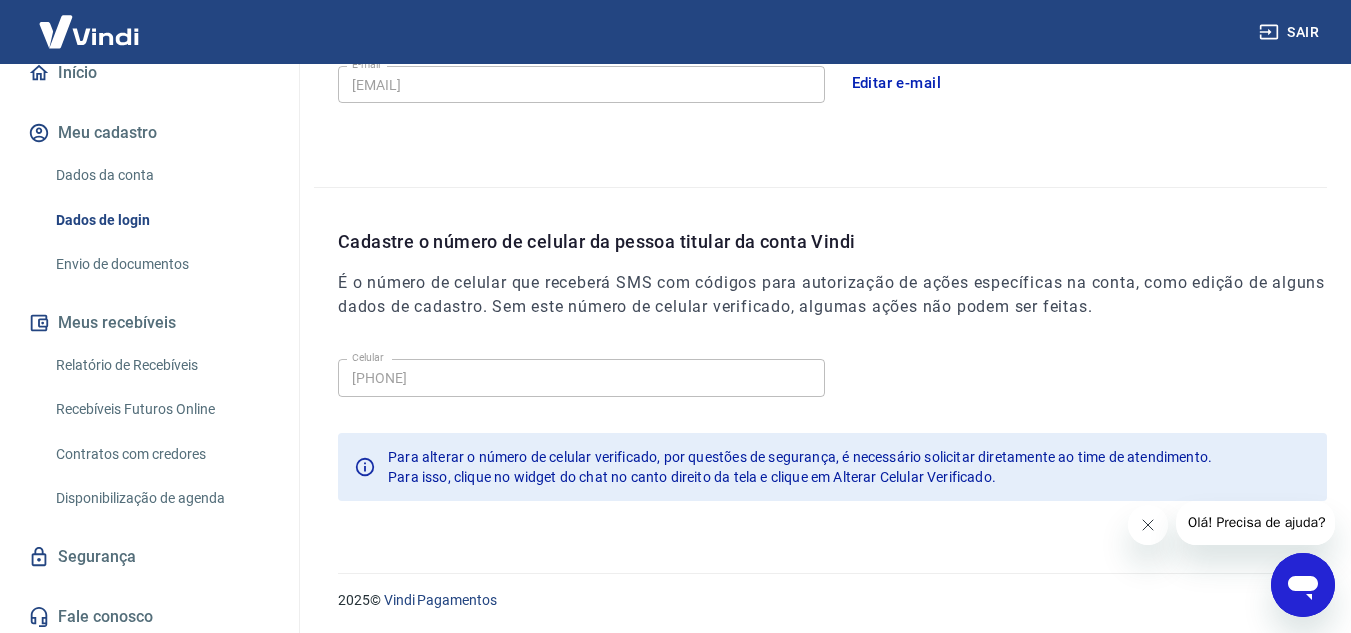 scroll, scrollTop: 648, scrollLeft: 0, axis: vertical 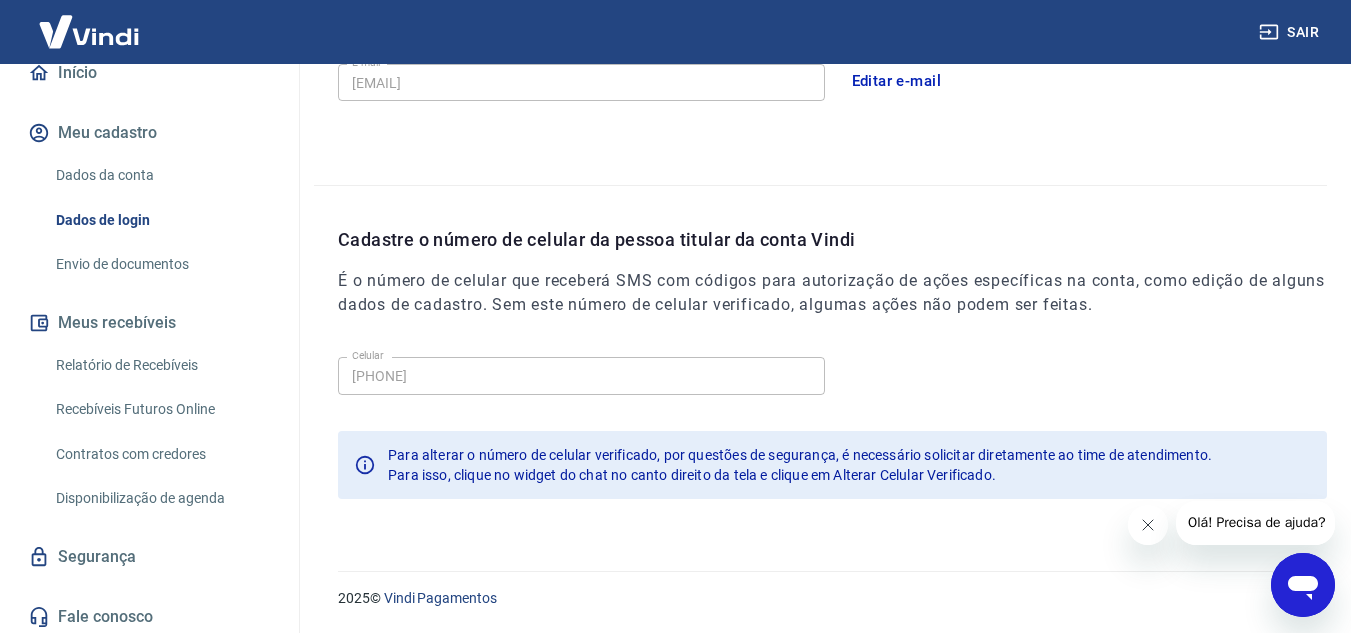 click on "2025  ©   Vindi Pagamentos" at bounding box center (820, 590) 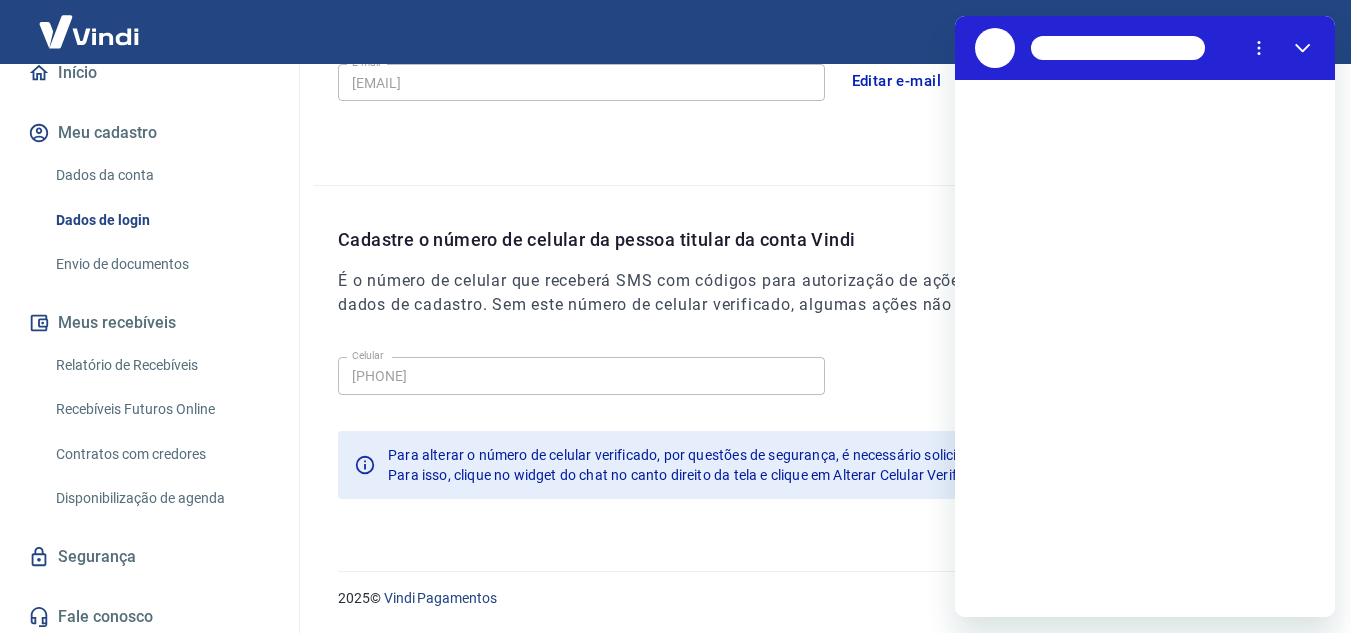 scroll, scrollTop: 0, scrollLeft: 0, axis: both 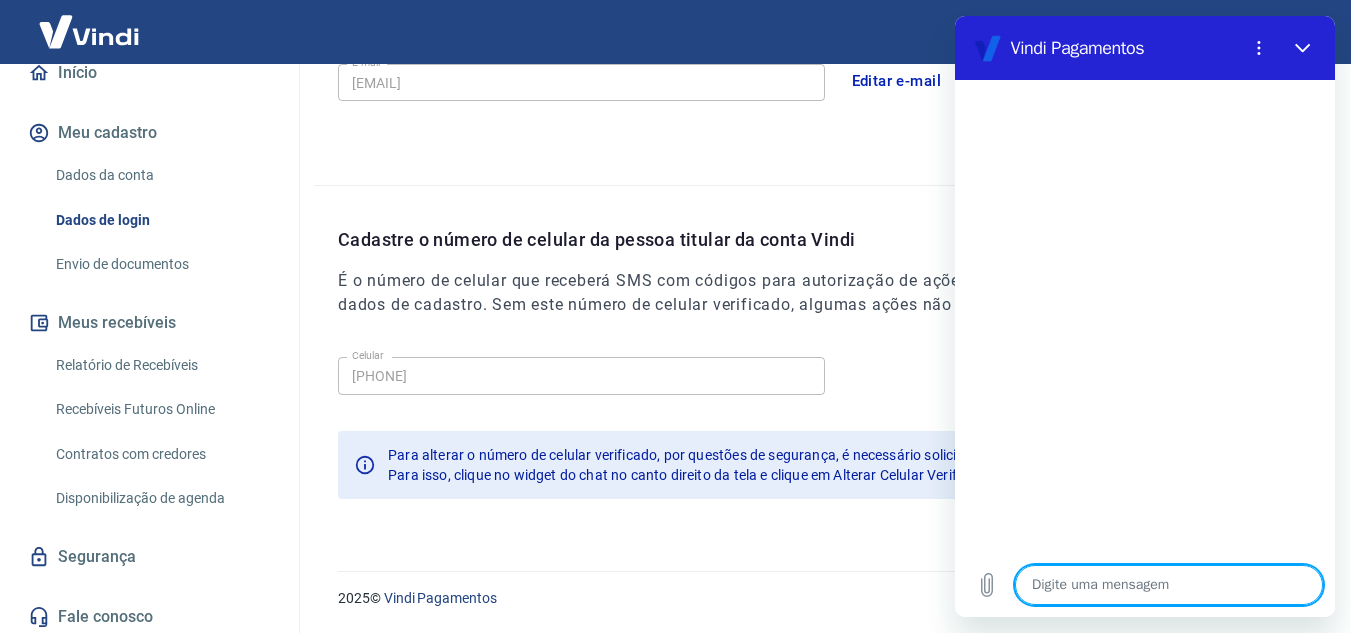 type on "b" 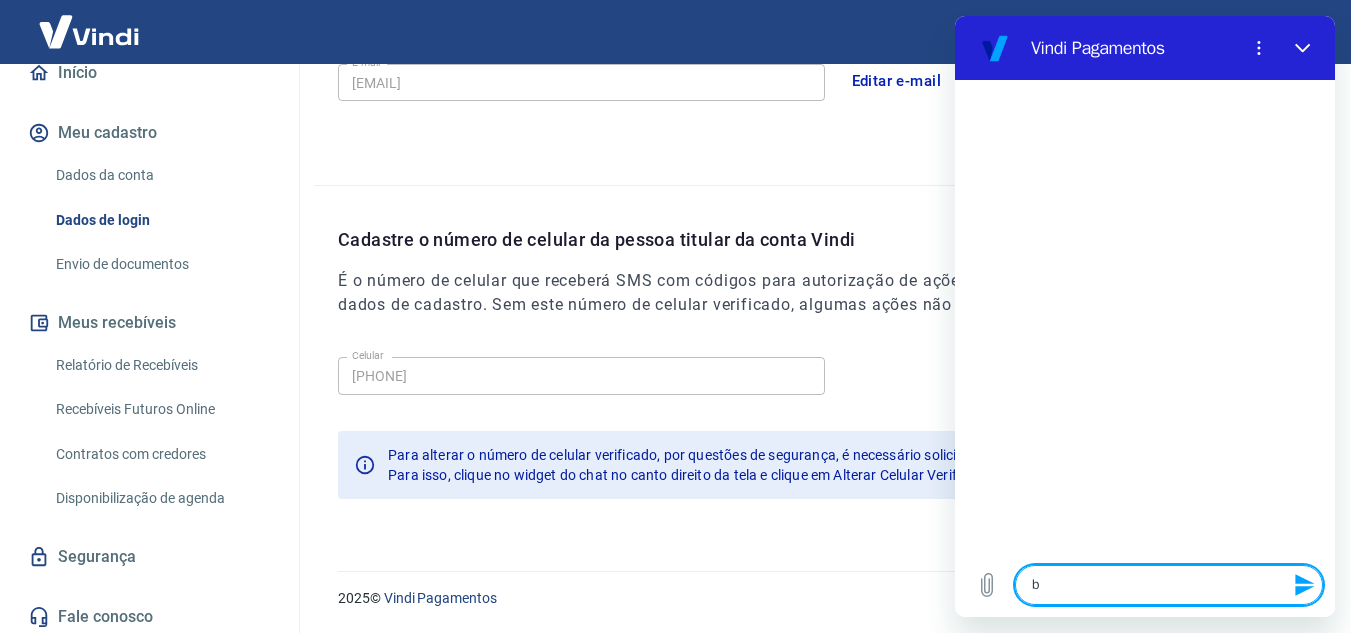type 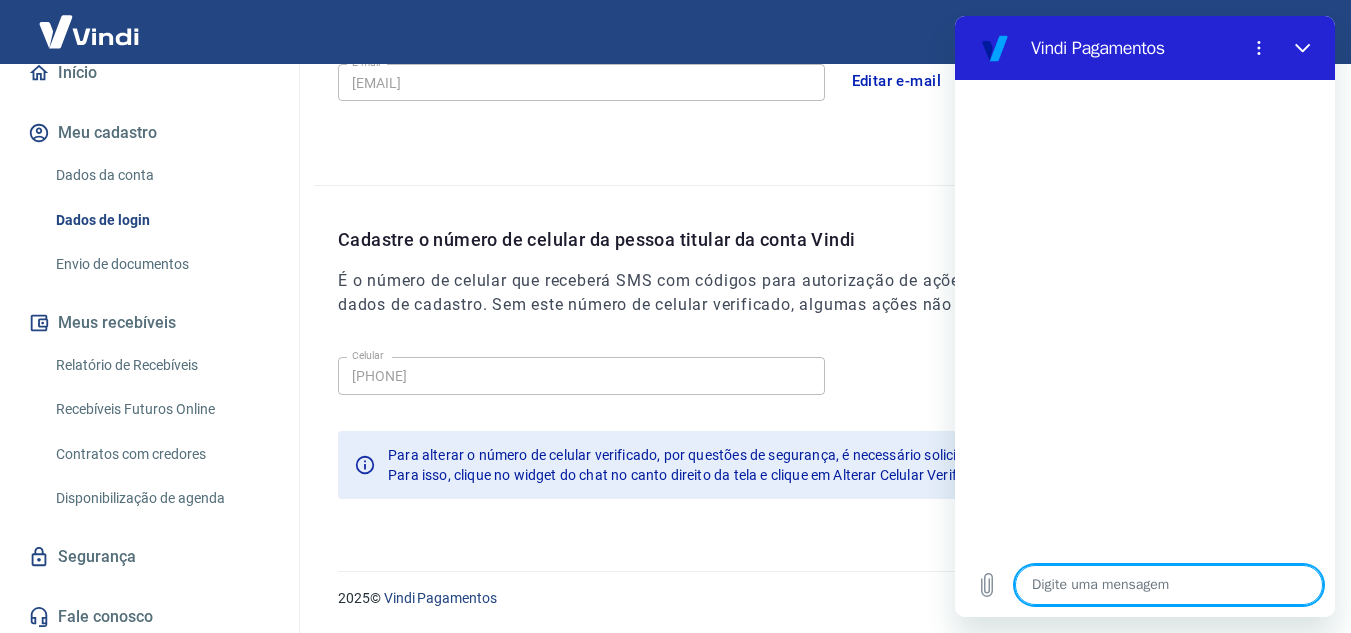 type on "B" 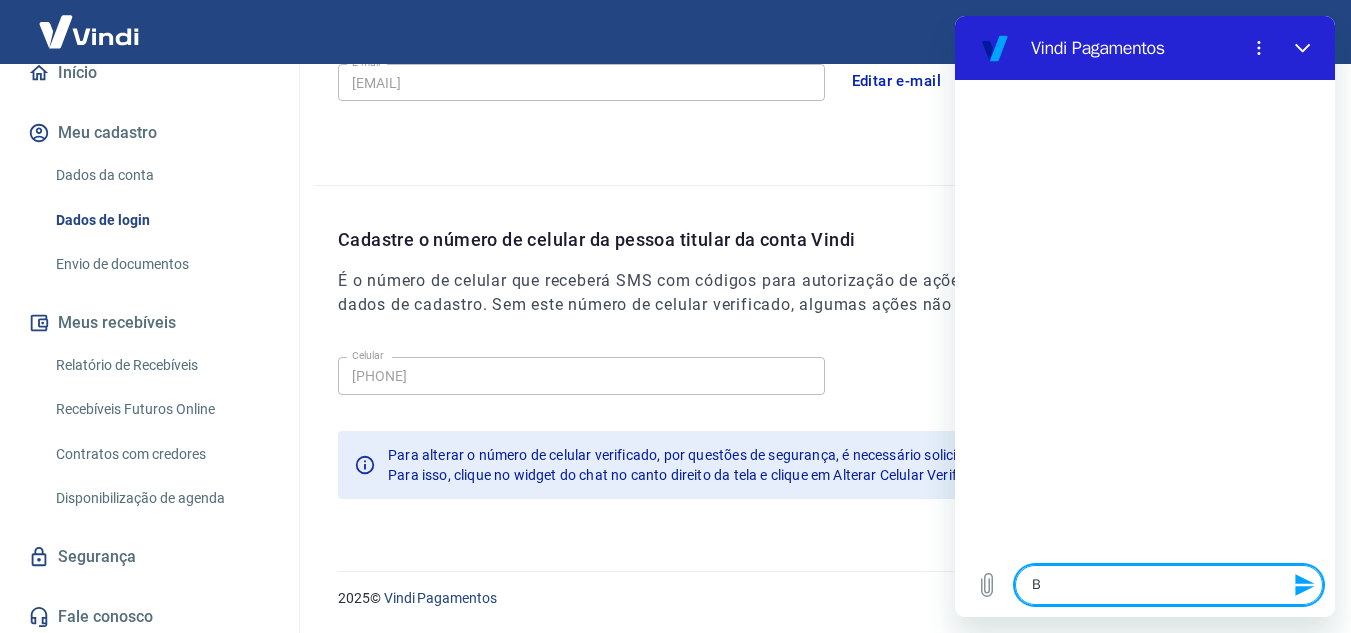 type on "Bo" 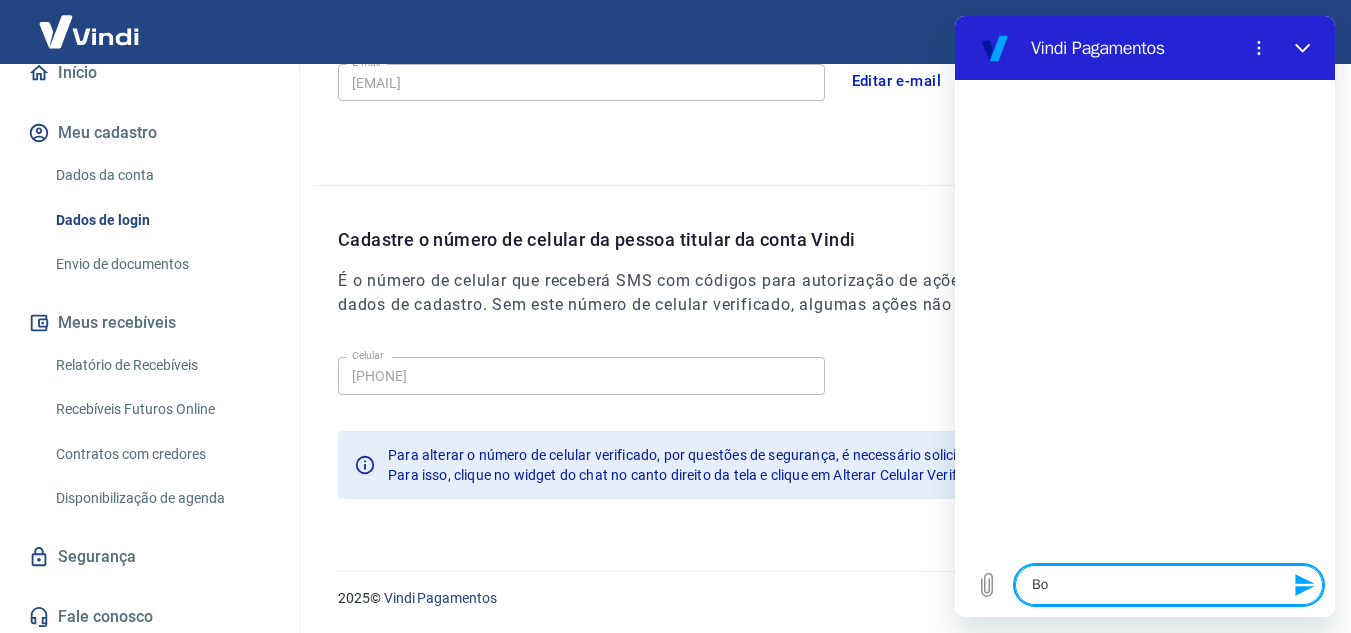 type on "Boa" 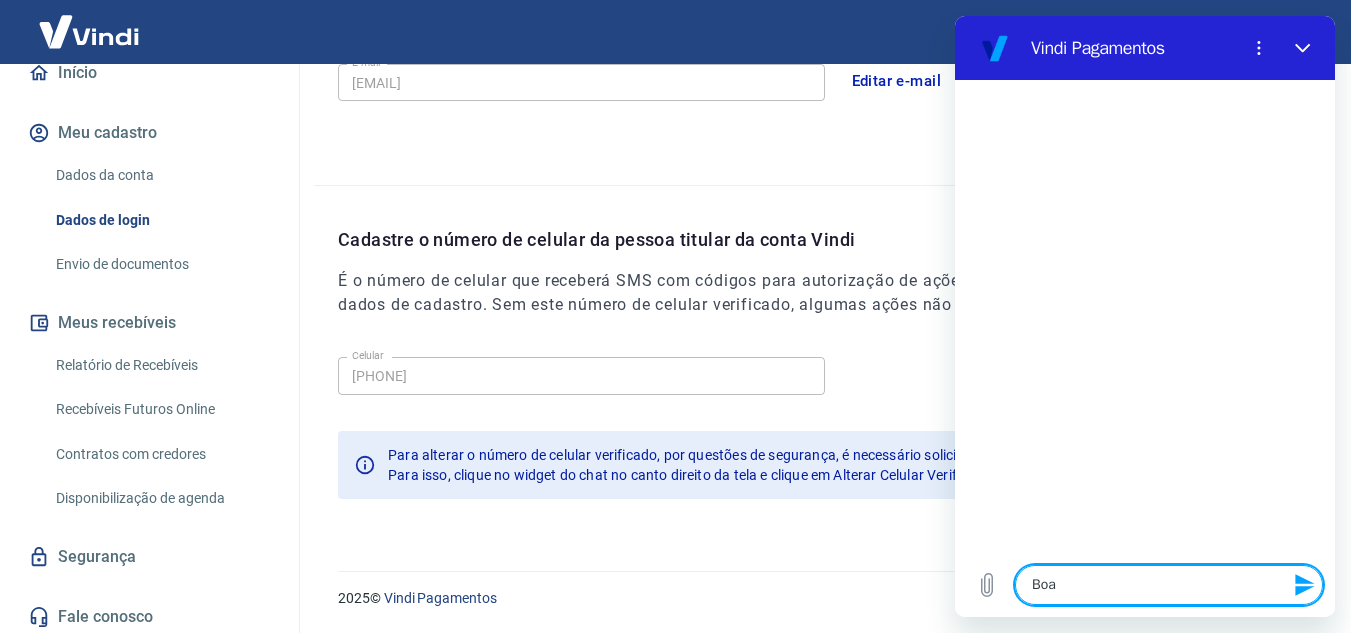 type on "Boa" 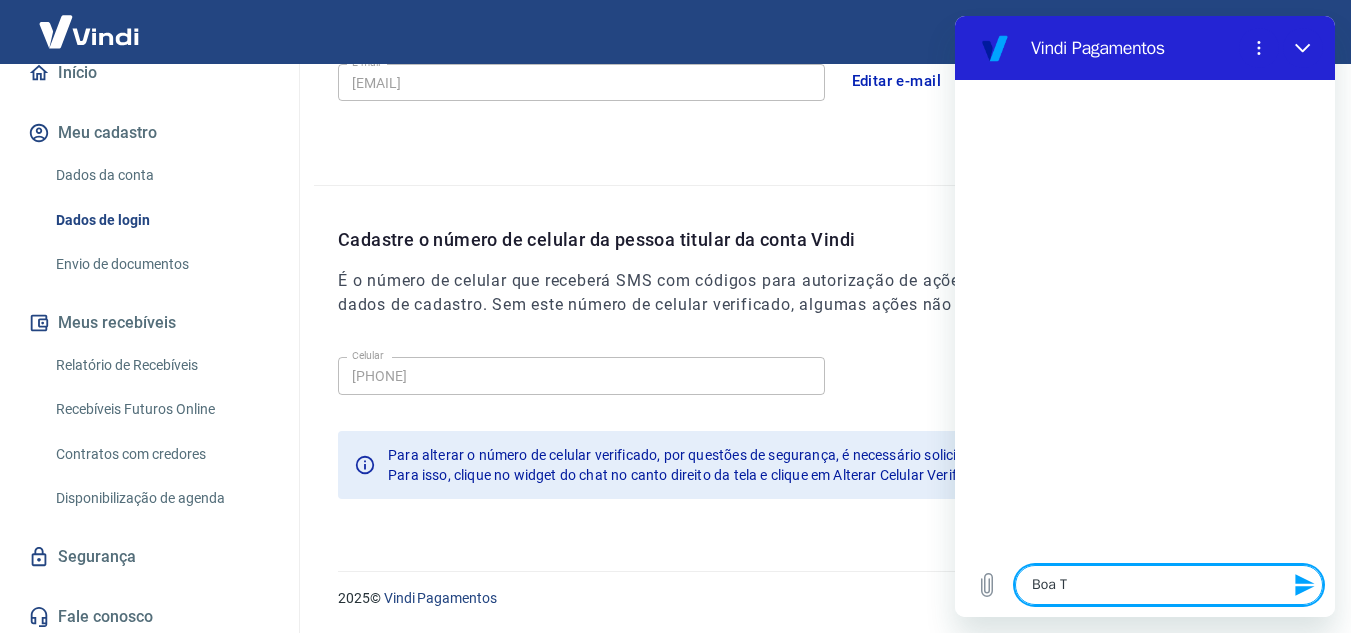 type on "Boa Ta" 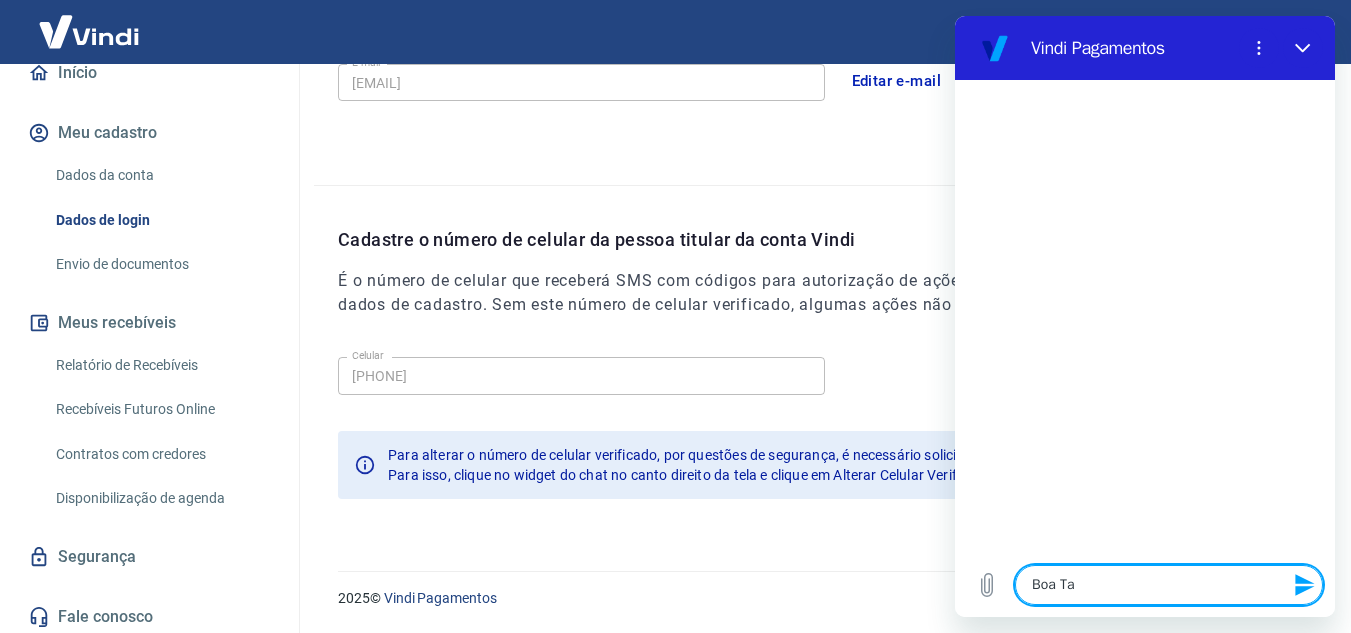 type on "Boa Tar" 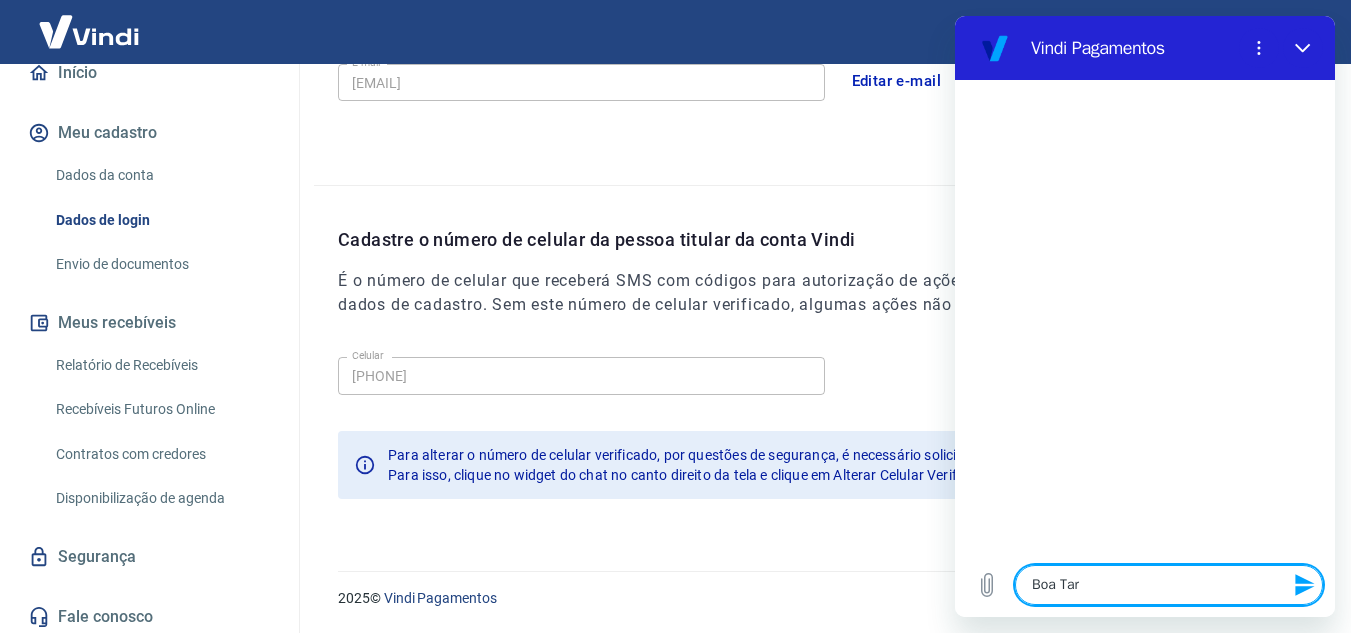 type on "Boa Tard" 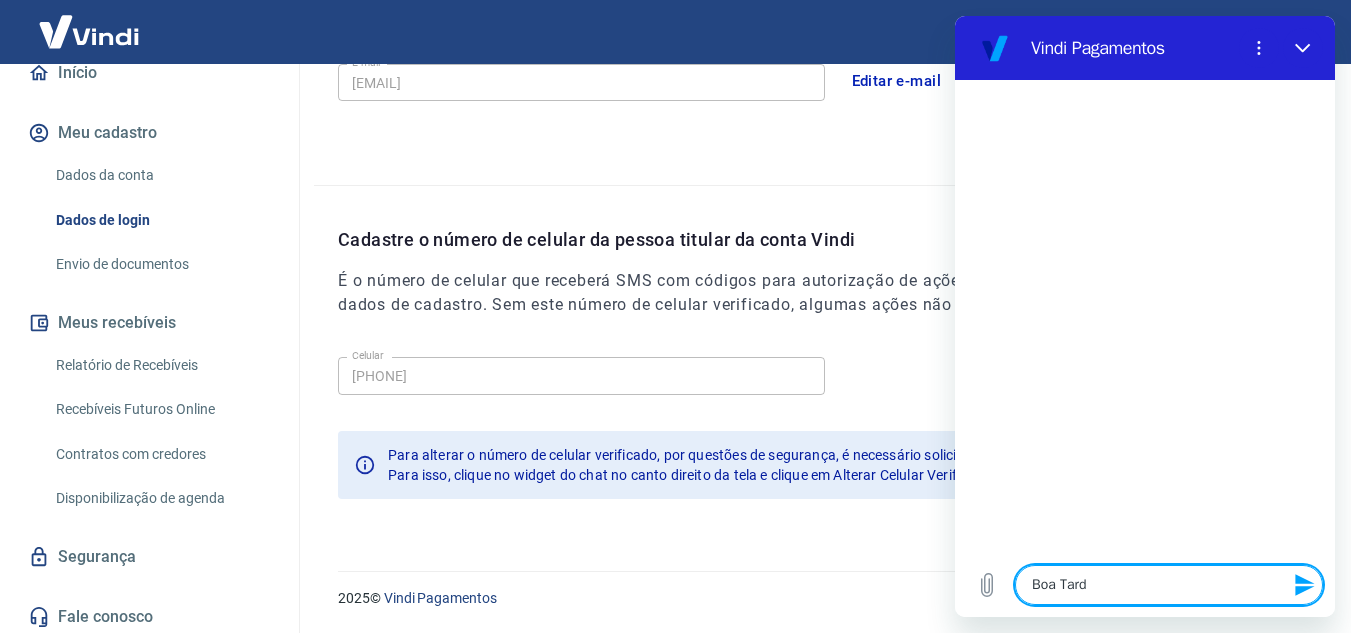 type on "Boa Tarde" 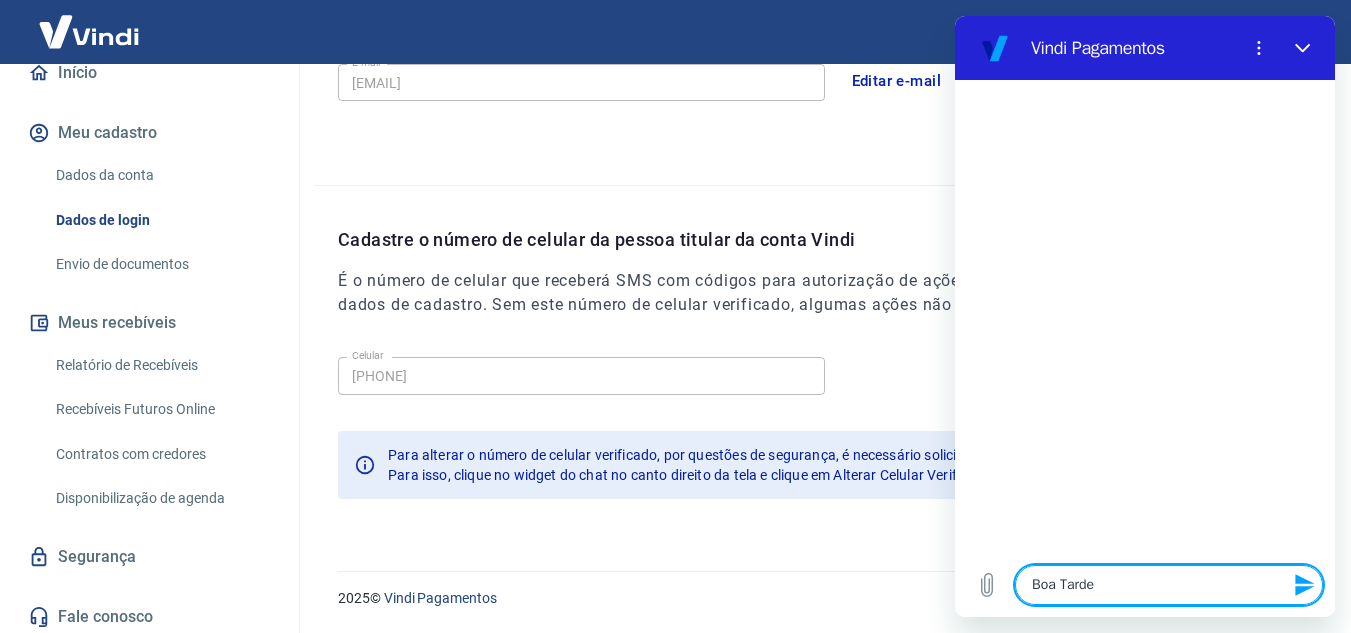 type on "Boa Tarde!" 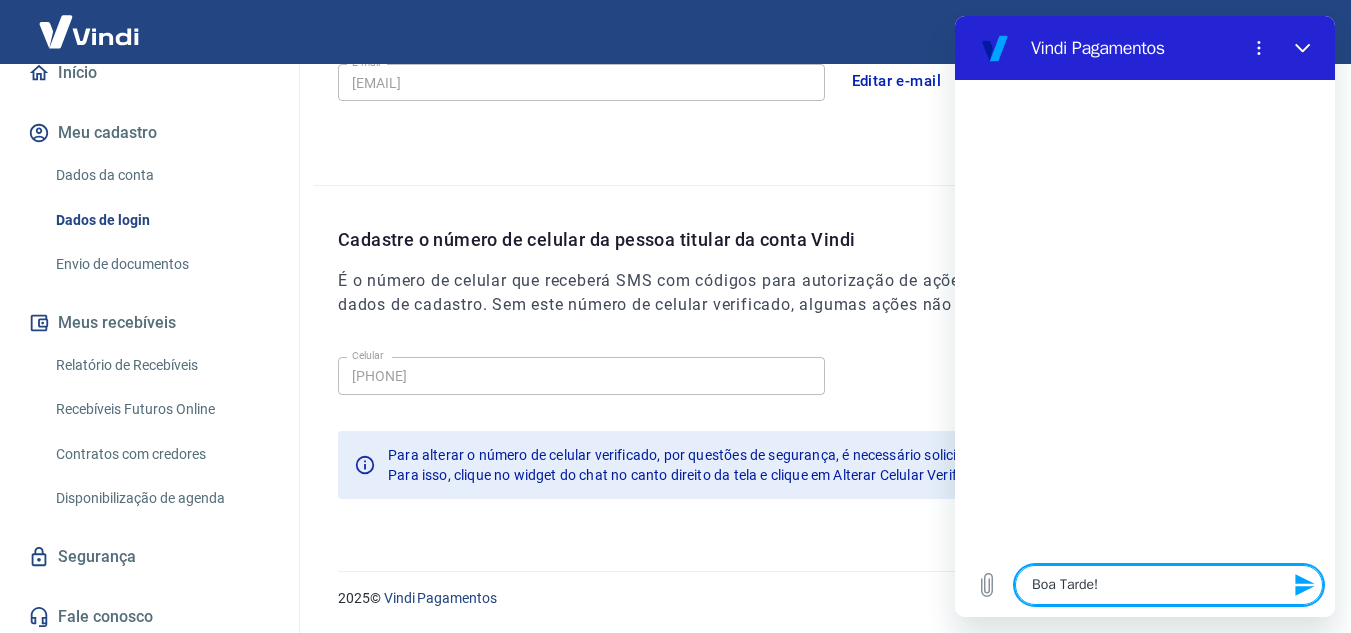 type on "Boa Tarde!!" 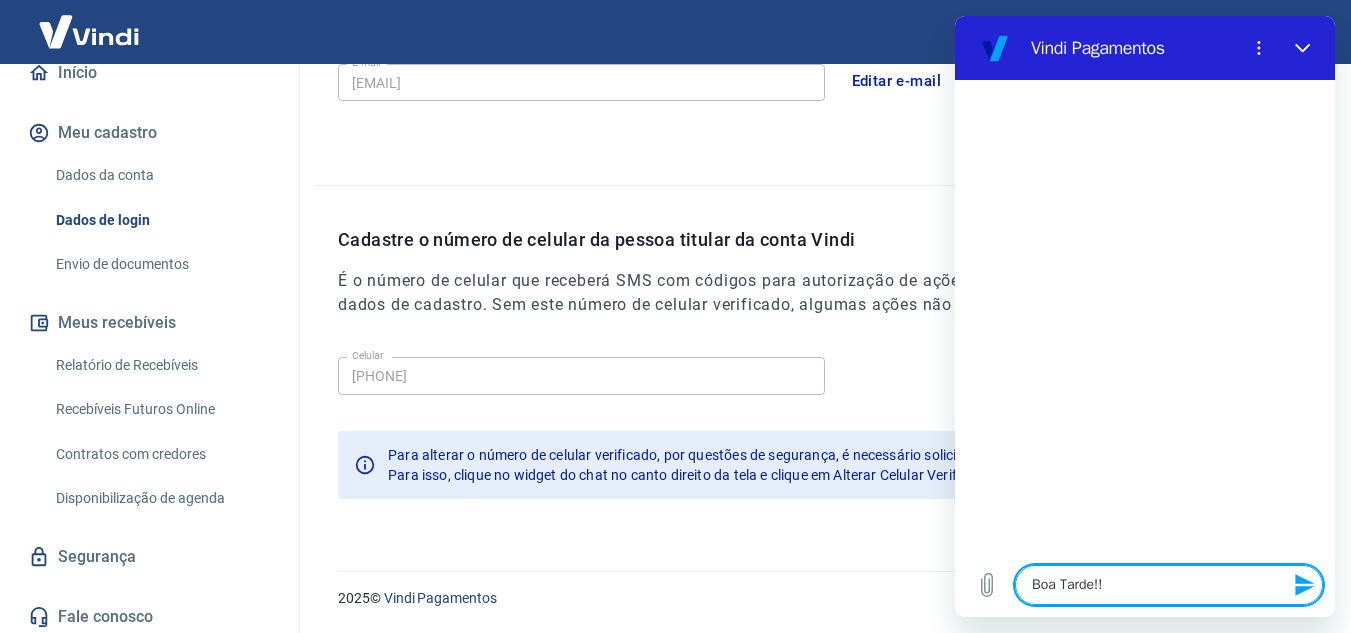 type on "Boa Tarde!!!" 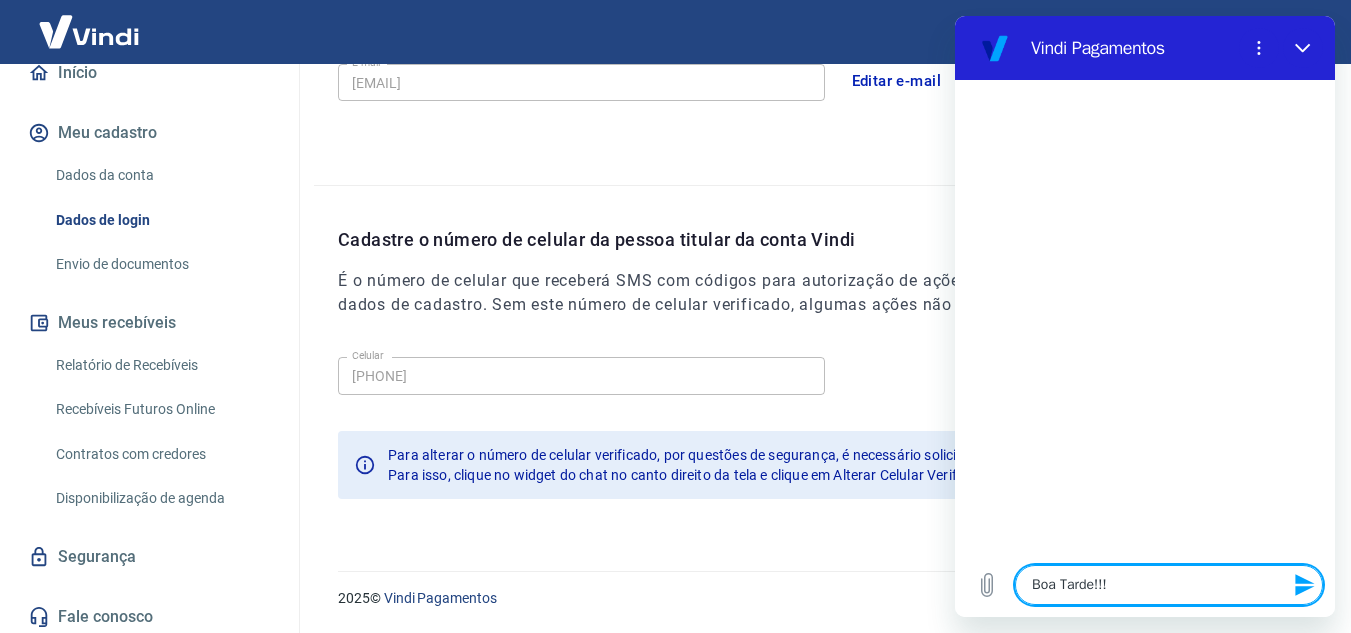 type on "Boa Tarde!!!" 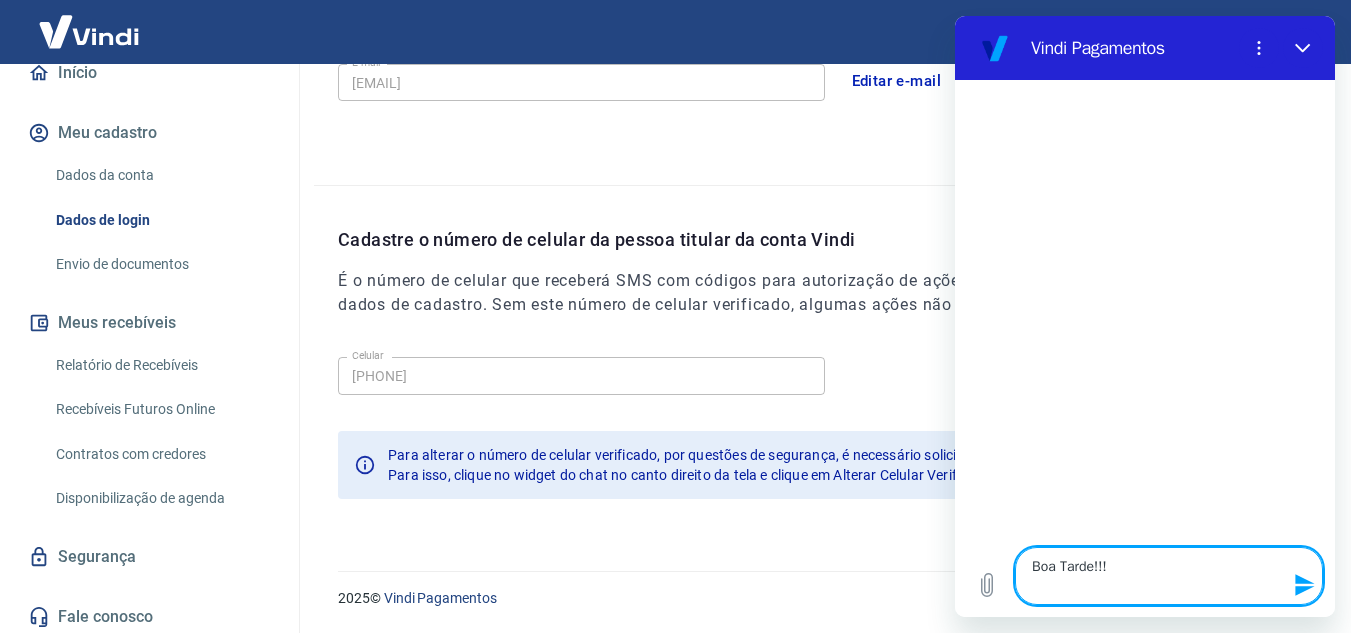 type 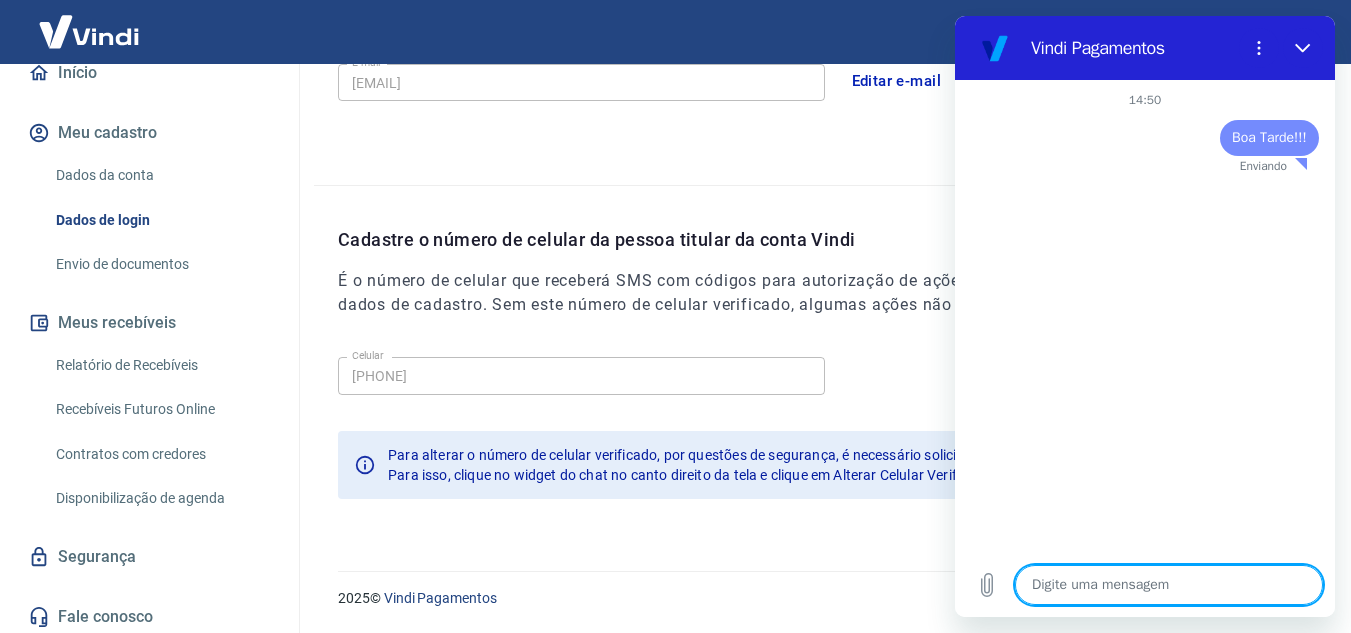 type on "x" 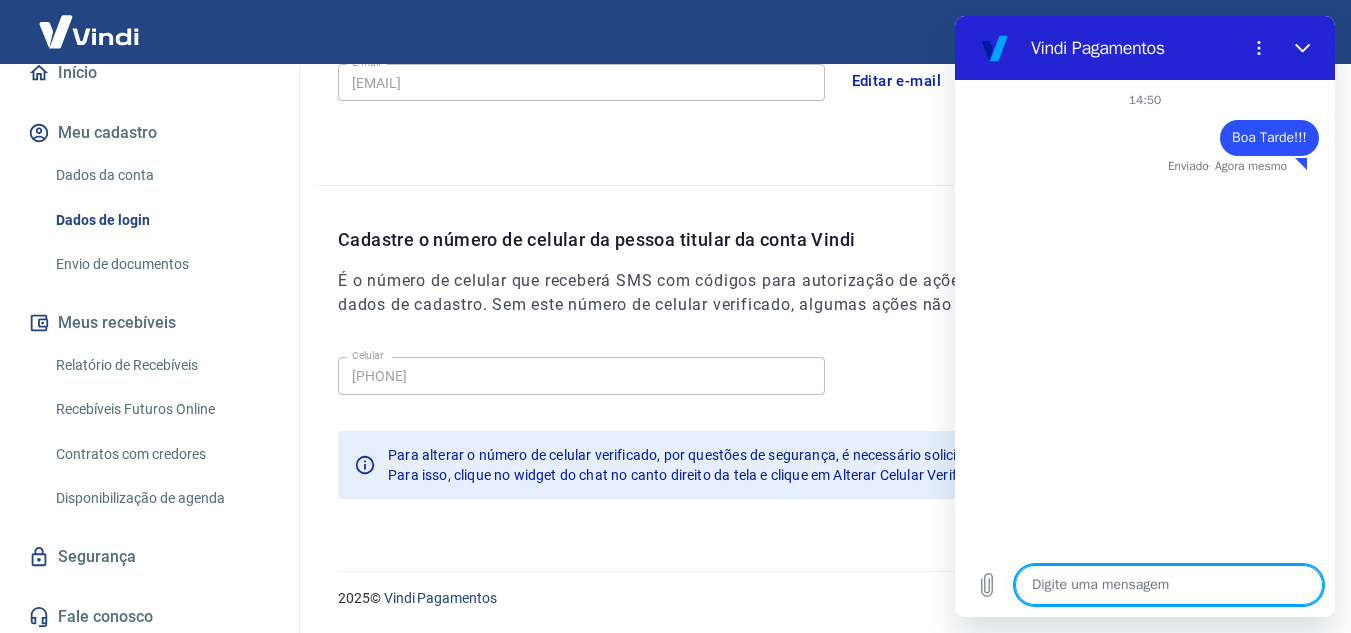 type on "P" 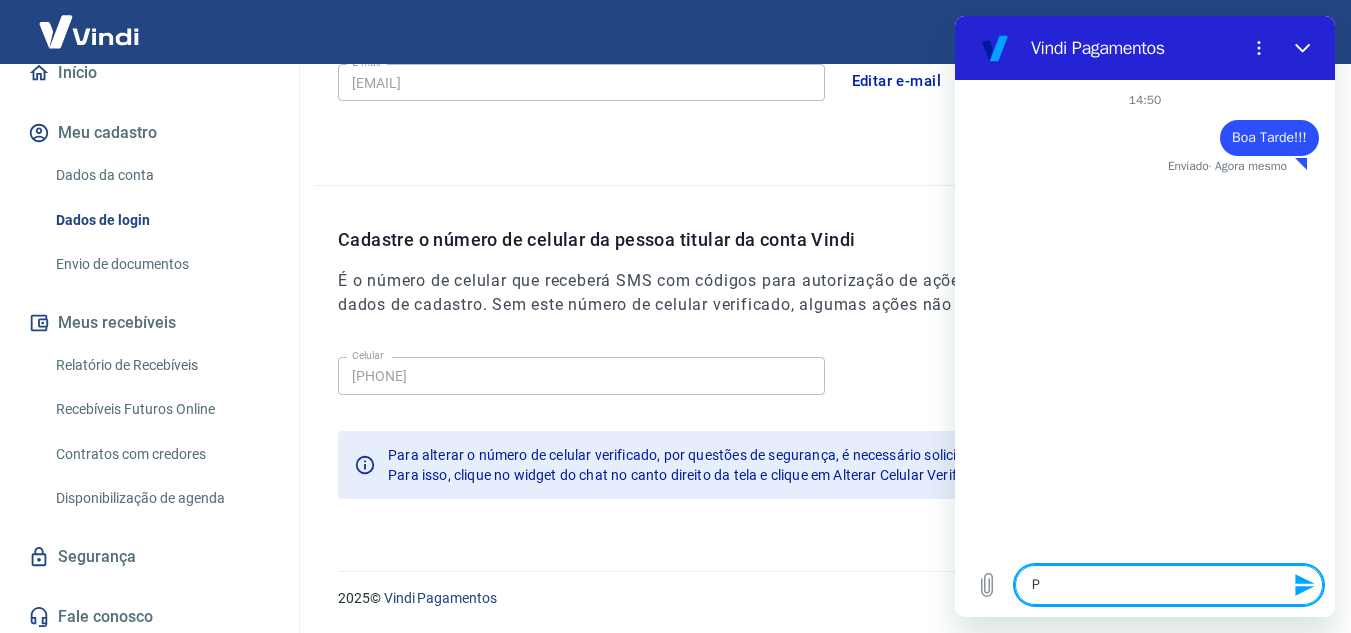 type on "Pr" 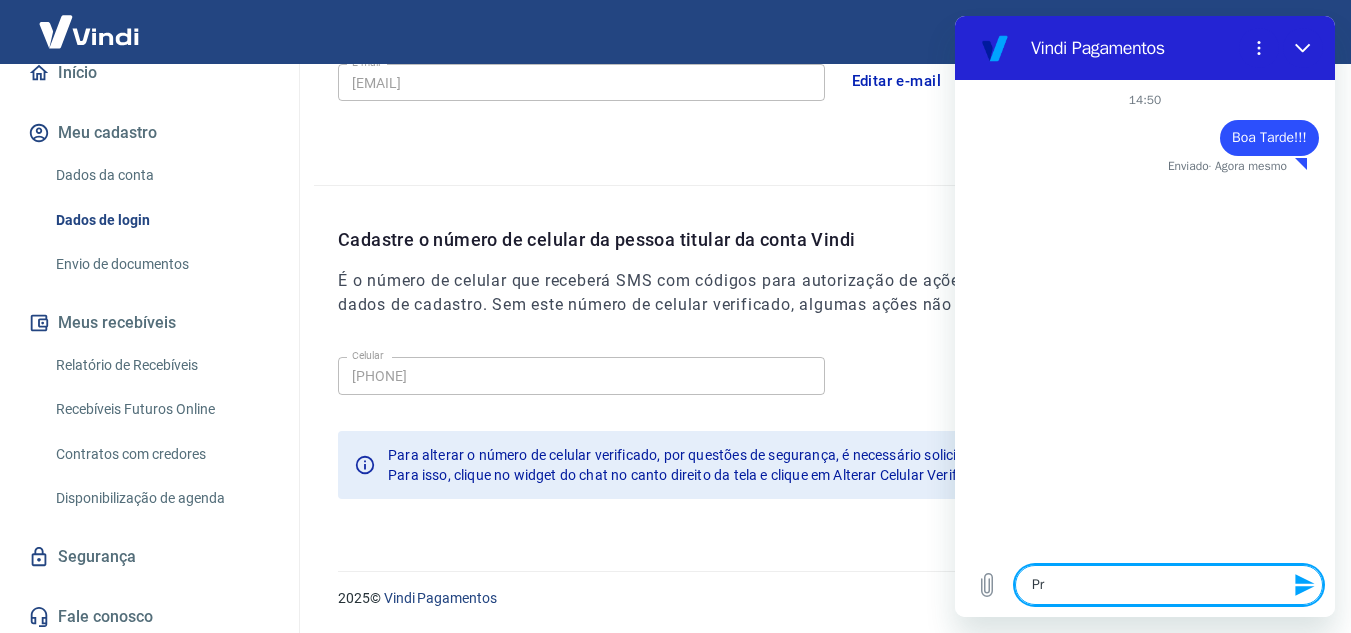 type on "Pre" 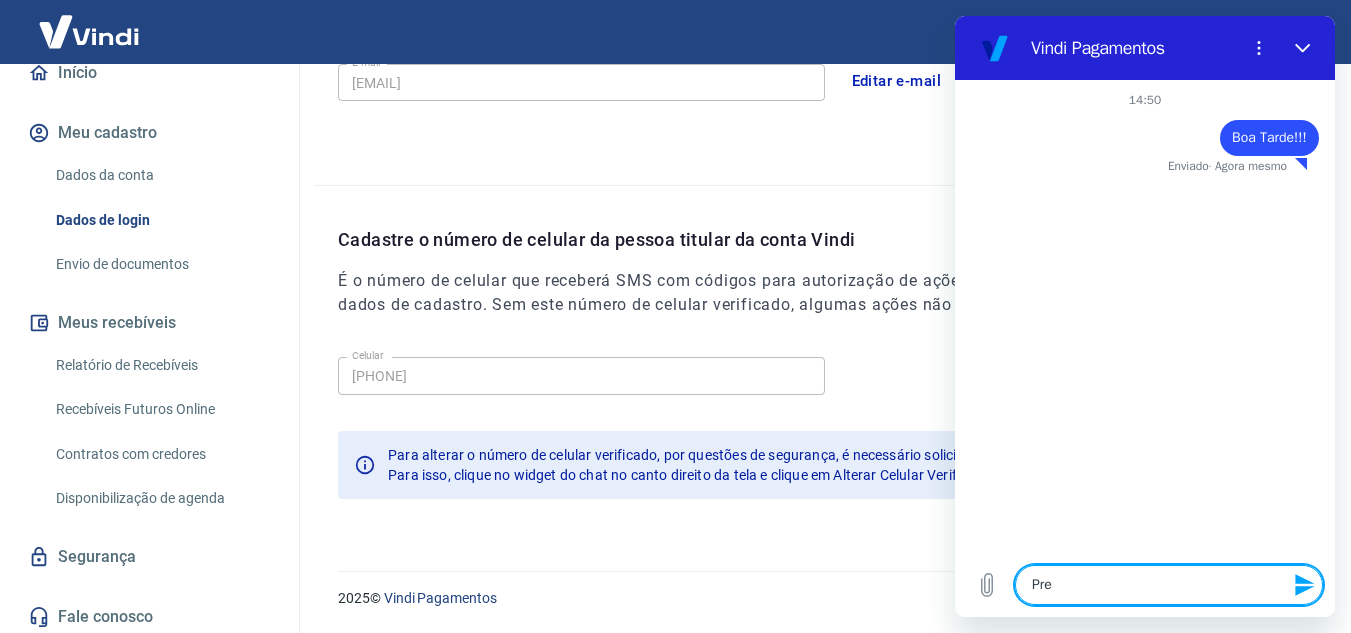 type on "Prev" 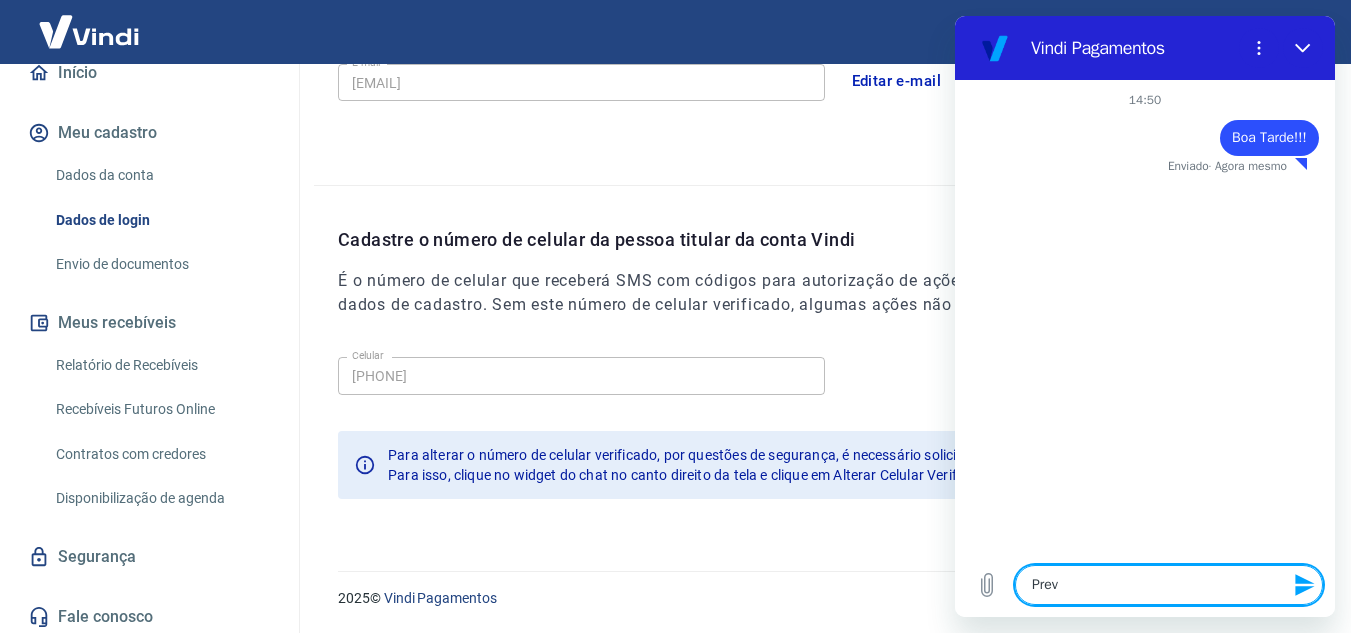 type on "Prevc" 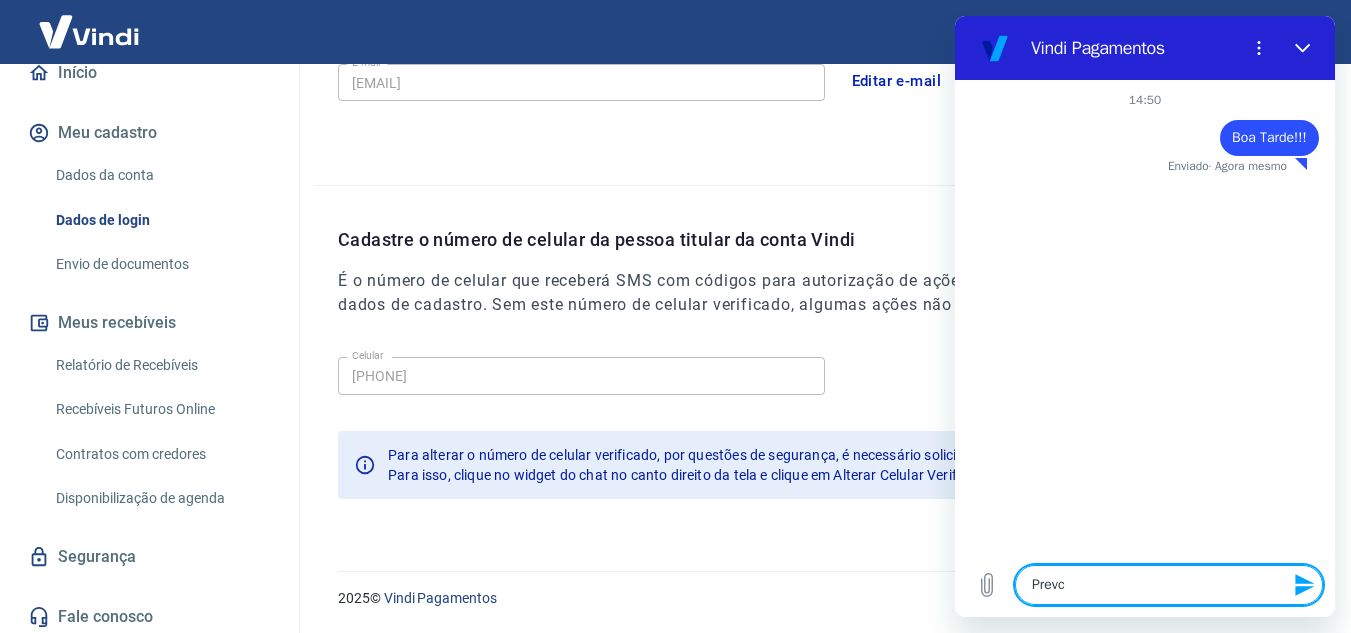 type on "Prevci" 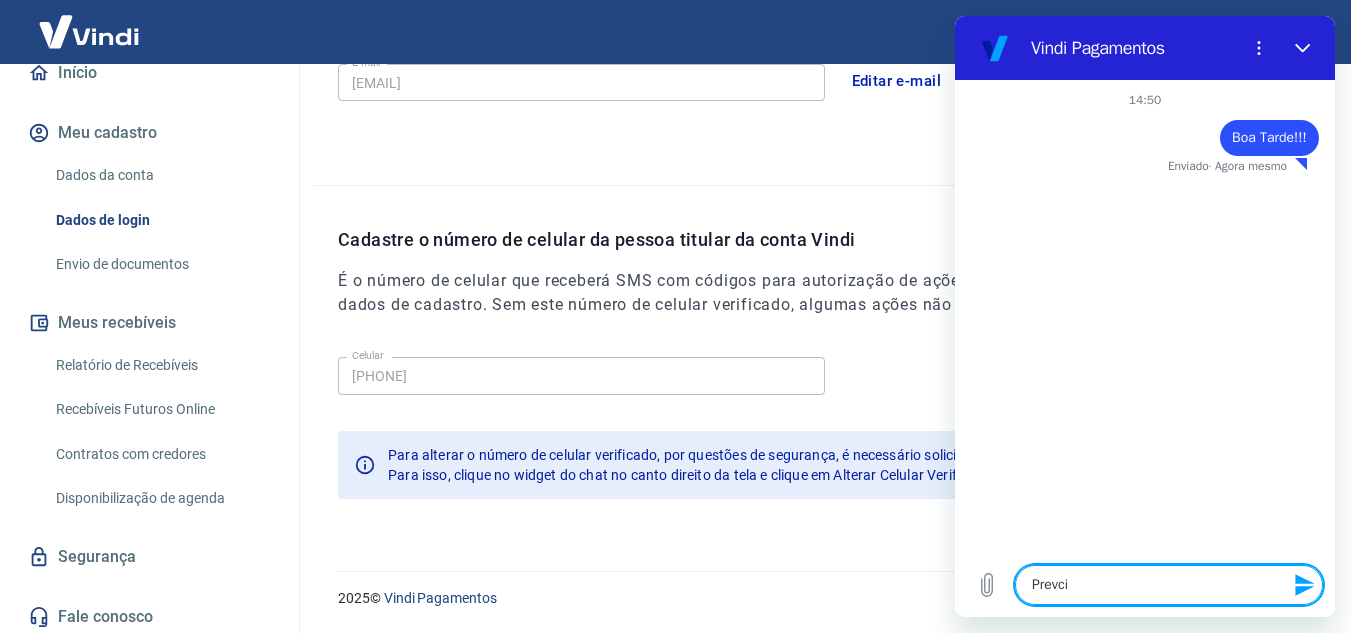 type on "Prevc" 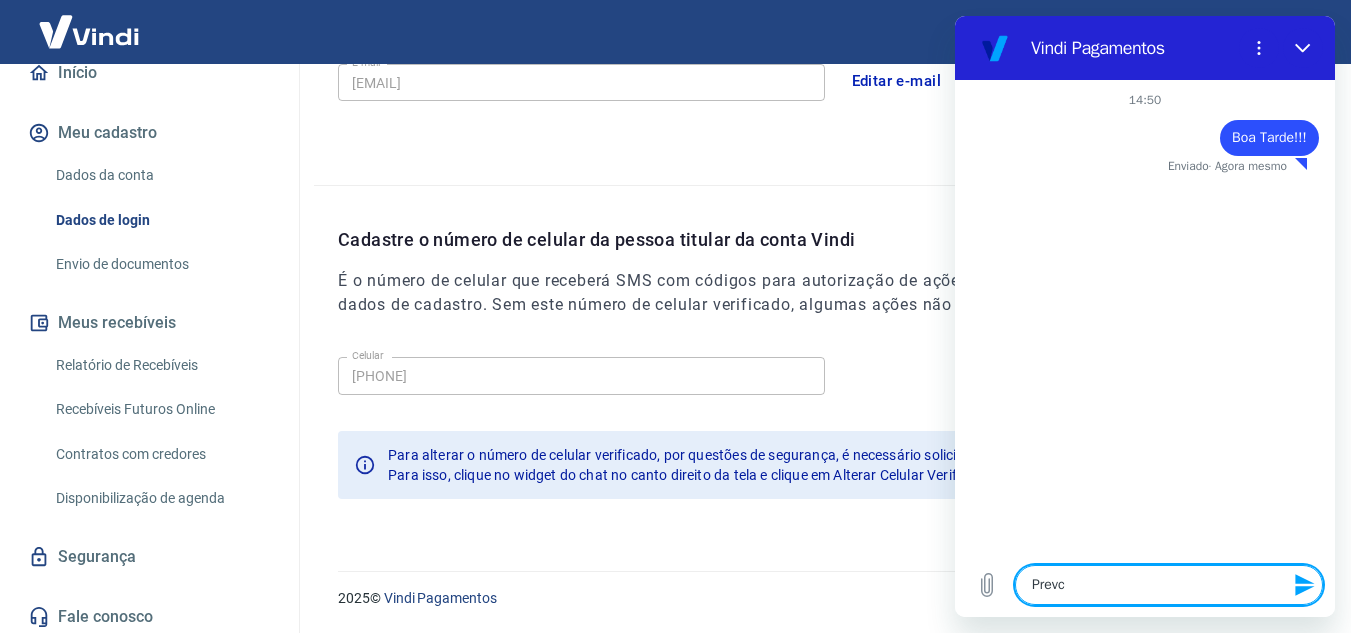 type on "Prev" 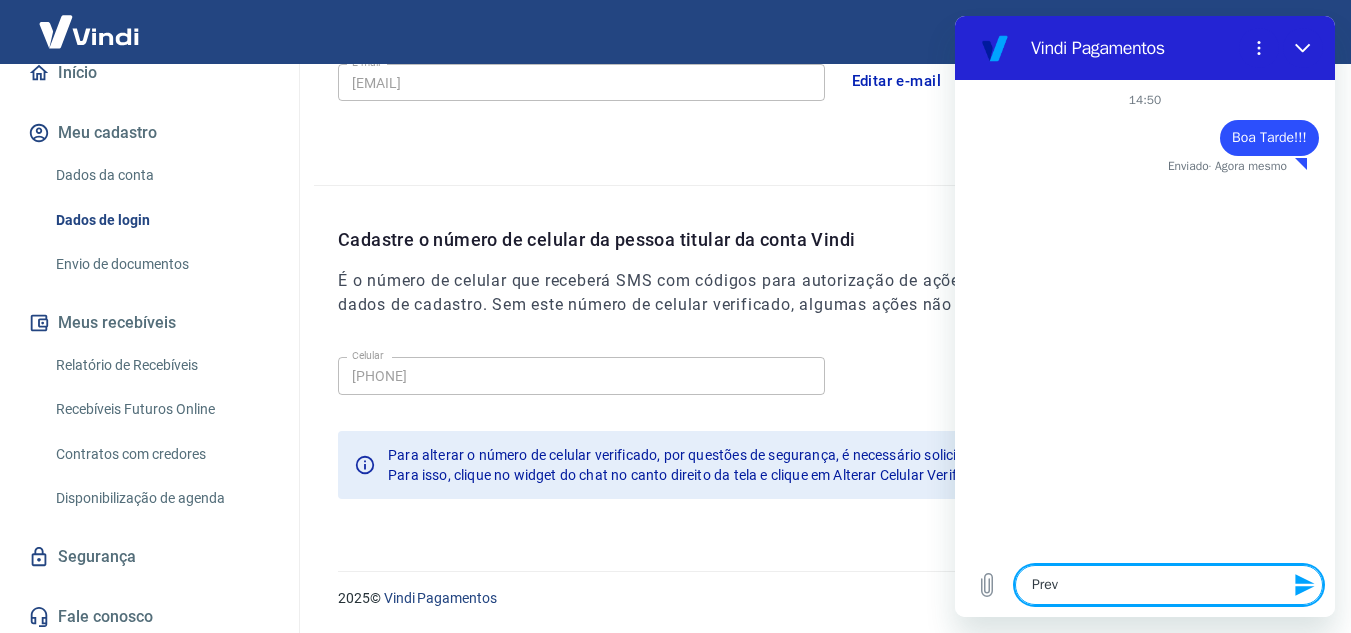 type on "Pre" 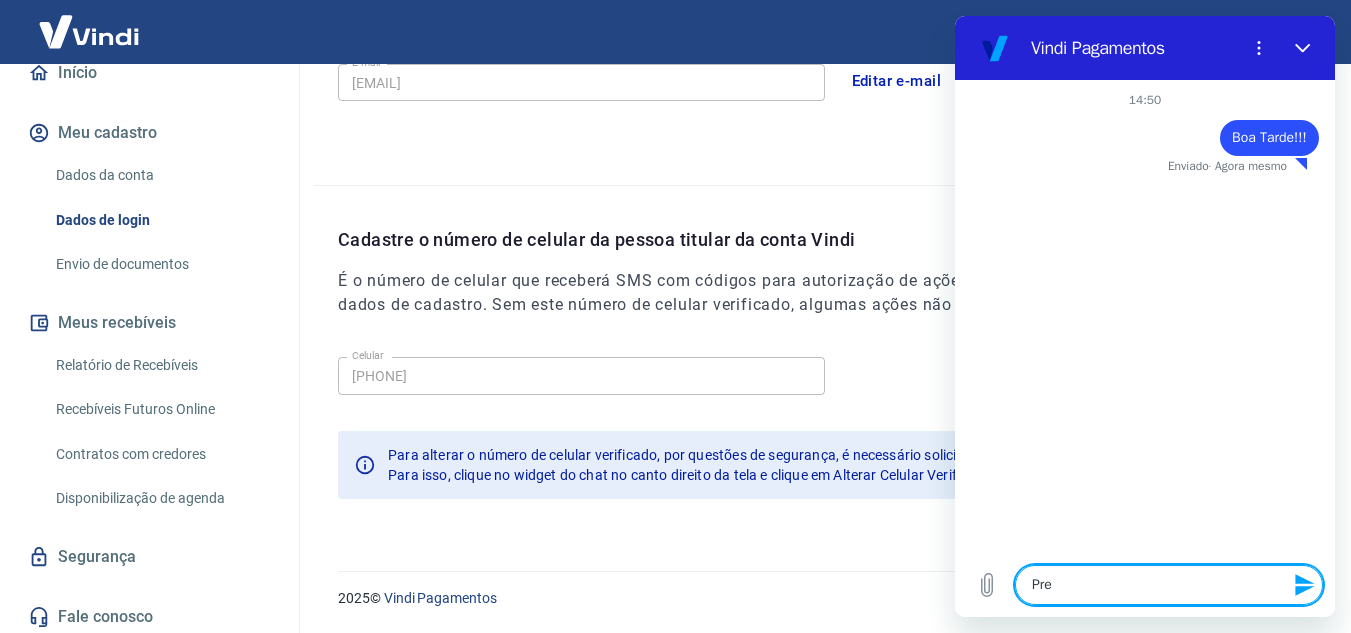 type on "Prec" 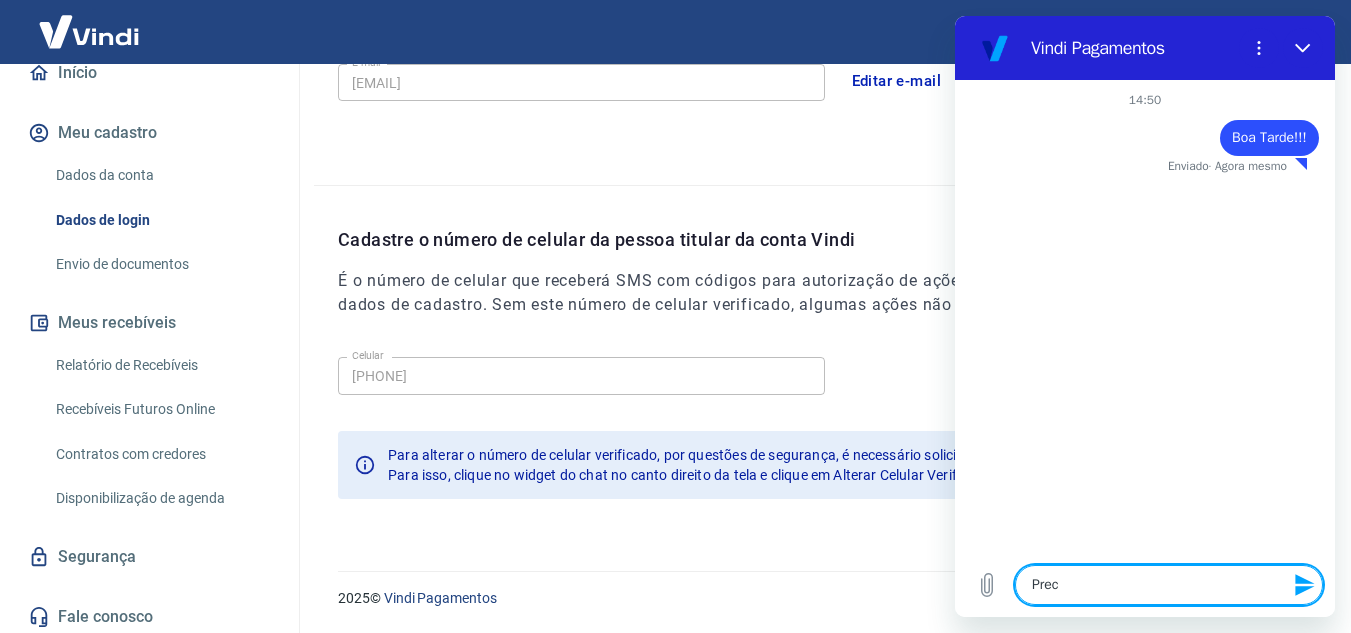 type on "Preci" 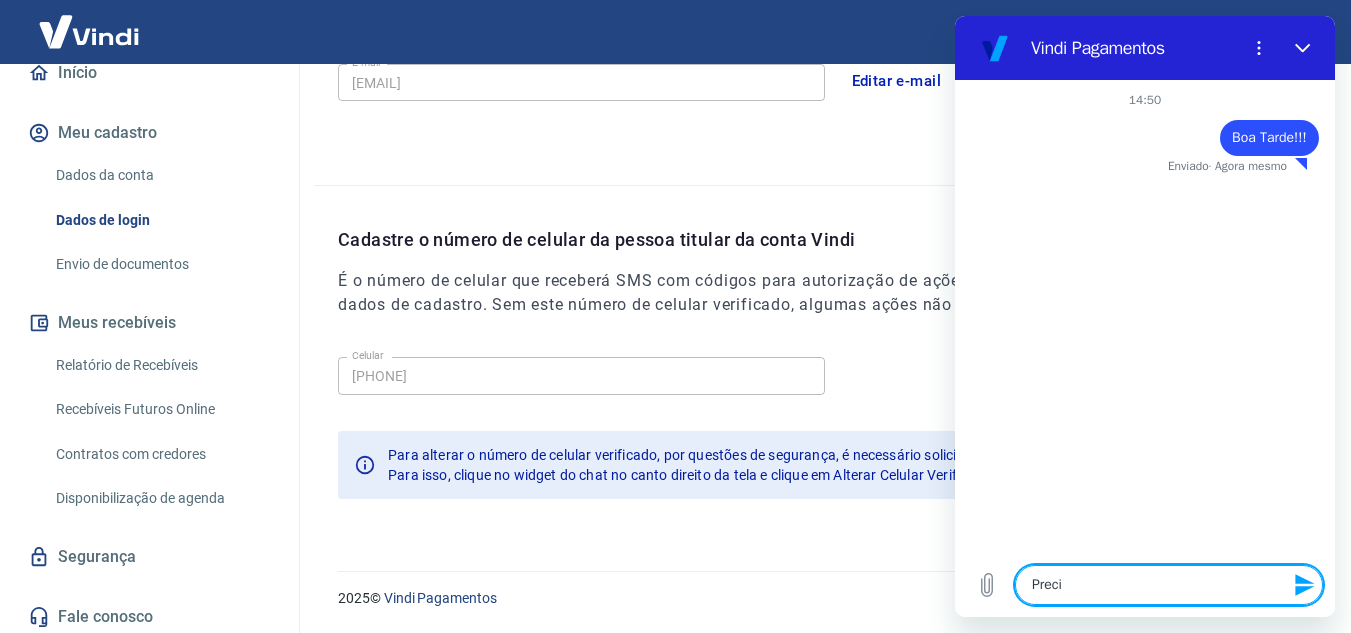 type on "Precis" 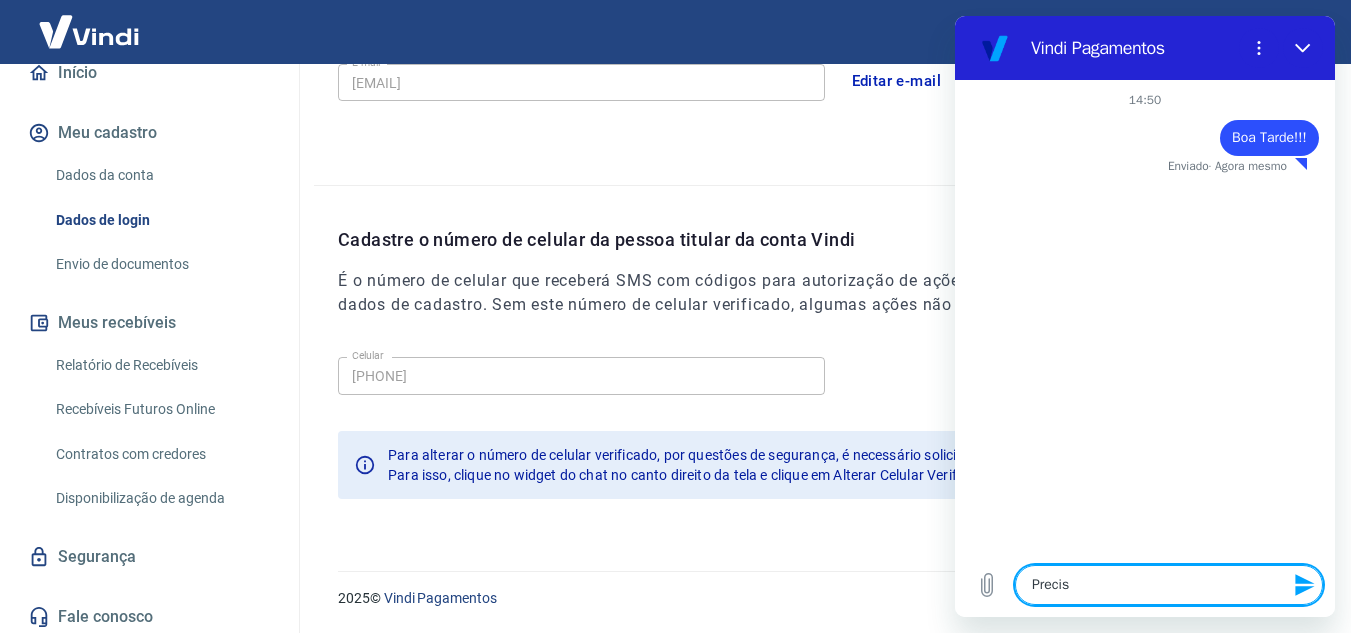 type on "Preciso" 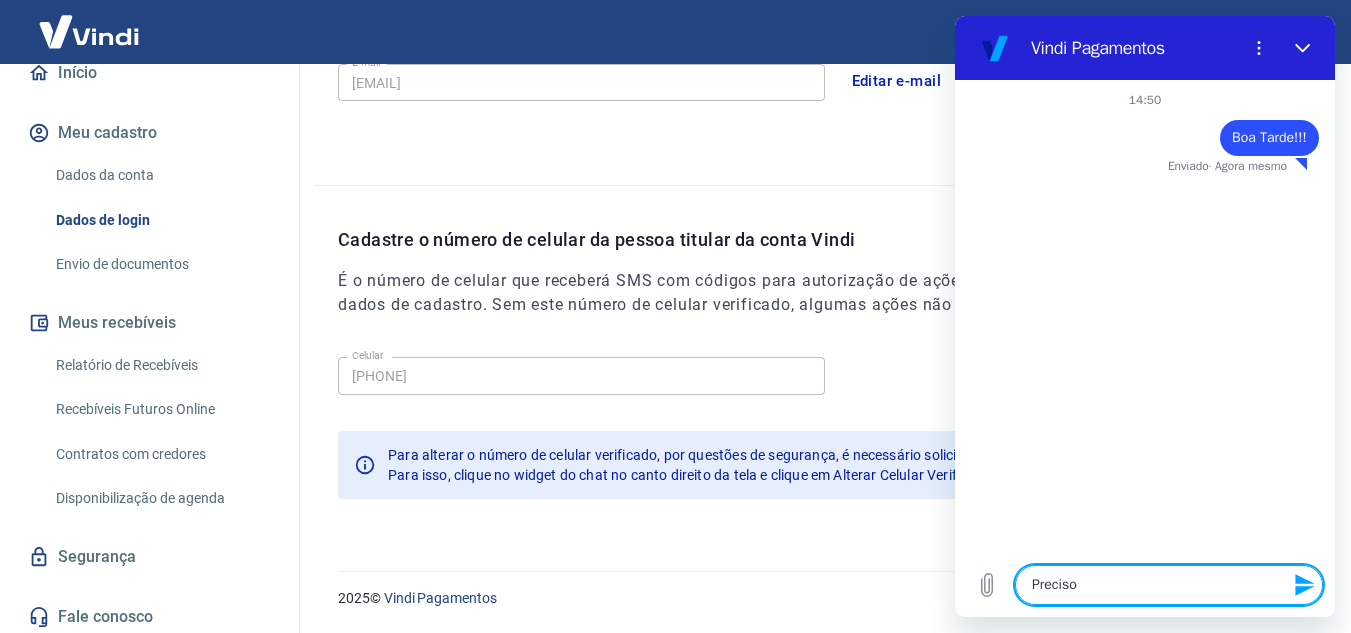 type on "Preciso" 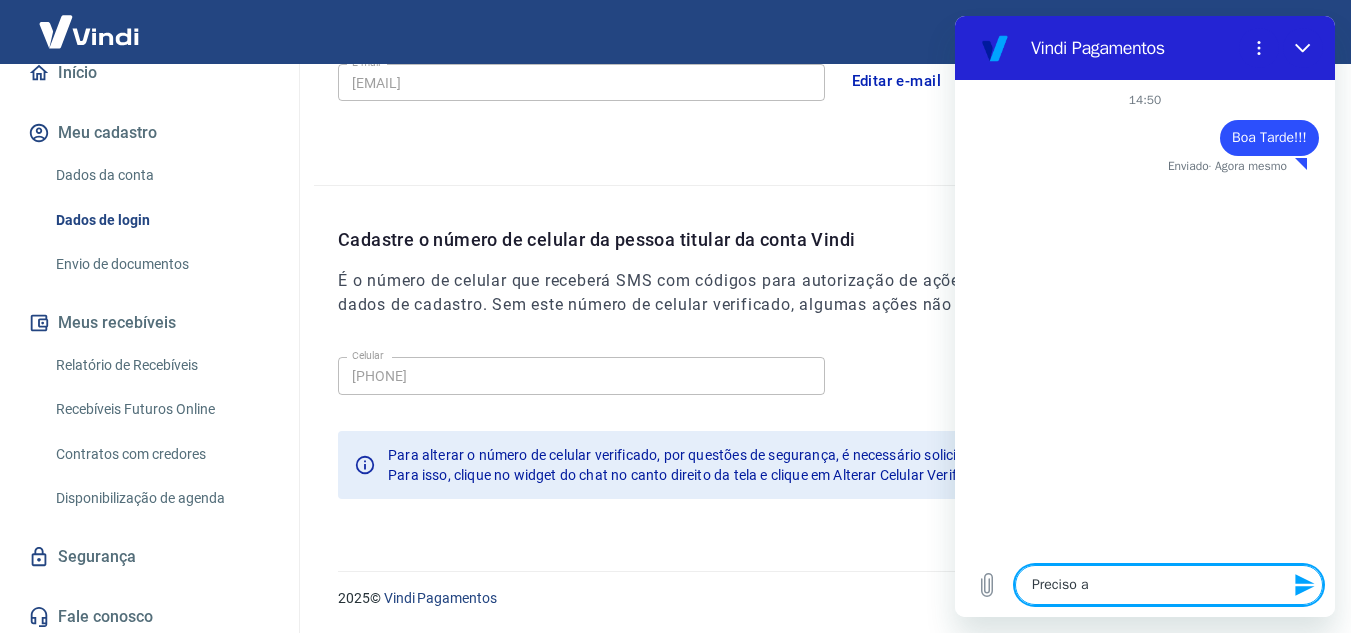 type on "Preciso al" 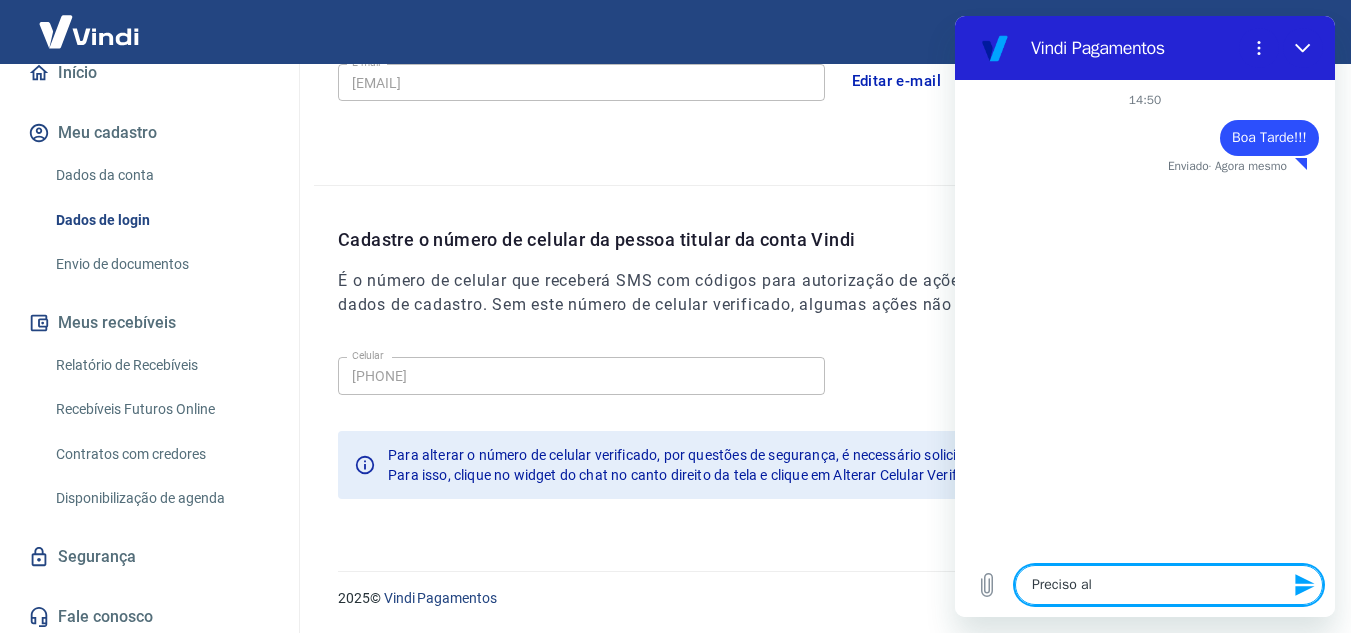type on "Preciso alt" 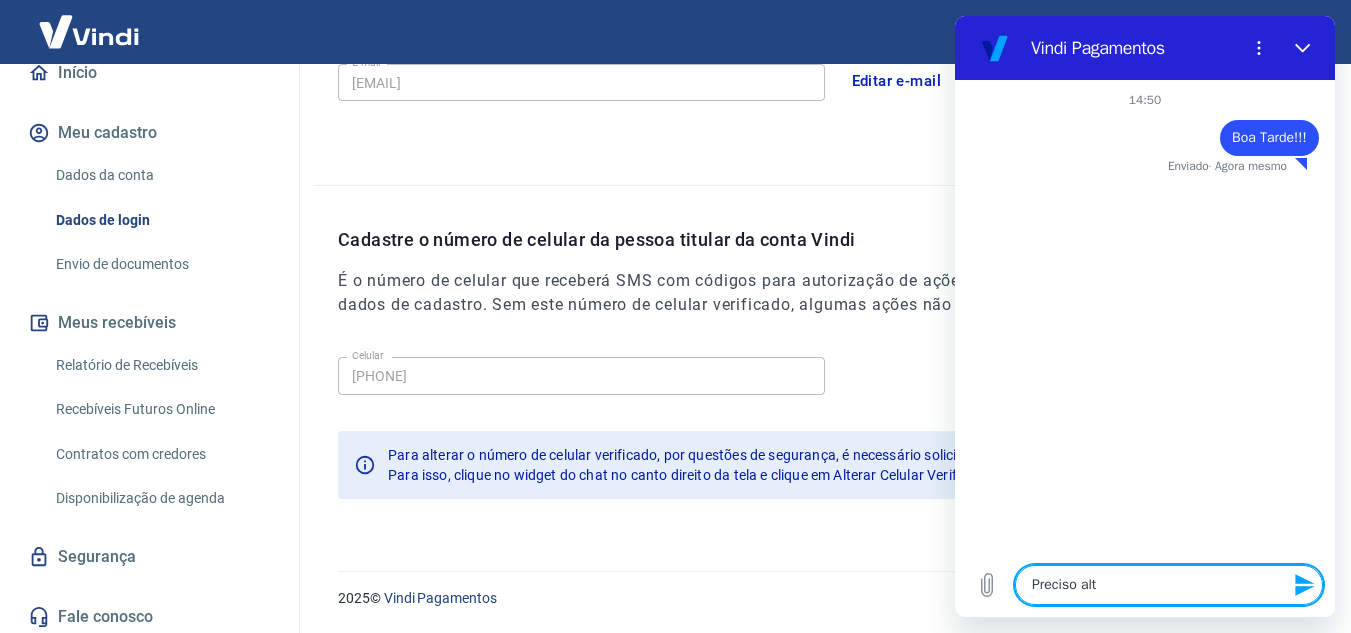 type on "Preciso alte" 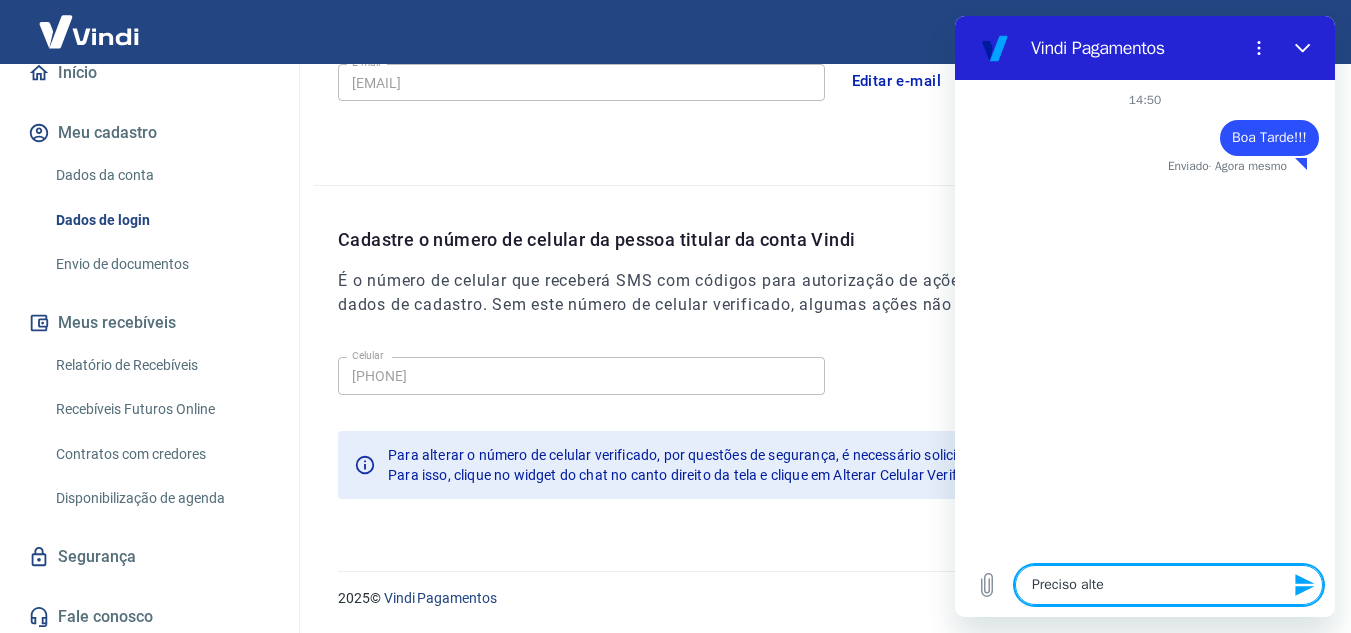 type on "Preciso alter" 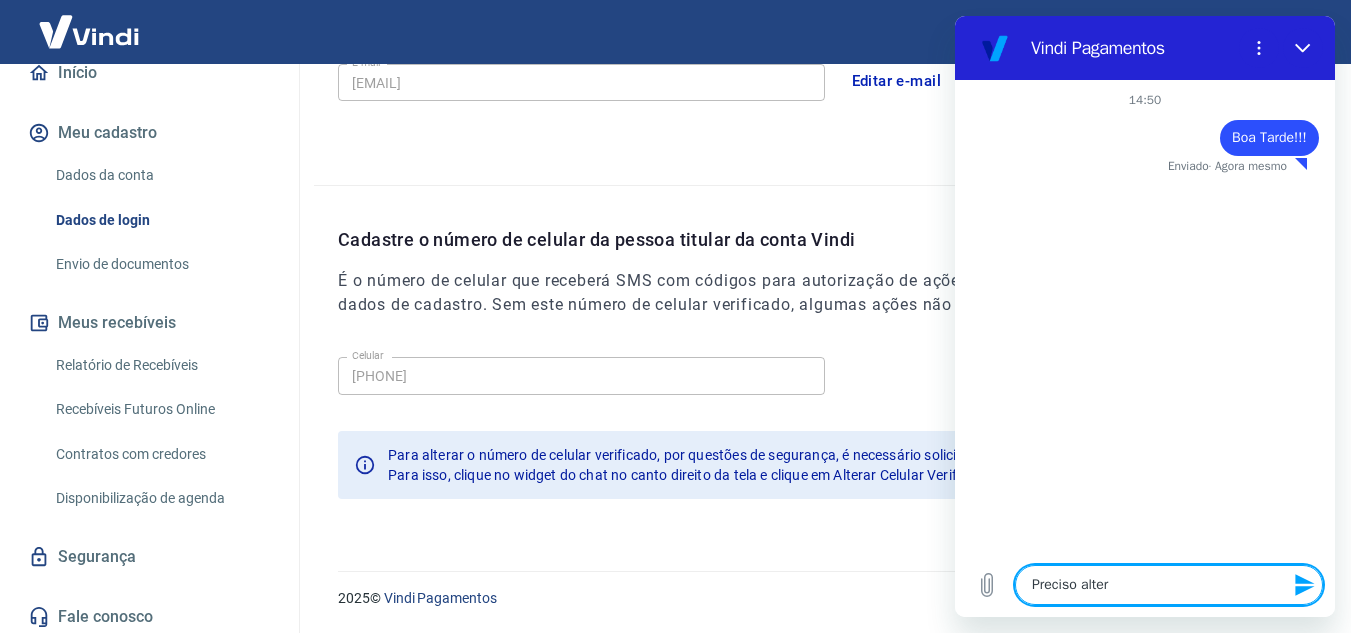 type on "x" 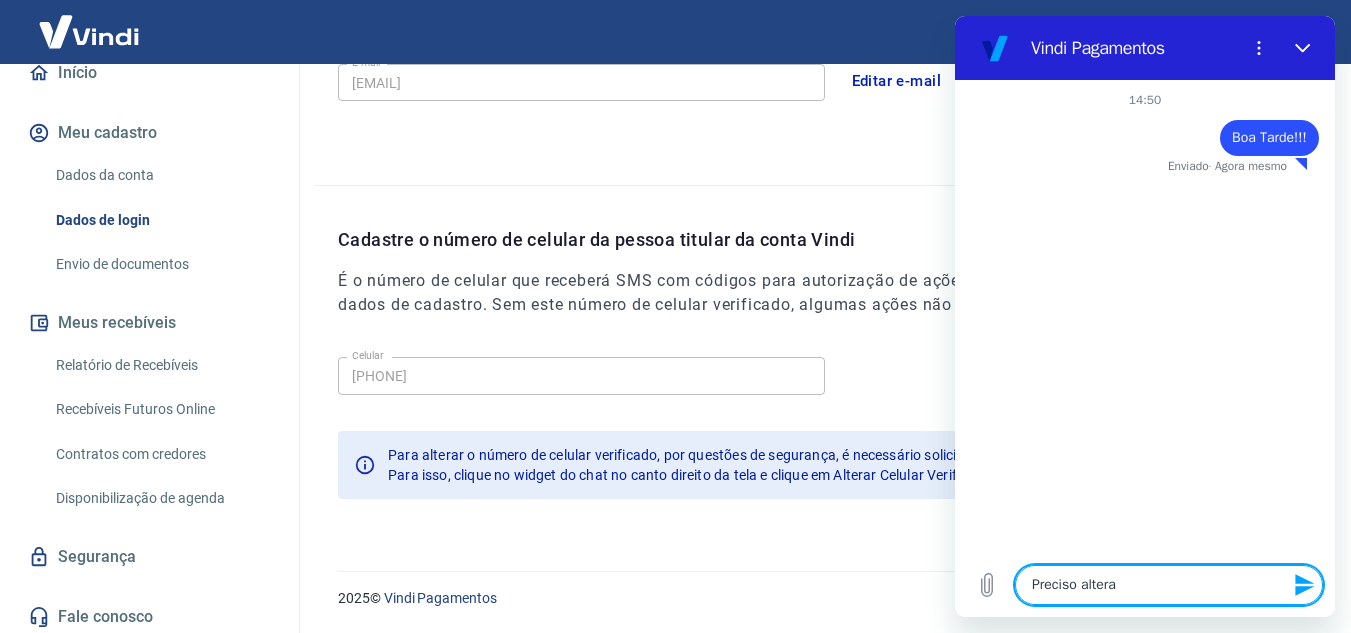 type on "Preciso alterar" 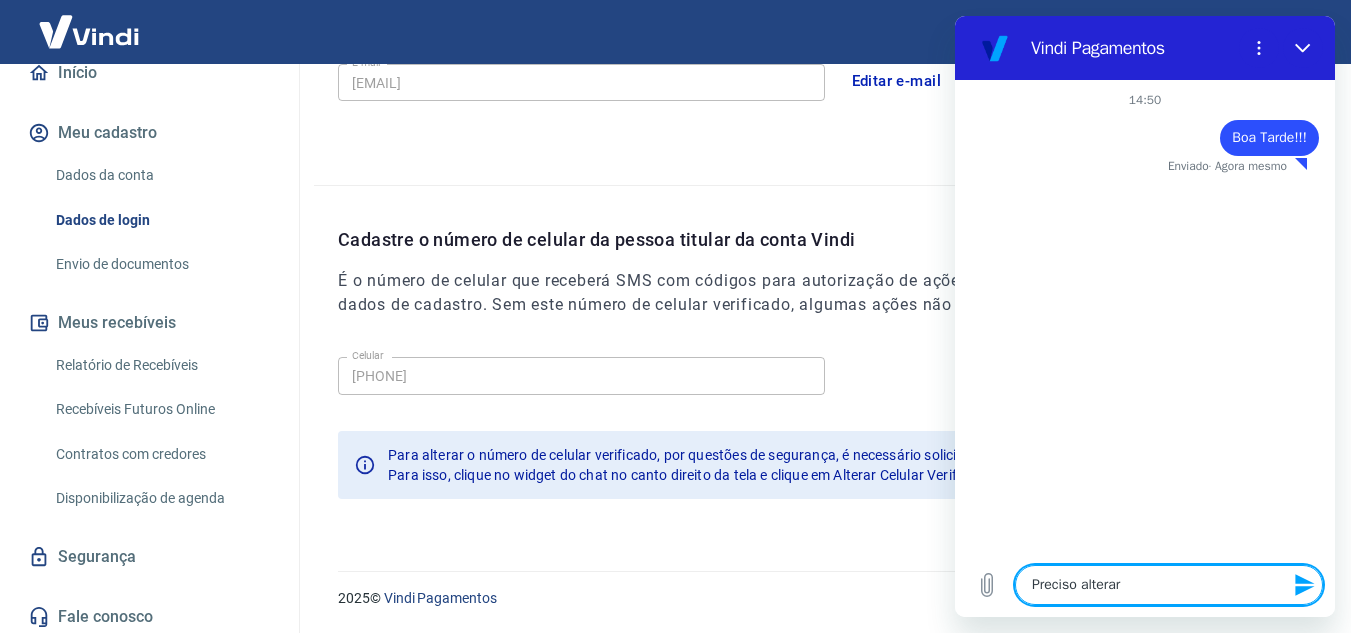 type on "Preciso alterar" 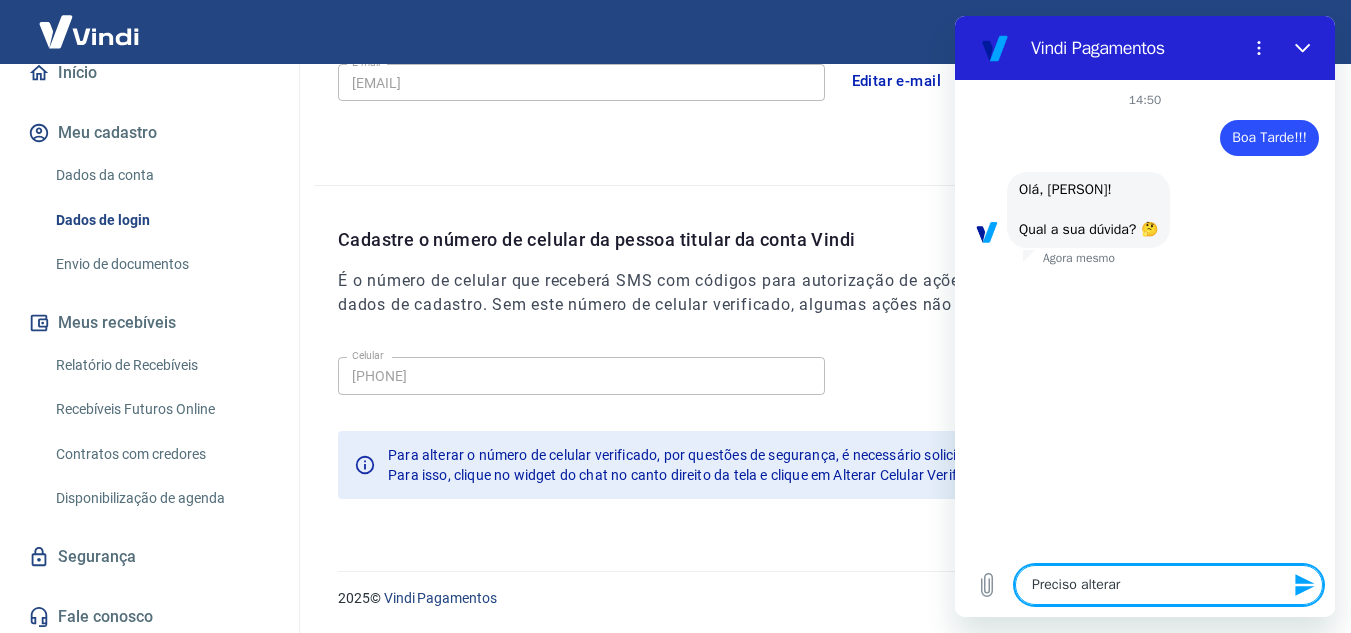 type on "Preciso alterar o" 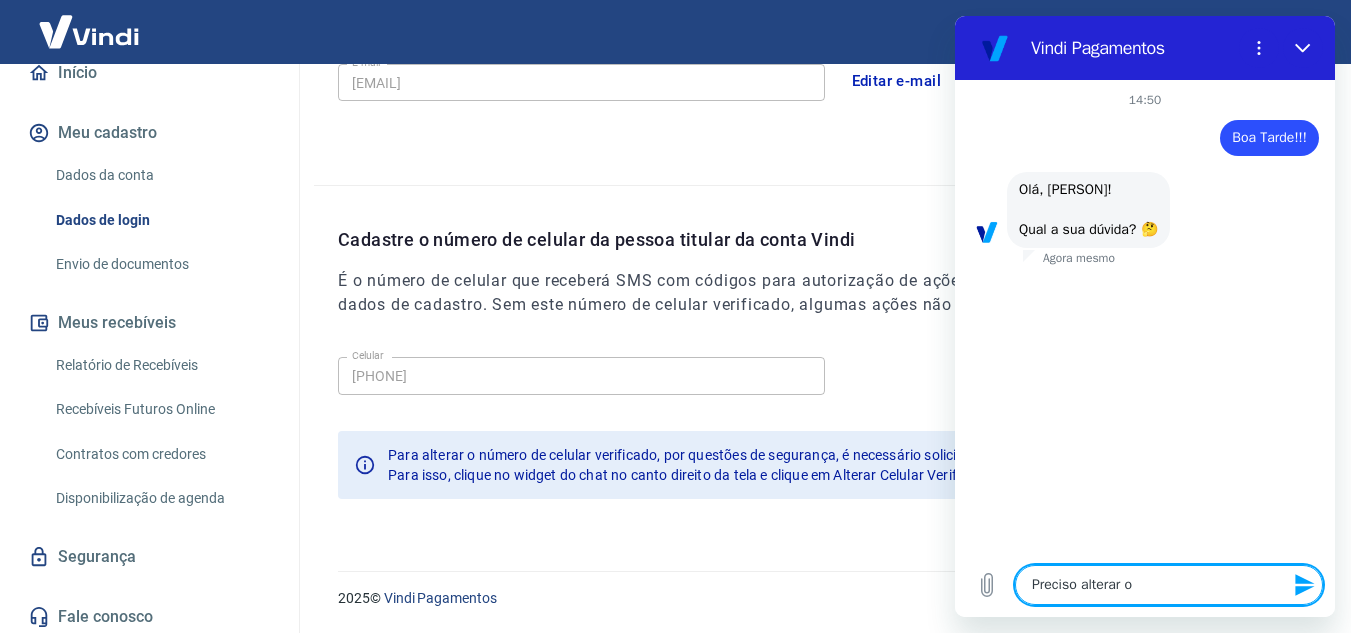 type on "Preciso alterar o" 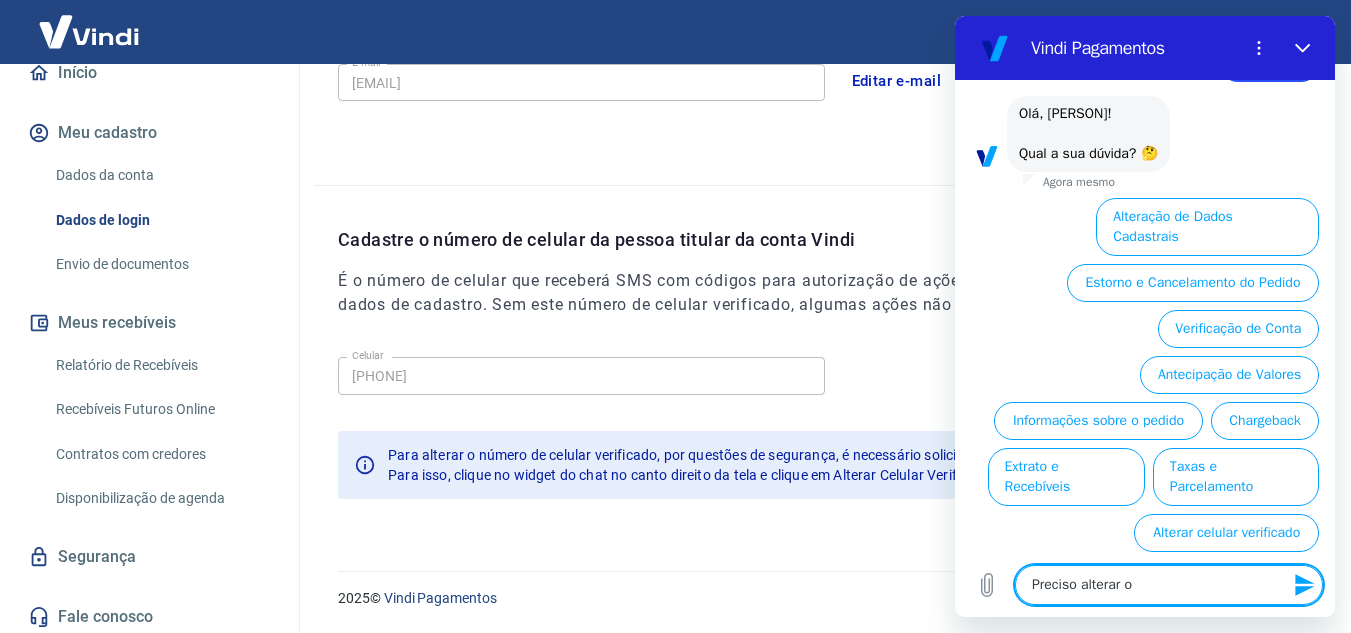 scroll, scrollTop: 84, scrollLeft: 0, axis: vertical 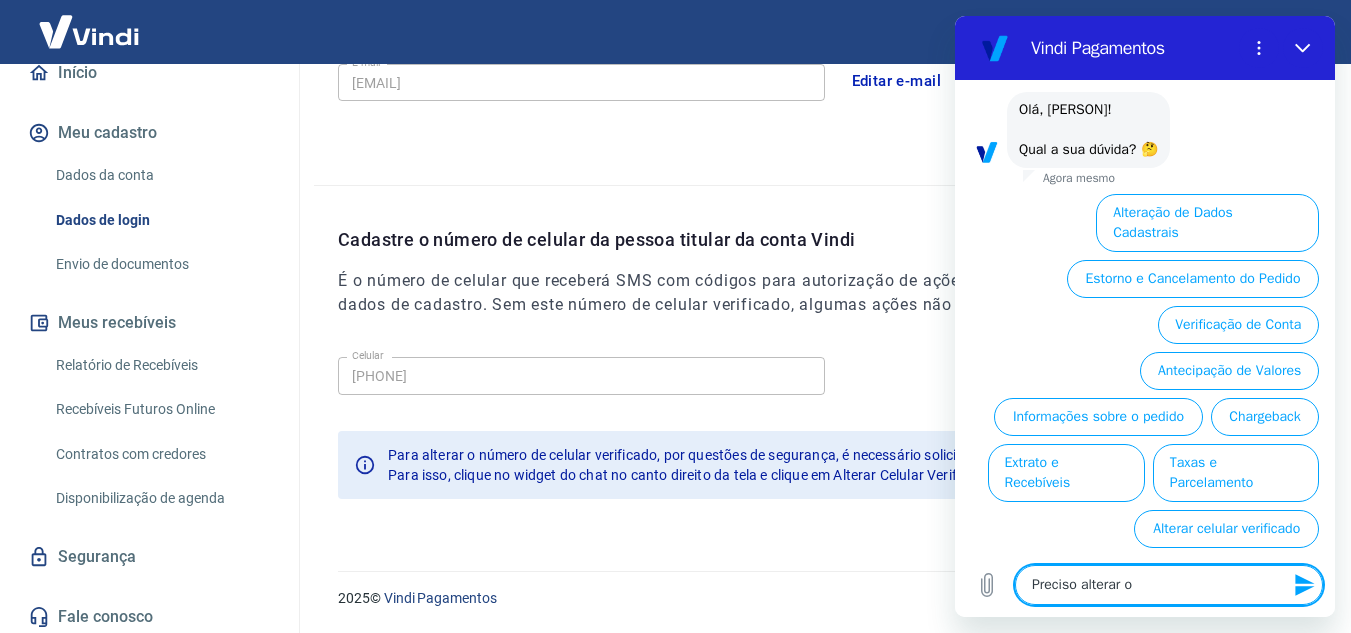 type on "Preciso alterar o n" 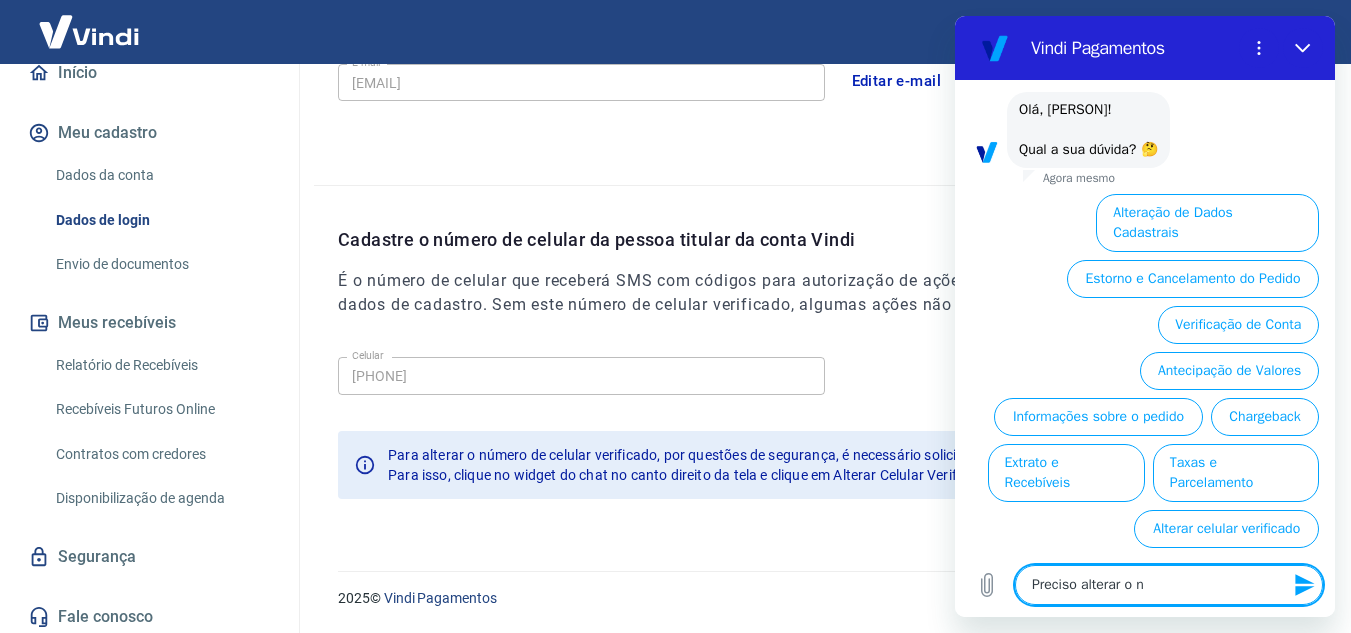 type on "Preciso alterar o nú" 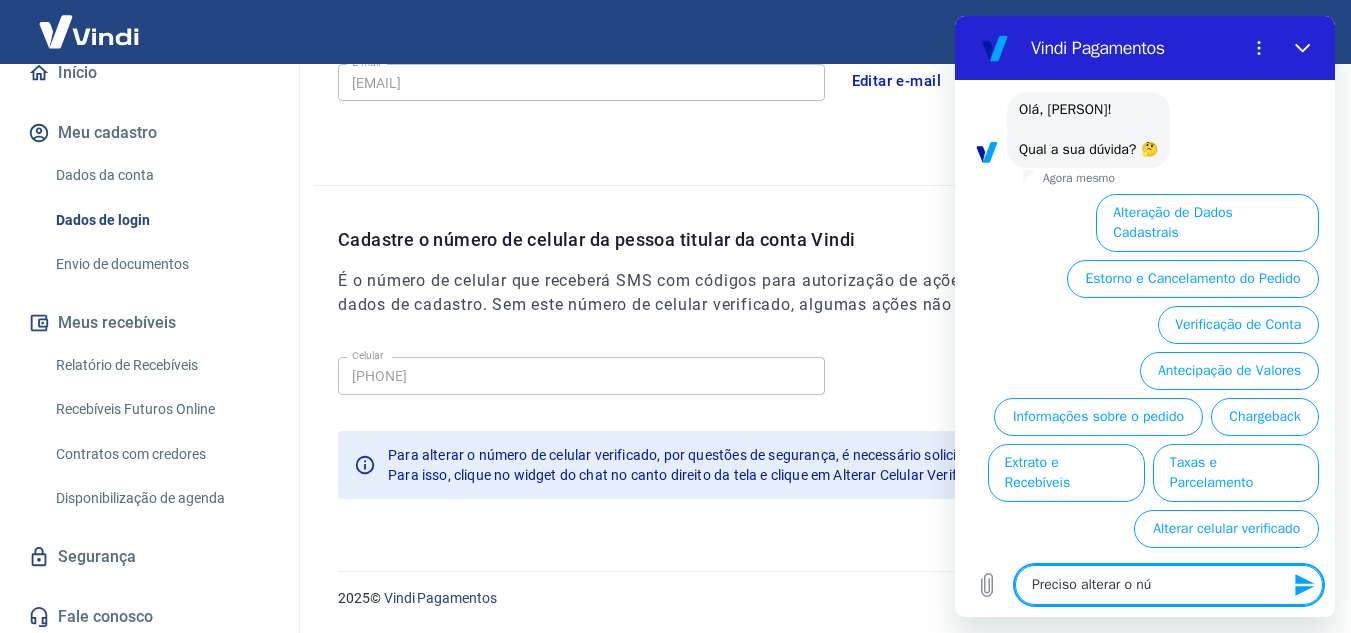 type on "Preciso alterar o núm" 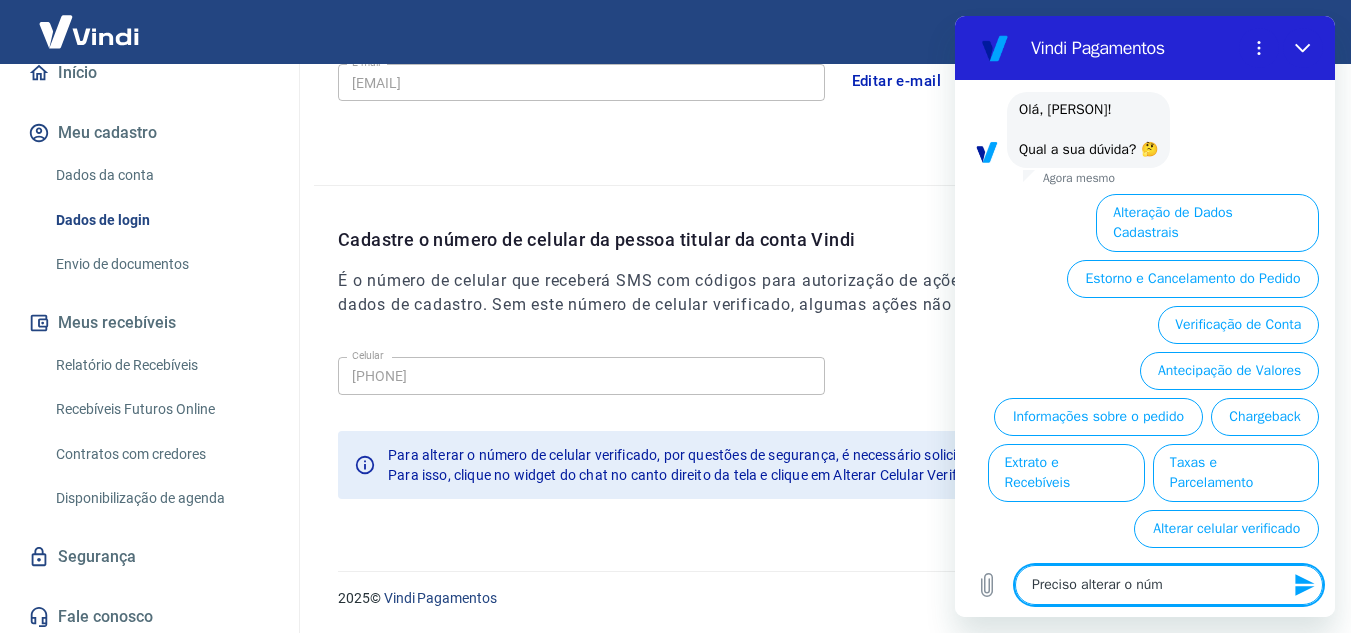 type on "Preciso alterar o núme" 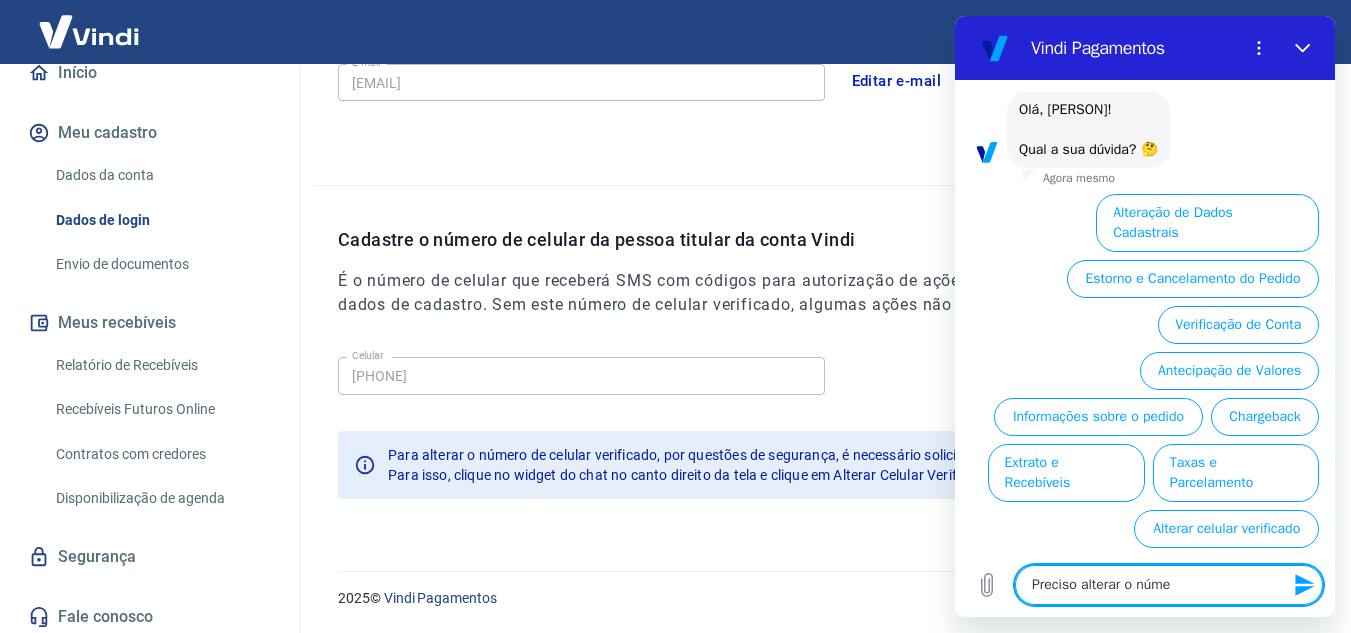 type on "Preciso alterar oNúmer" 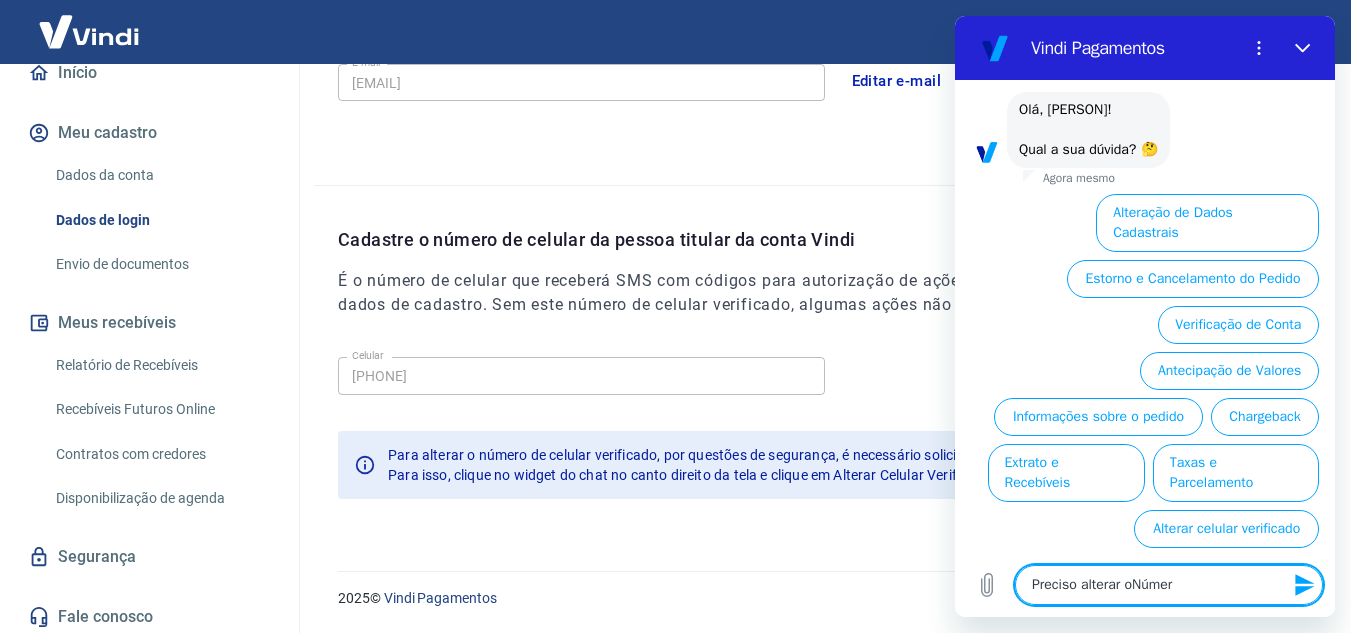 type on "x" 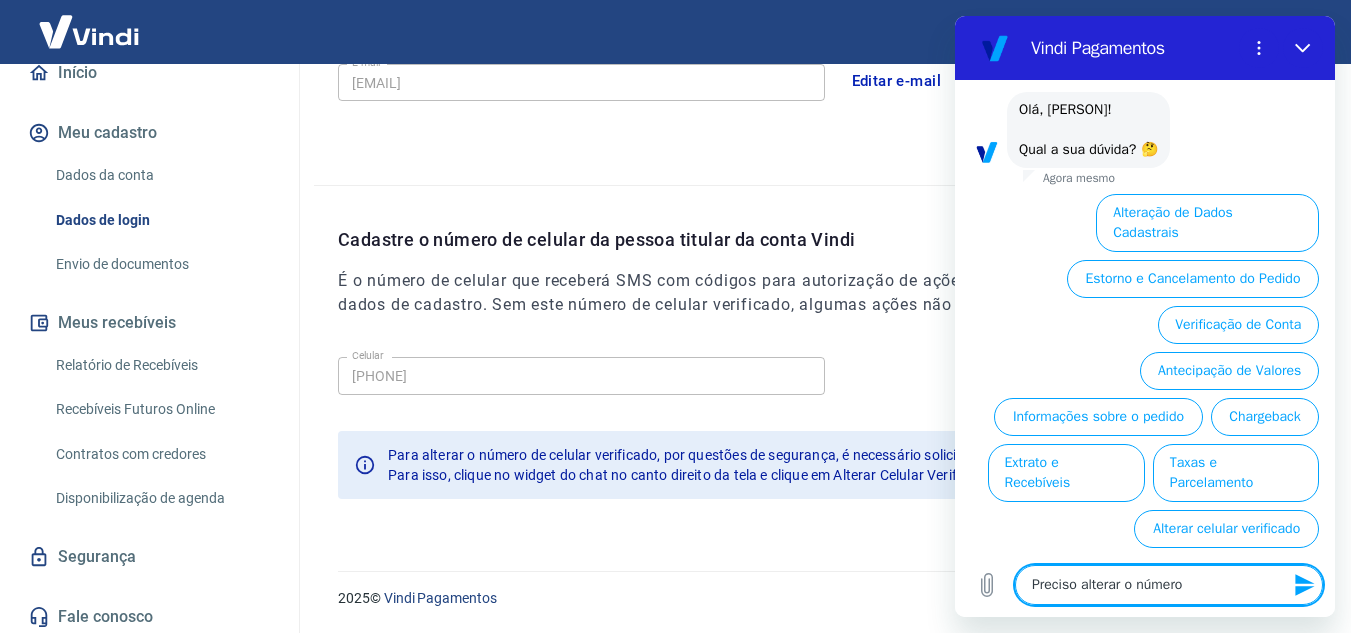 type on "Preciso alterar o número" 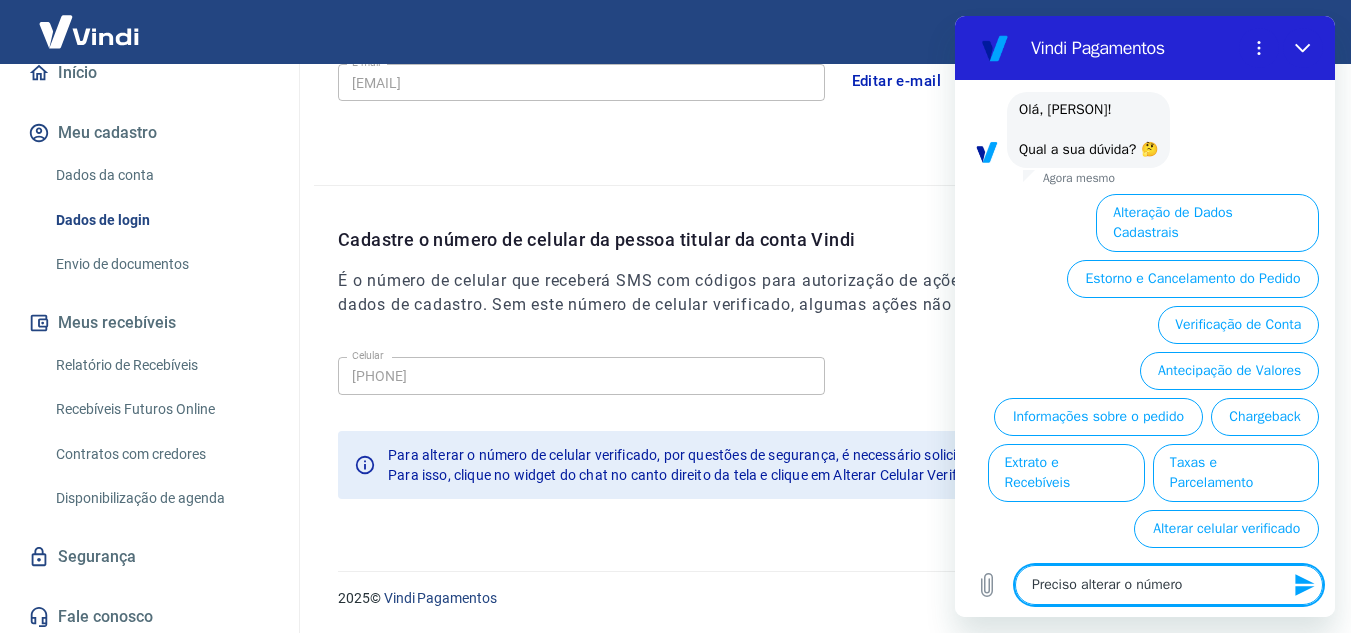 type on "Preciso alterar o número" 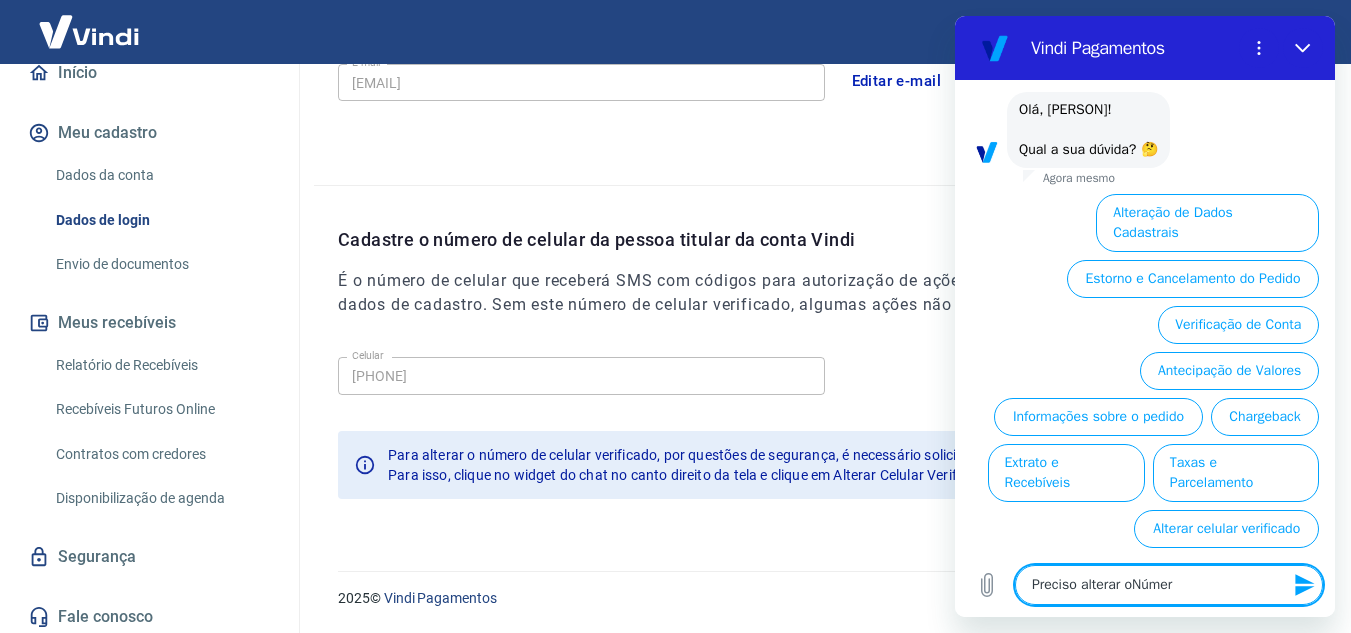 type on "Preciso alterar o núme" 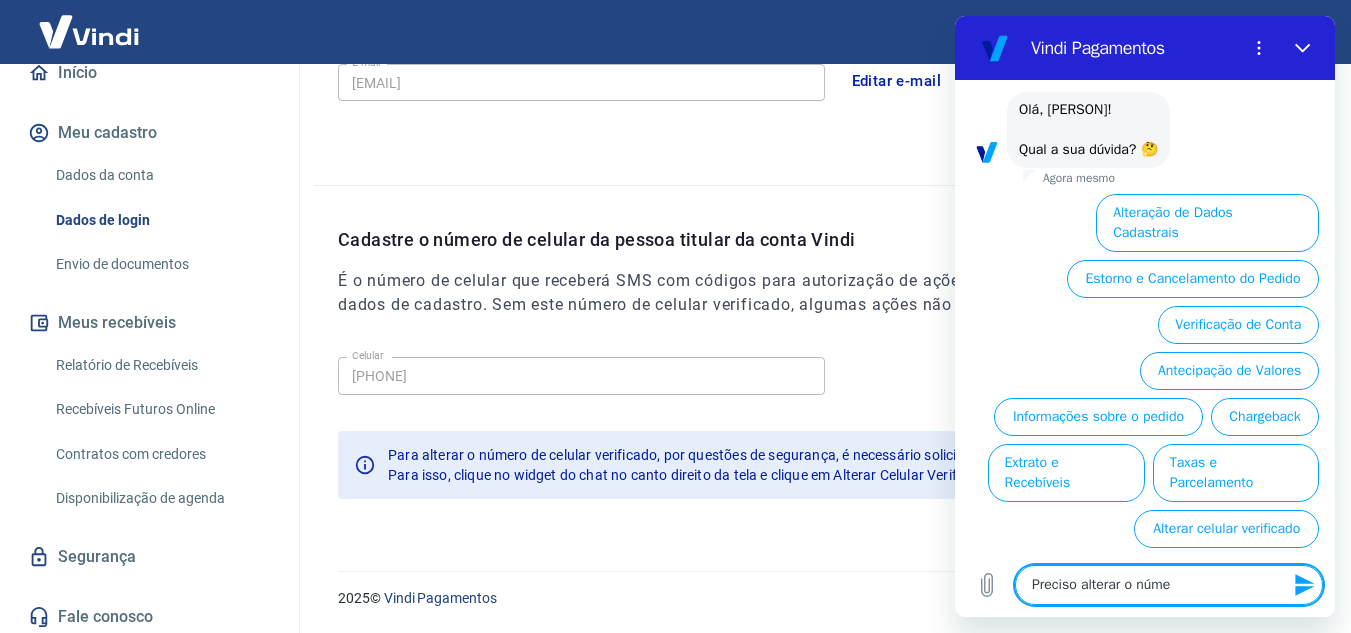 type on "Preciso alterar o núm" 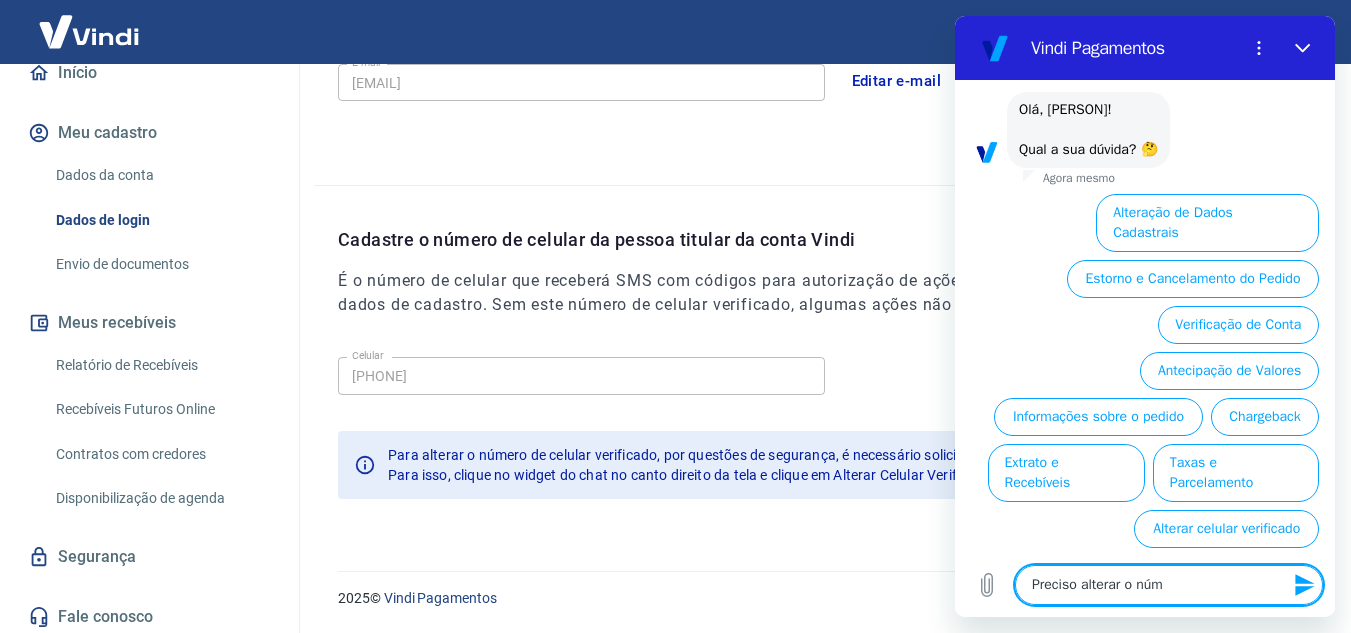 type on "Preciso alterar o nú" 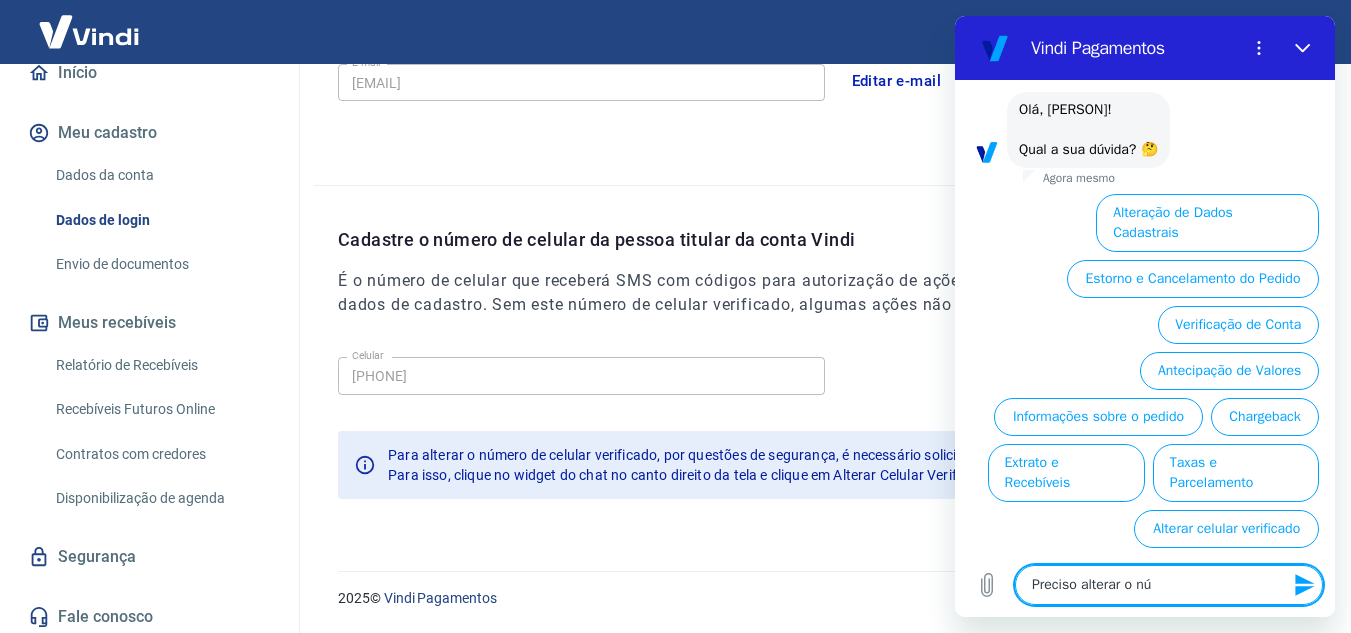 type on "Preciso alterar o n" 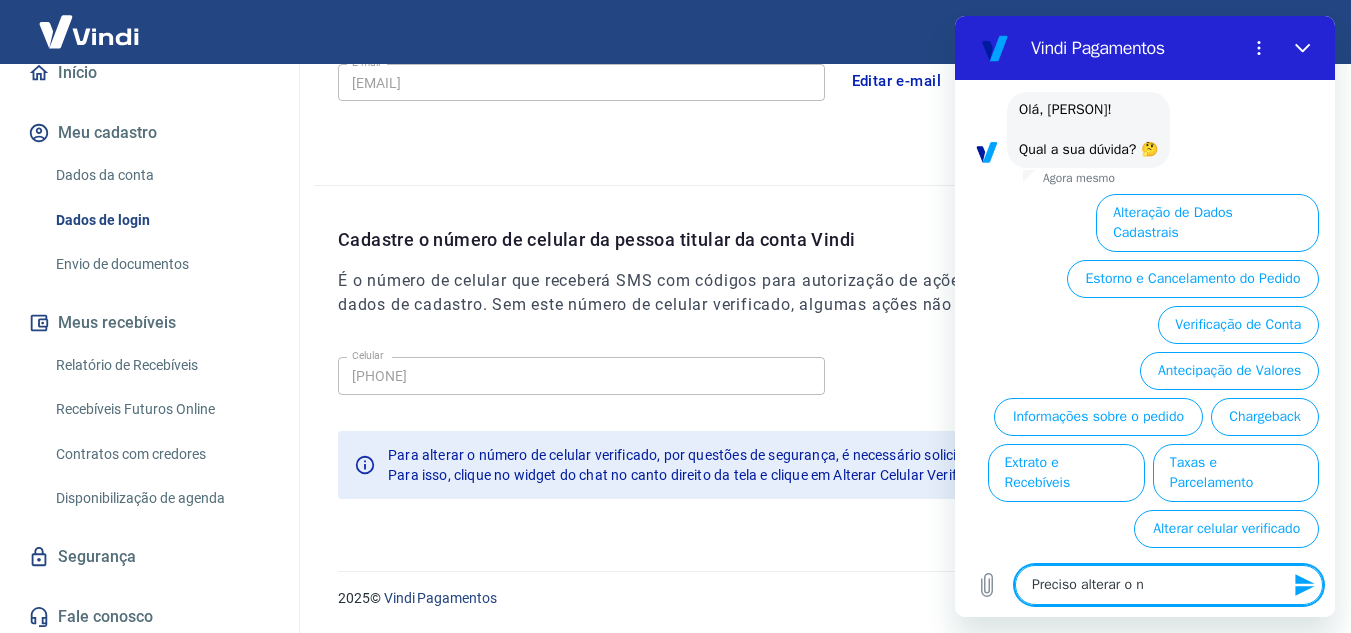 type on "Preciso alterar o" 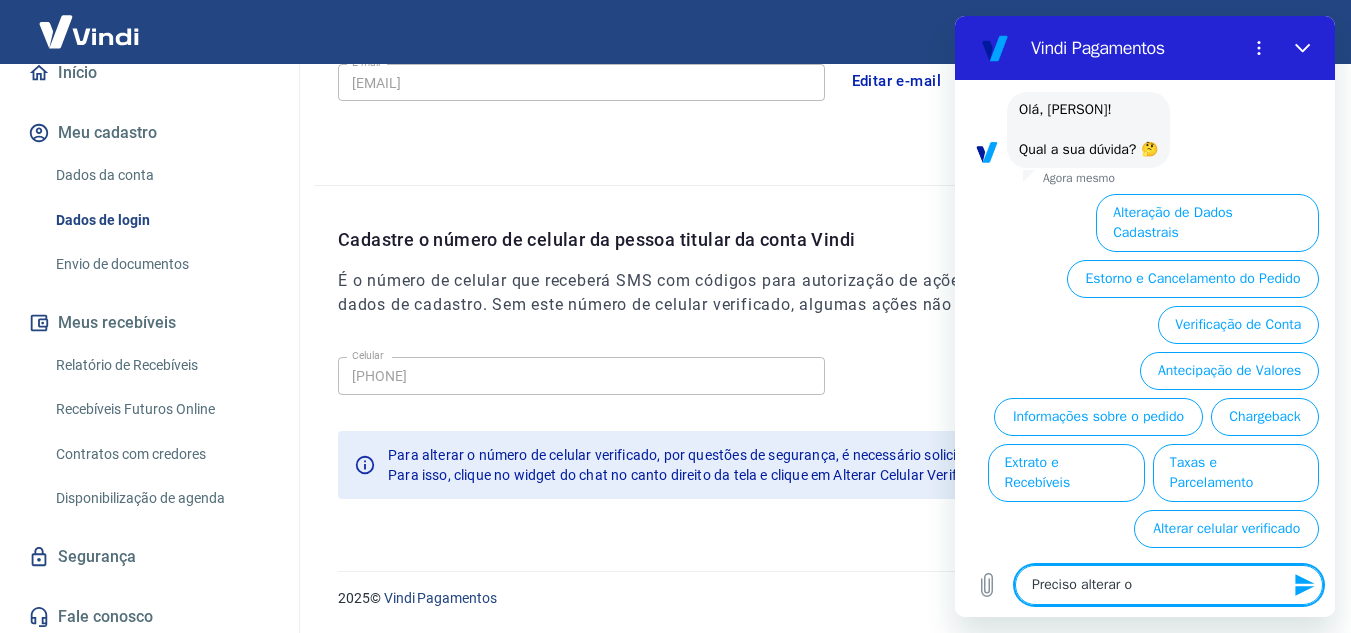 type on "Preciso alterar o" 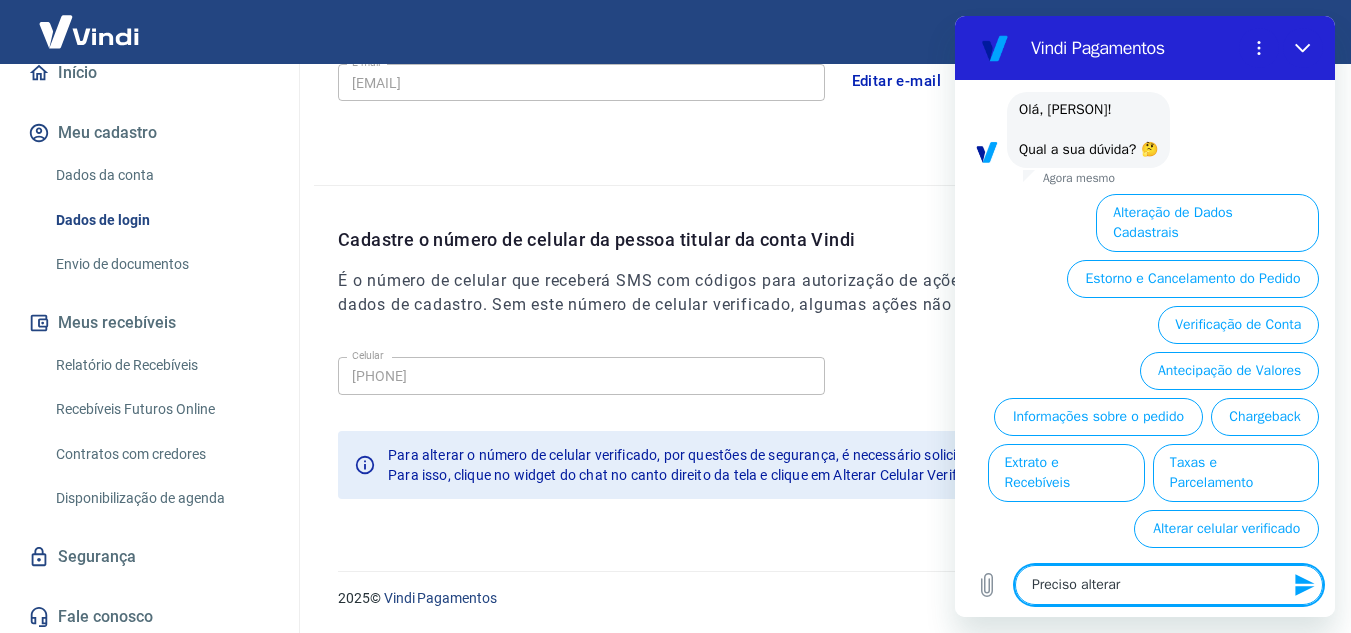 type on "Preciso alterar" 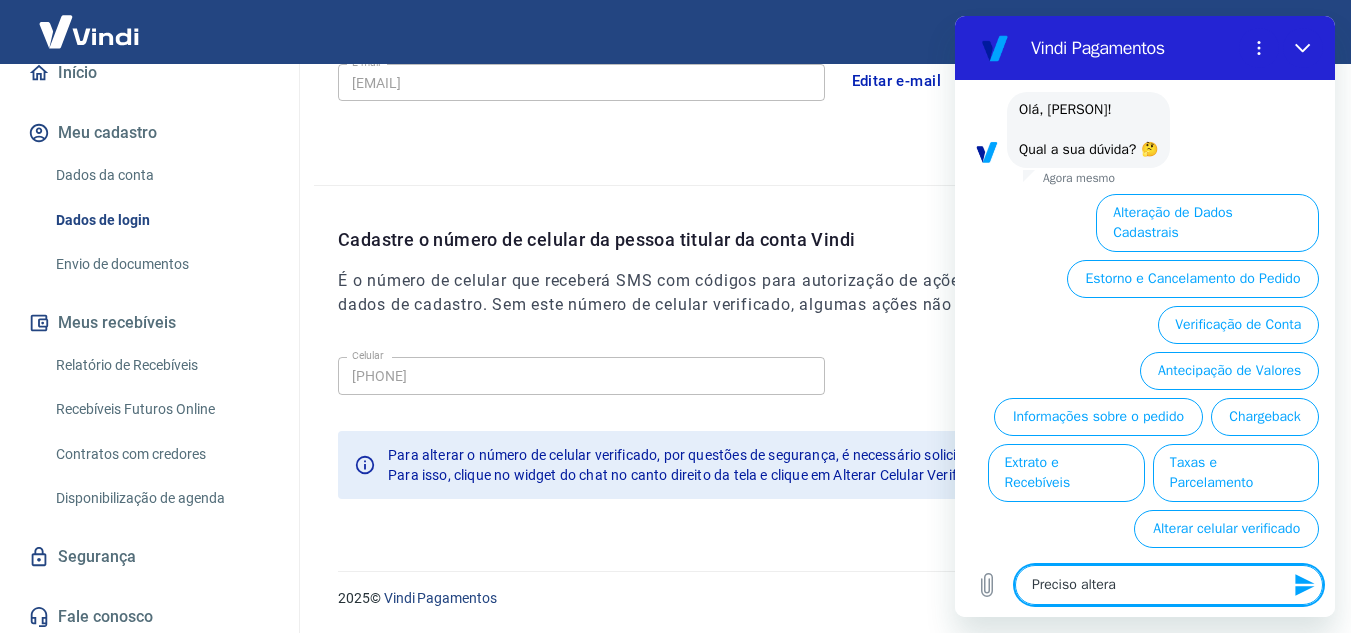 type on "Preciso alter" 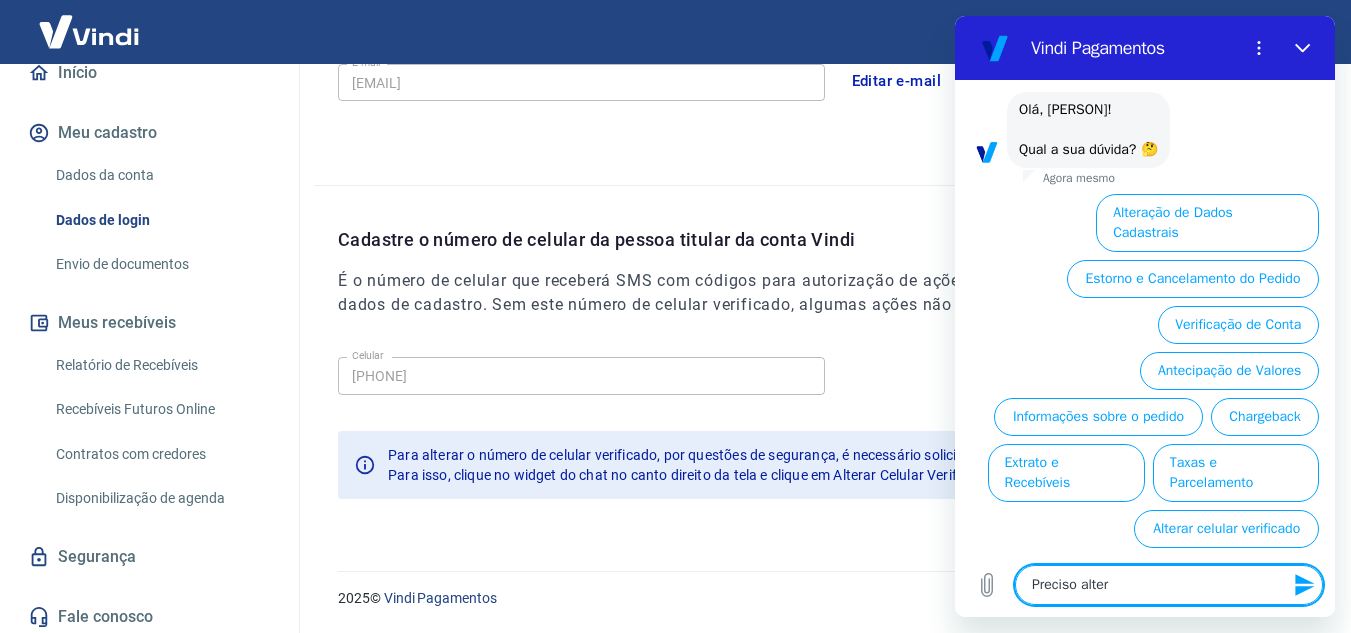 type on "Preciso alte" 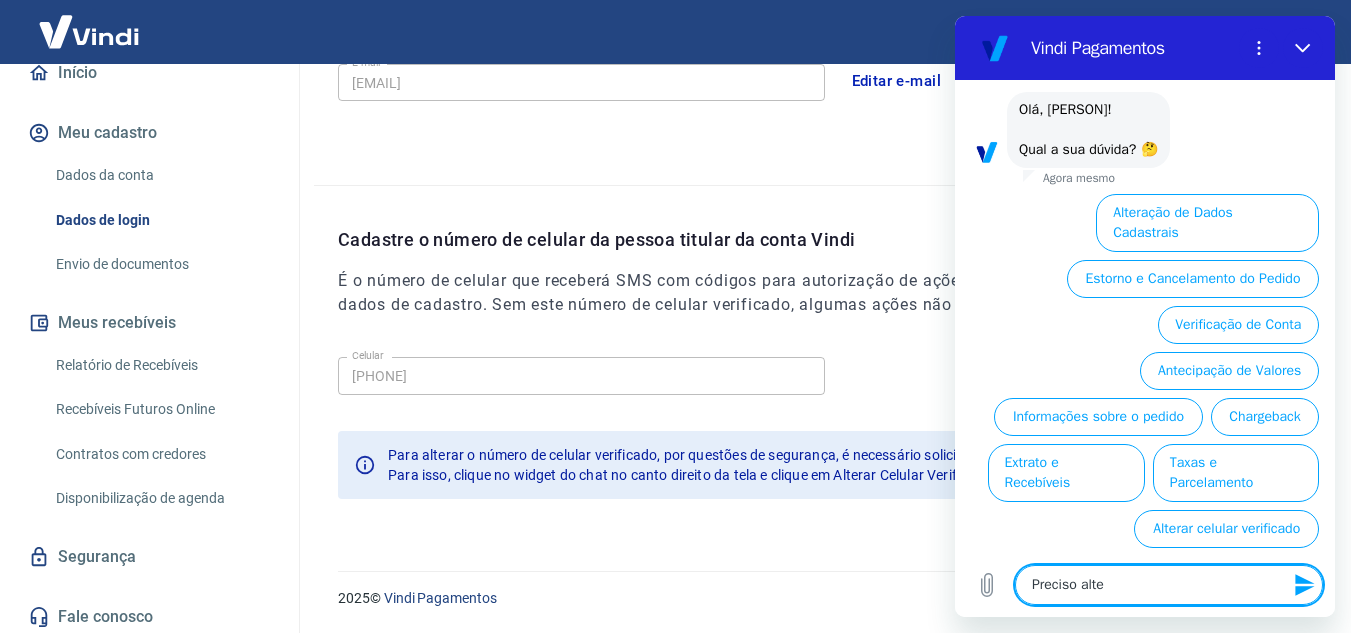 type on "Preciso alt" 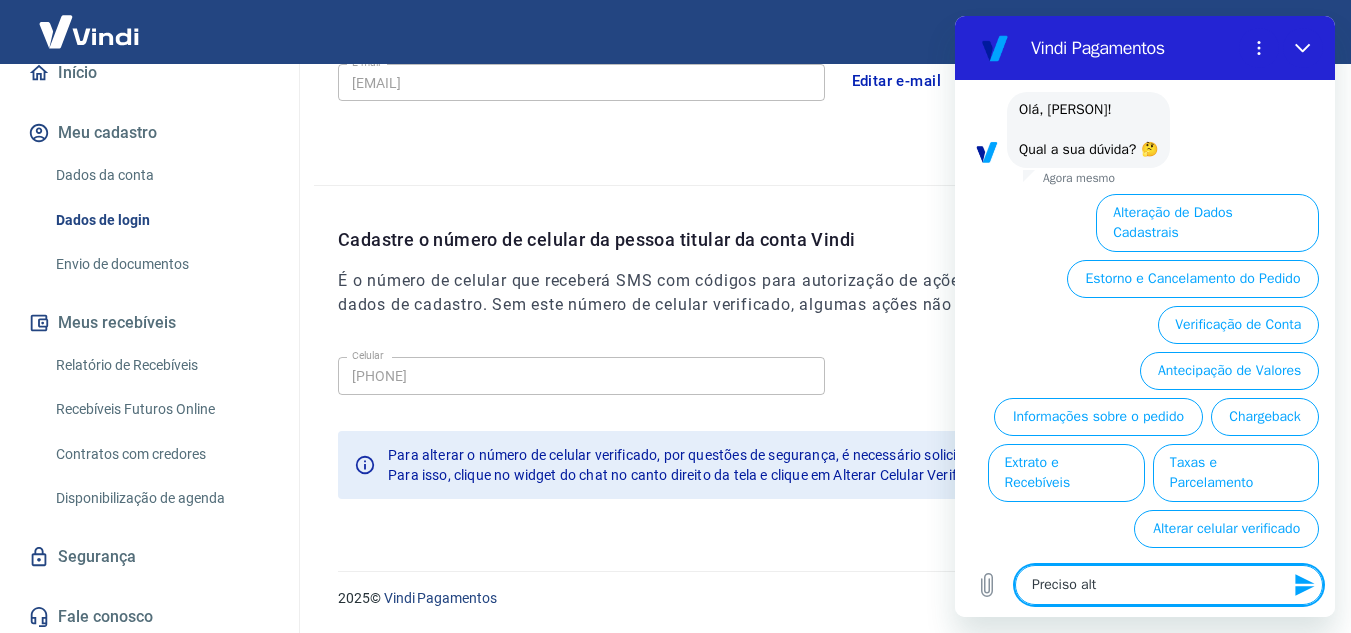 type on "Preciso al" 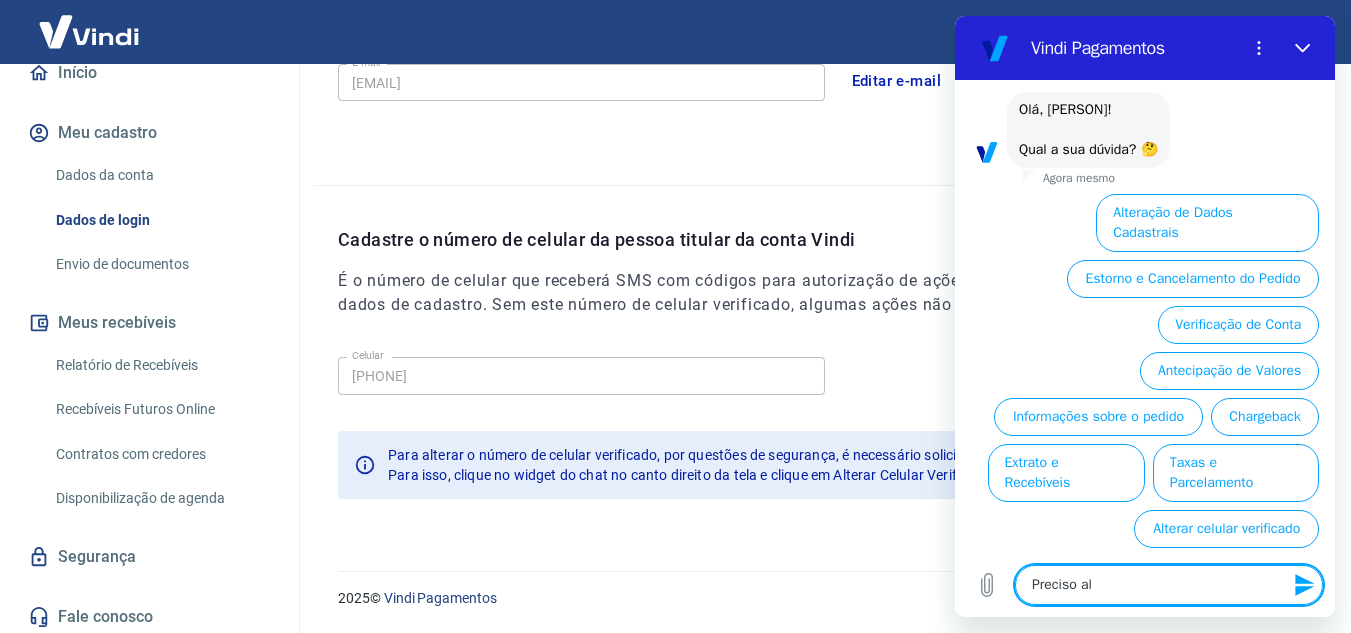 type on "Preciso a" 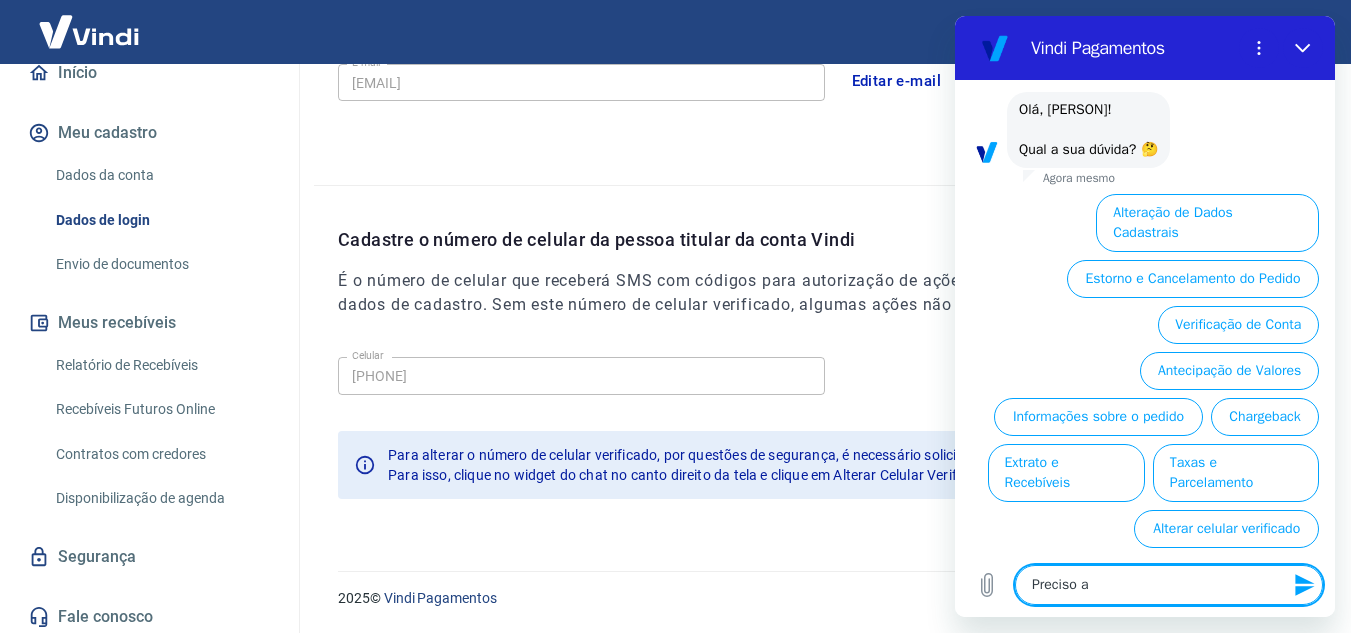 type on "Preciso" 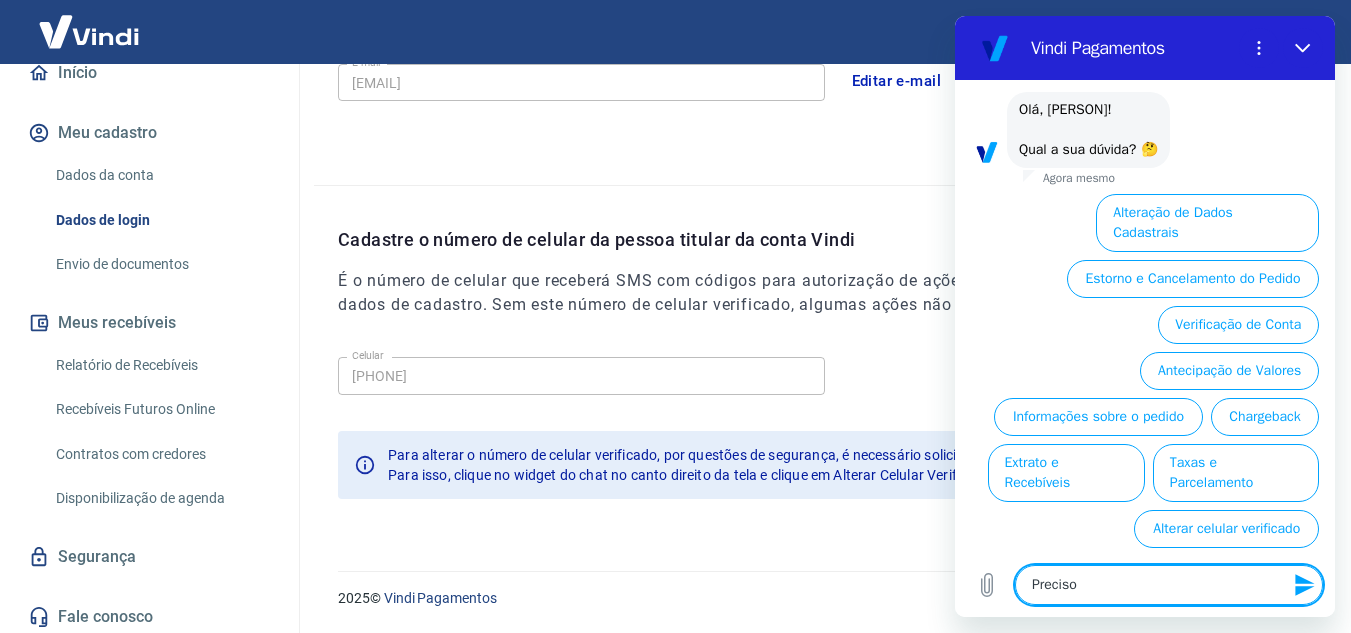 type on "Preciso" 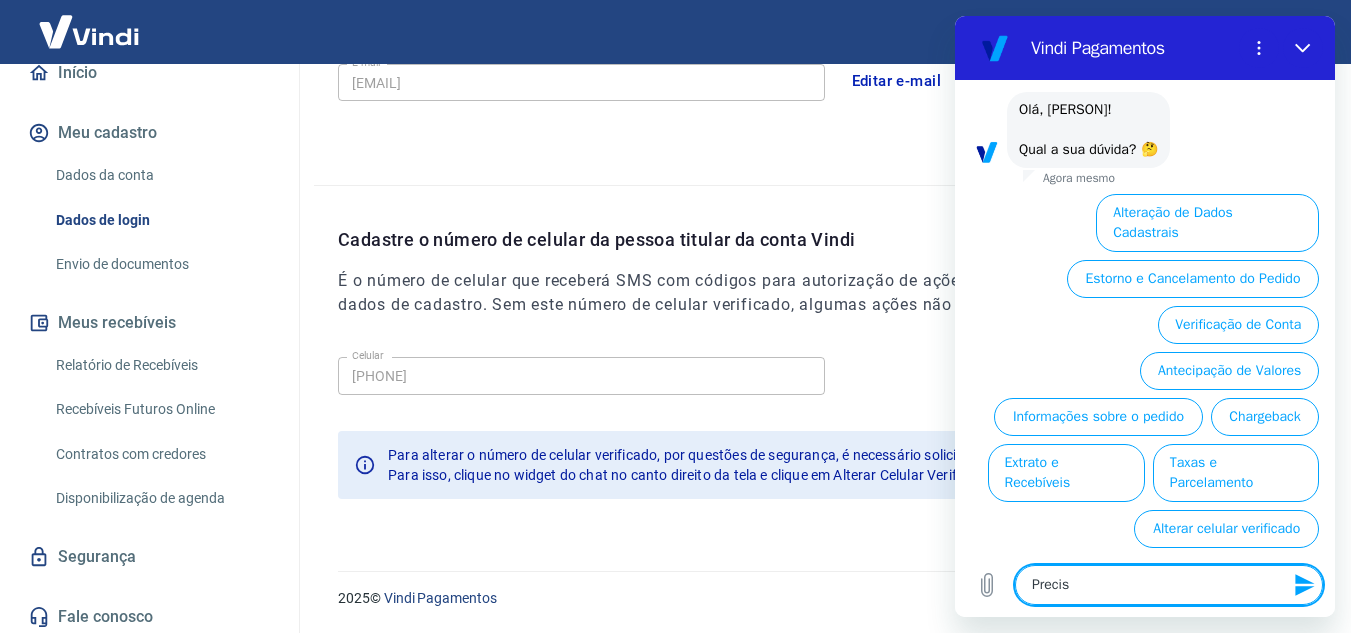 type on "Preci" 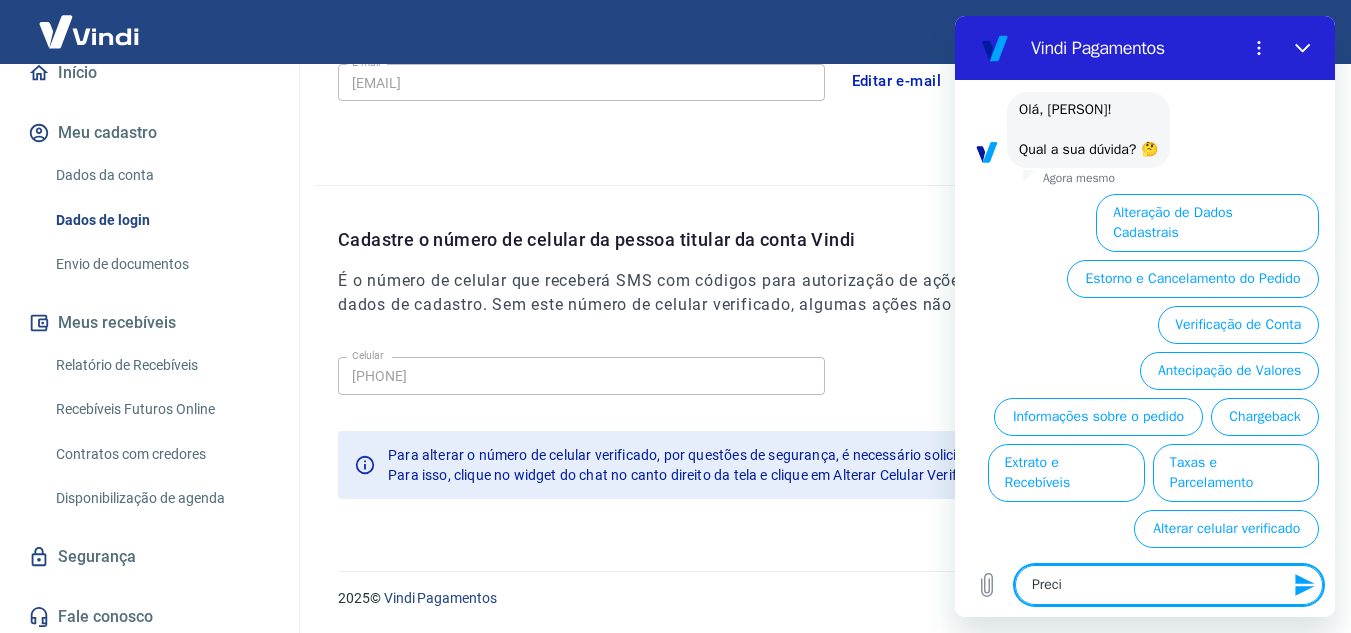 type on "Prec" 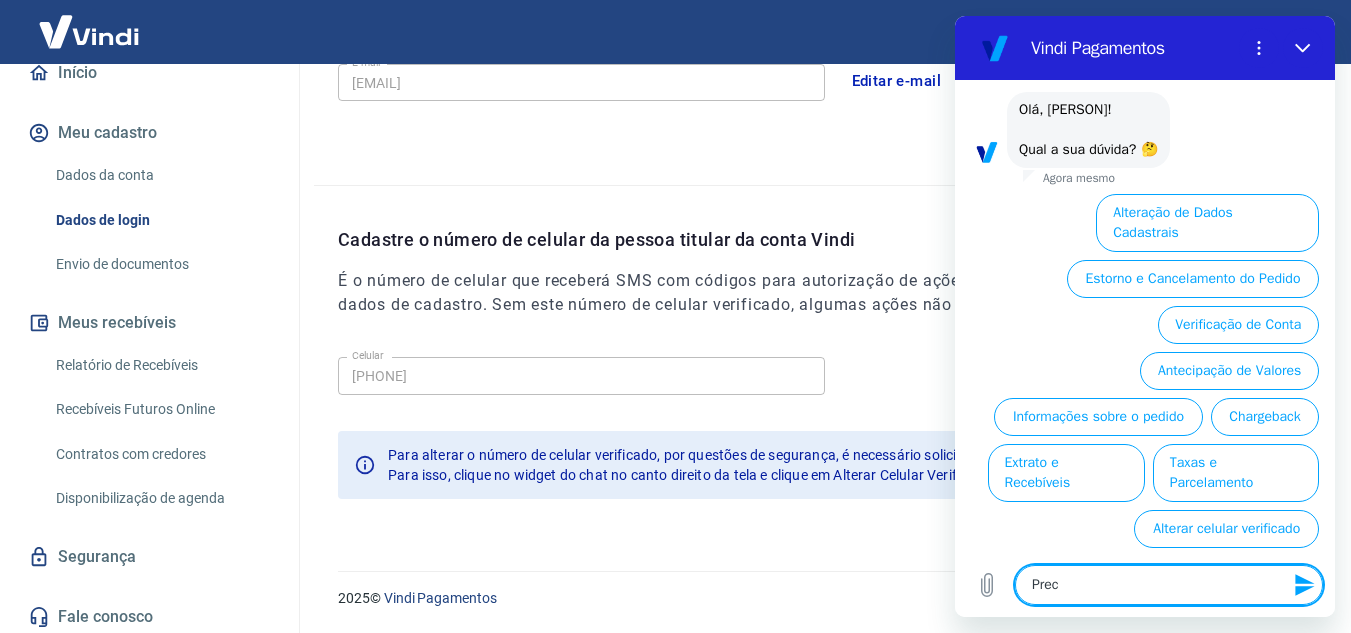 type on "Pre" 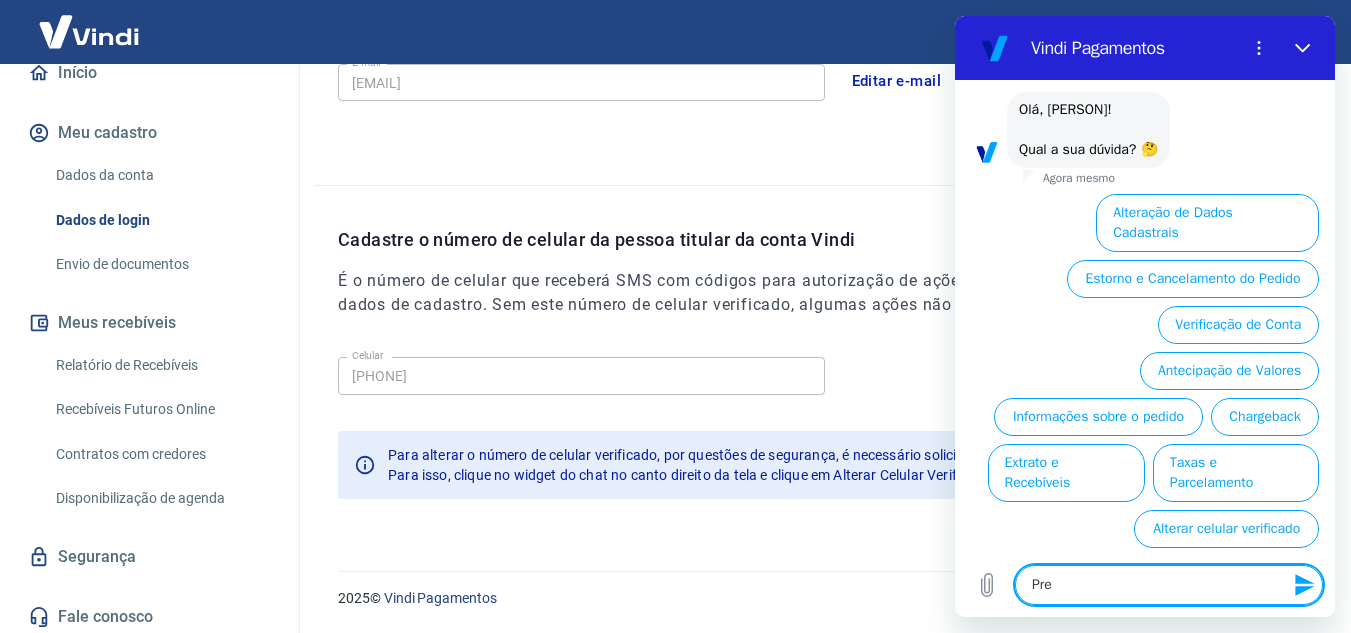type on "Pr" 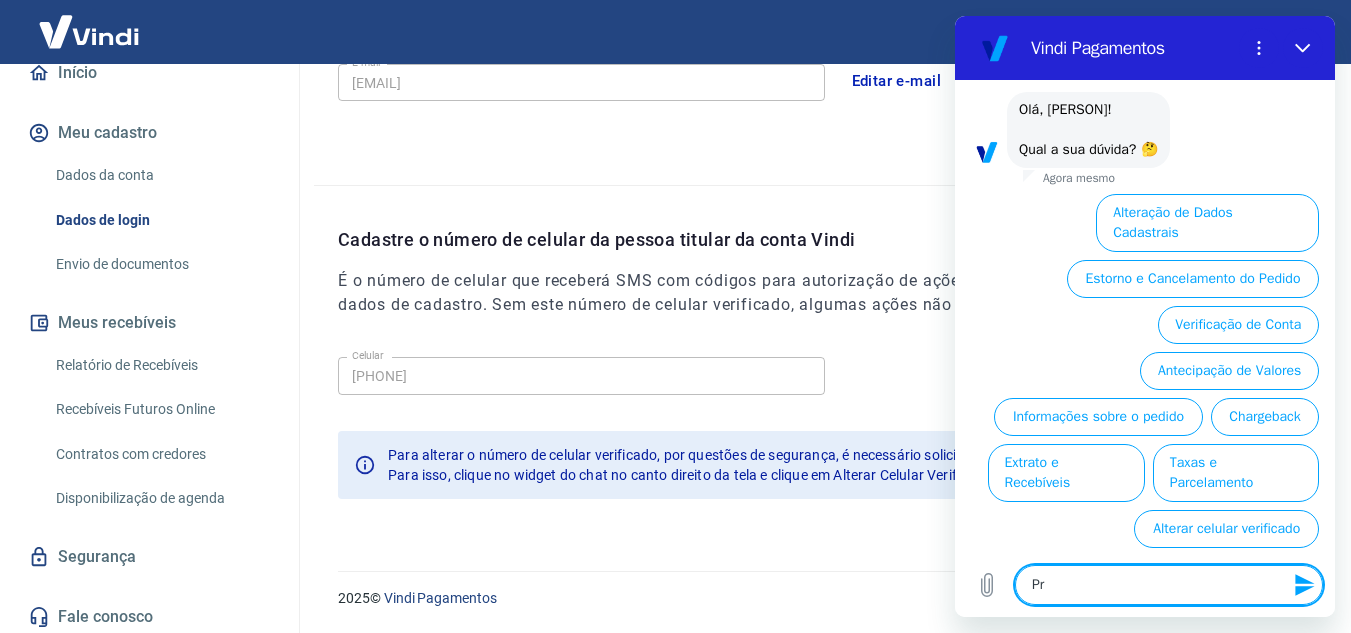 type on "P" 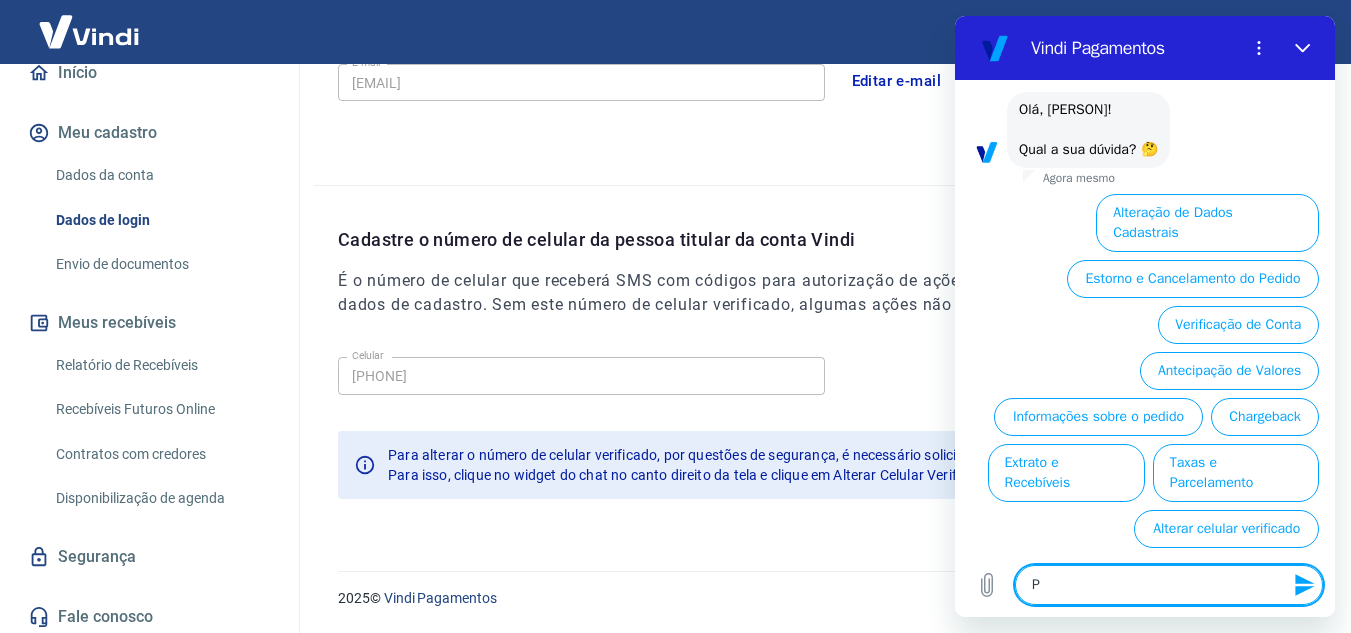 type 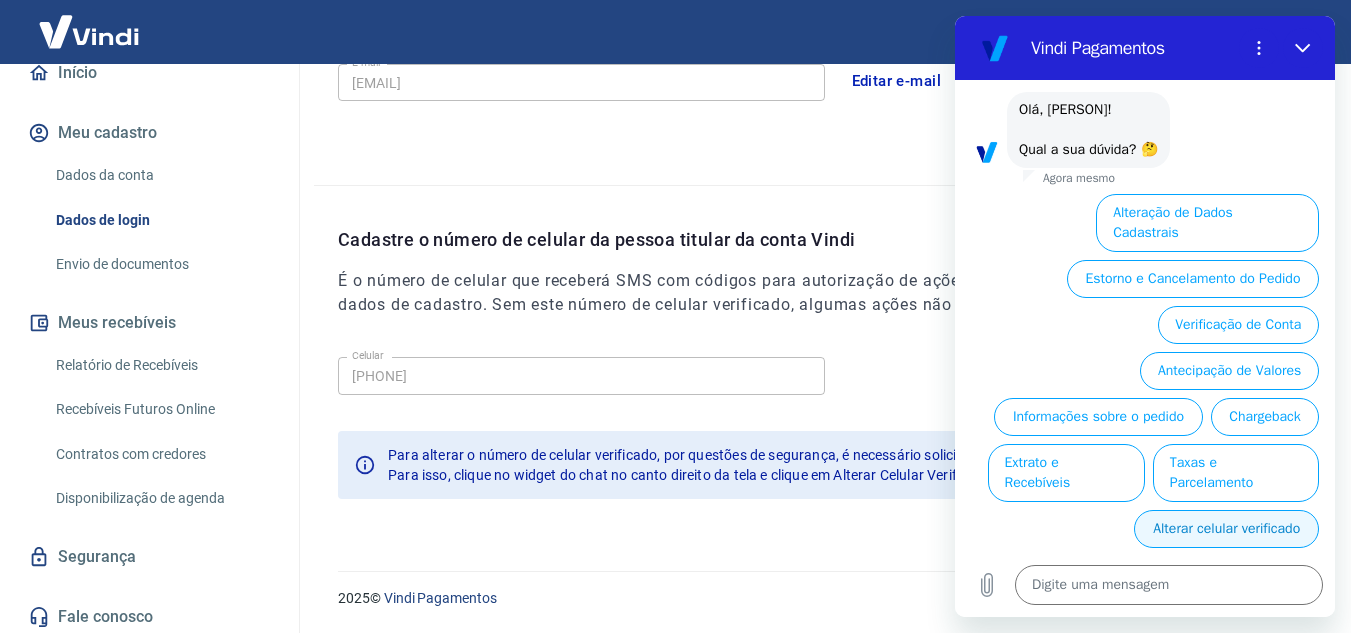 click on "Alterar celular verificado" at bounding box center [1226, 529] 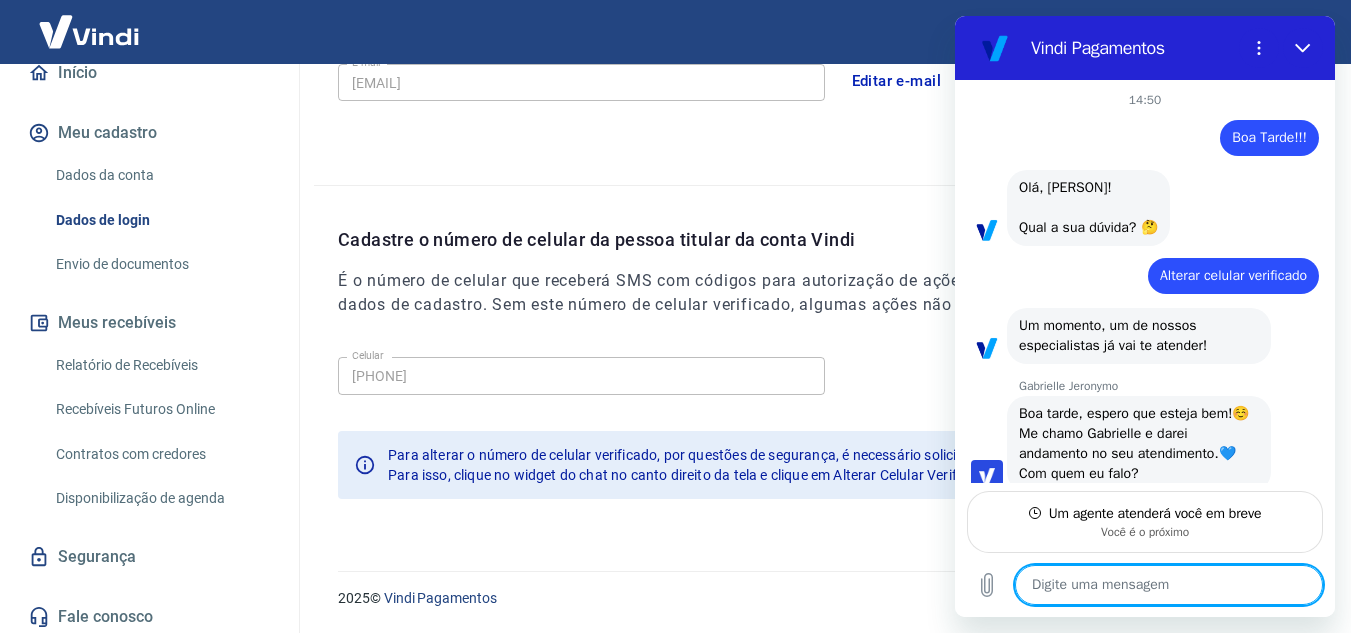 type on "x" 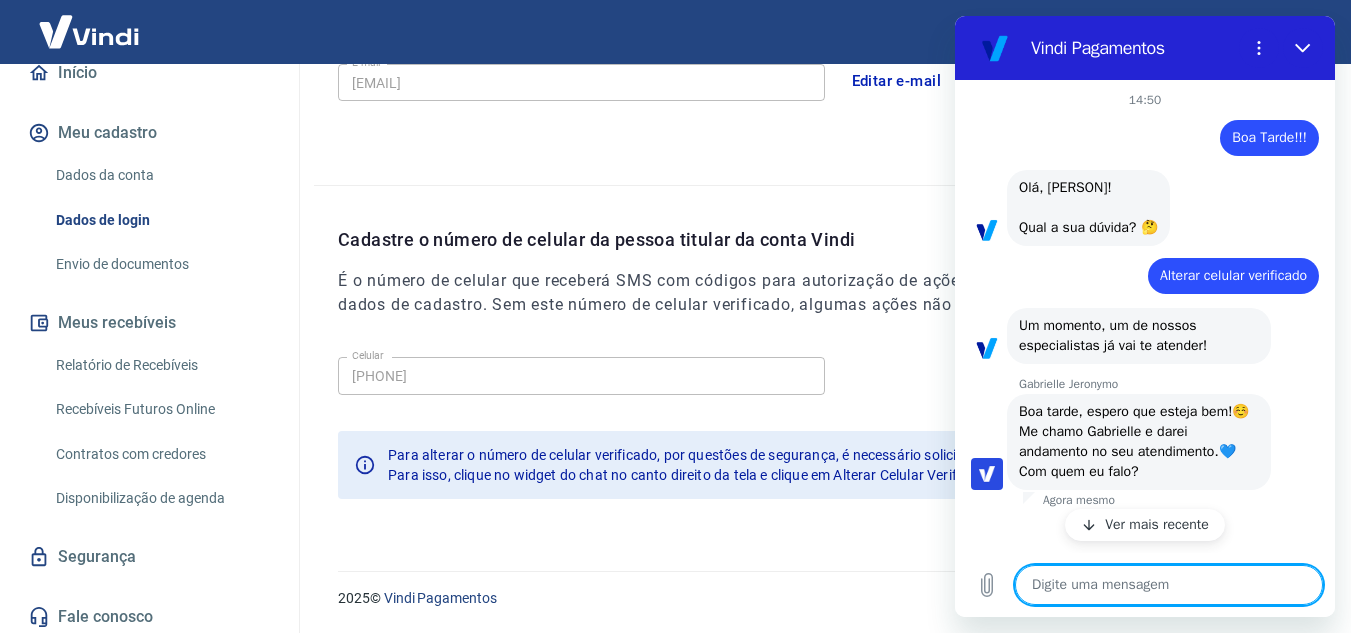 type on "E" 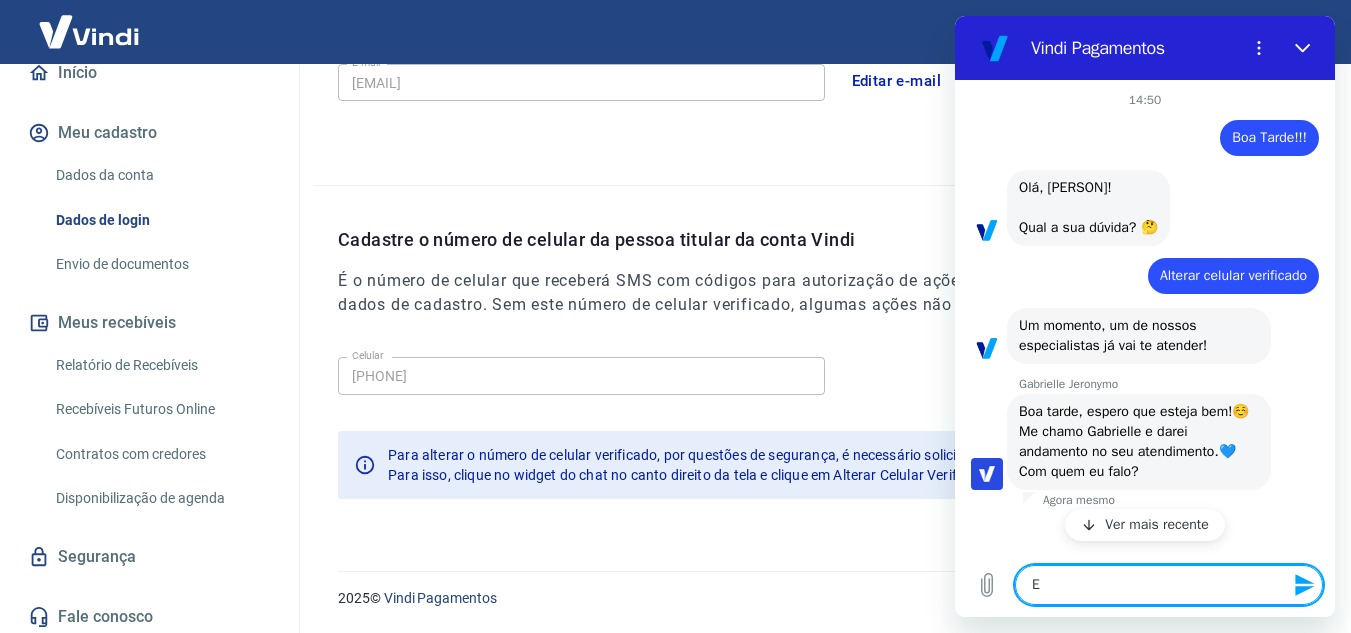 type on "[INITIAL]" 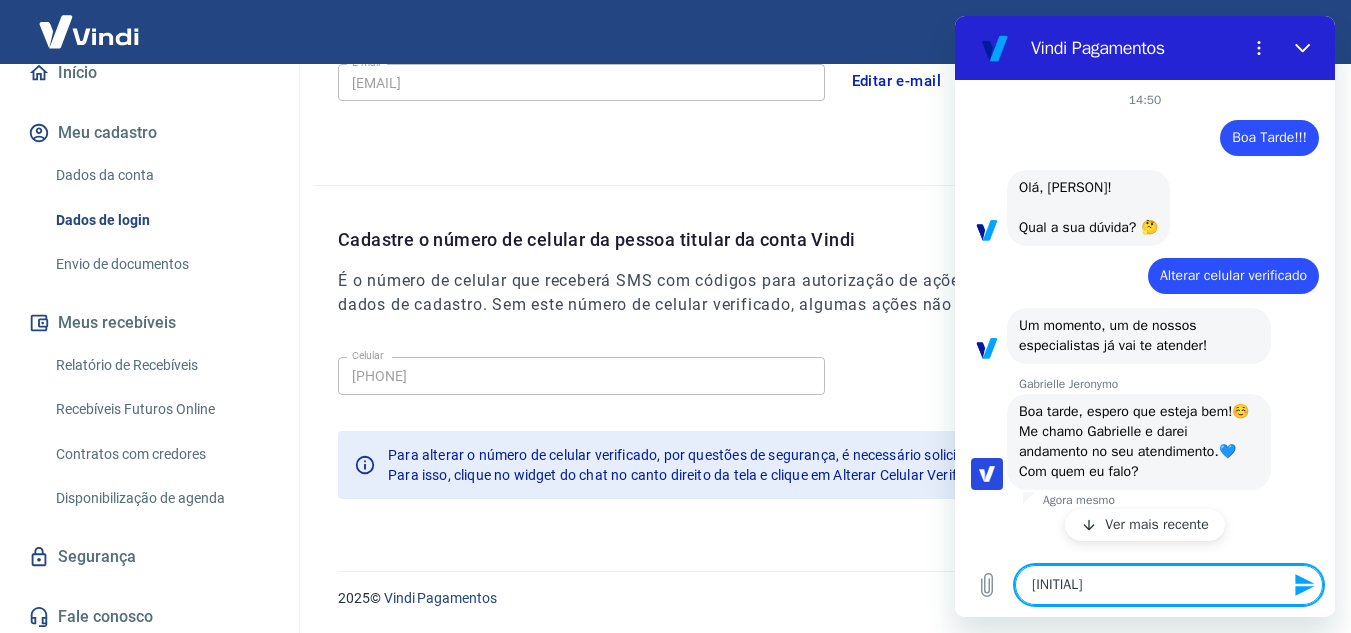 type on "[FIRST]" 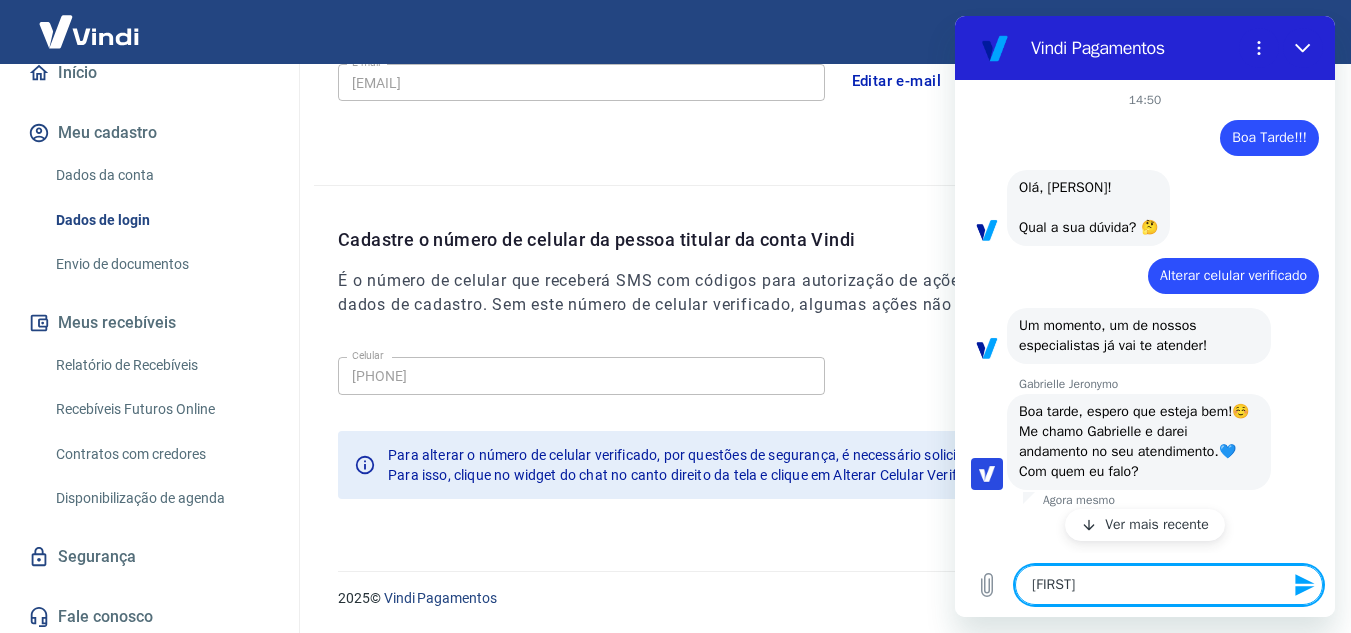 type on "[PERSON_INITIAL]" 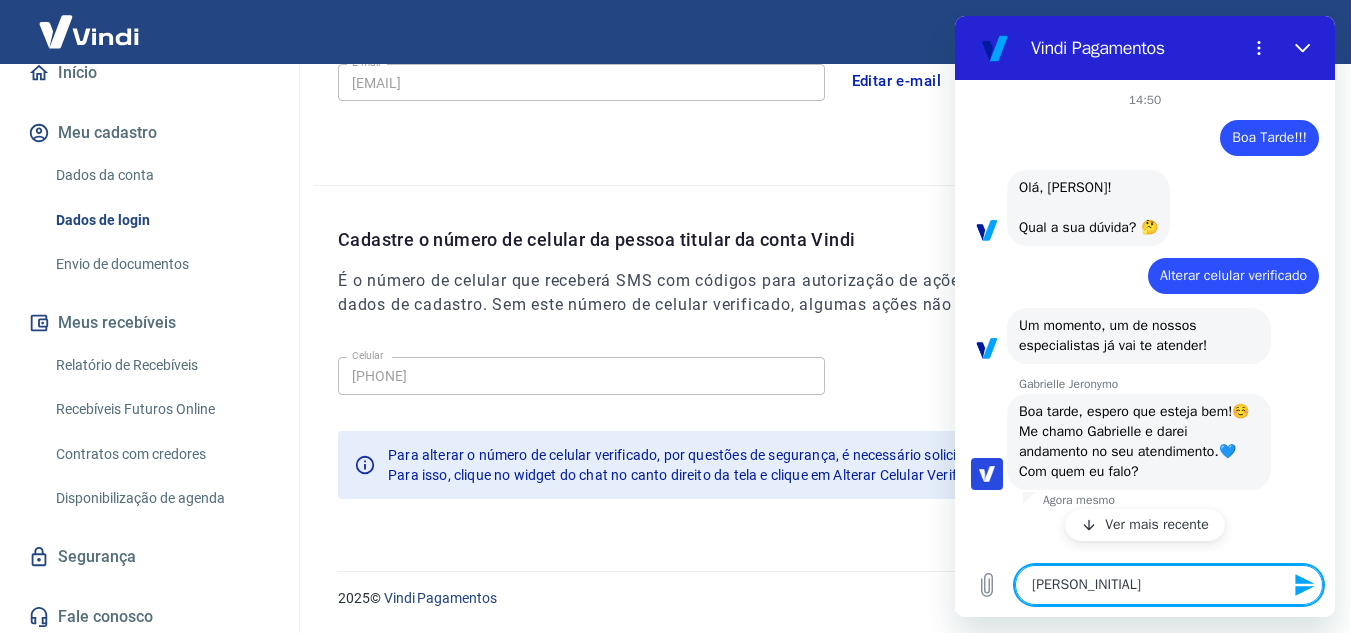 type on "[FIRST]" 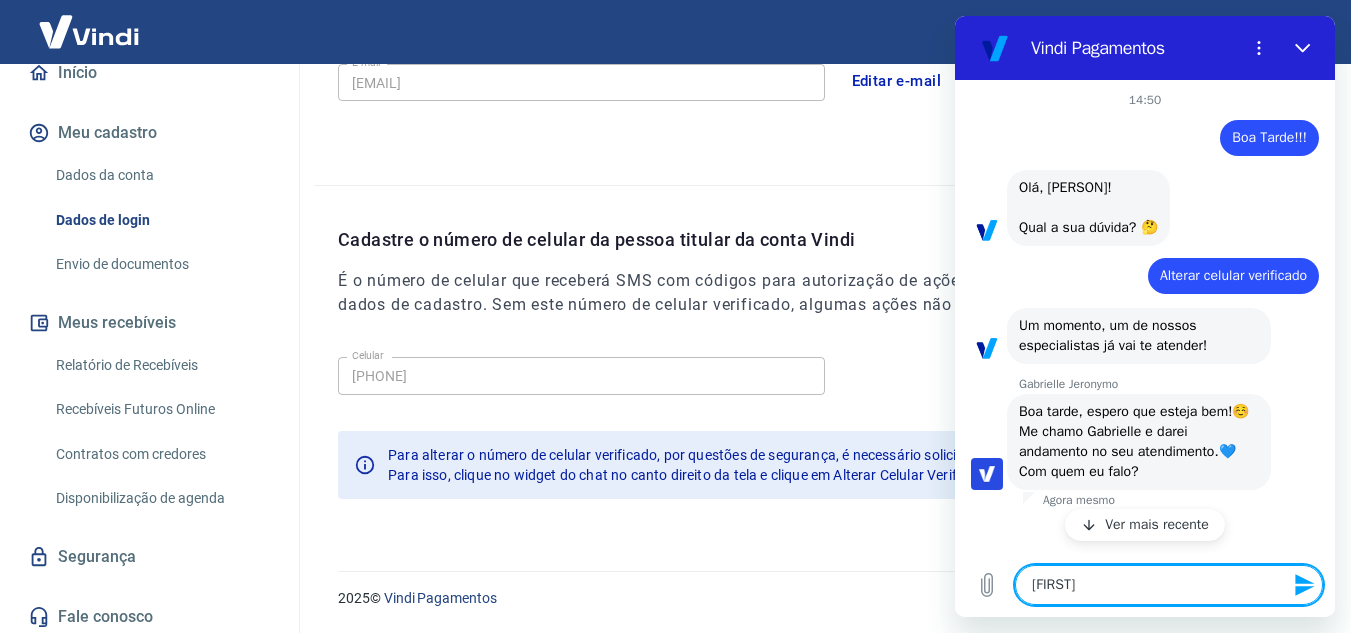 type on "[PERSON_INITIAL]" 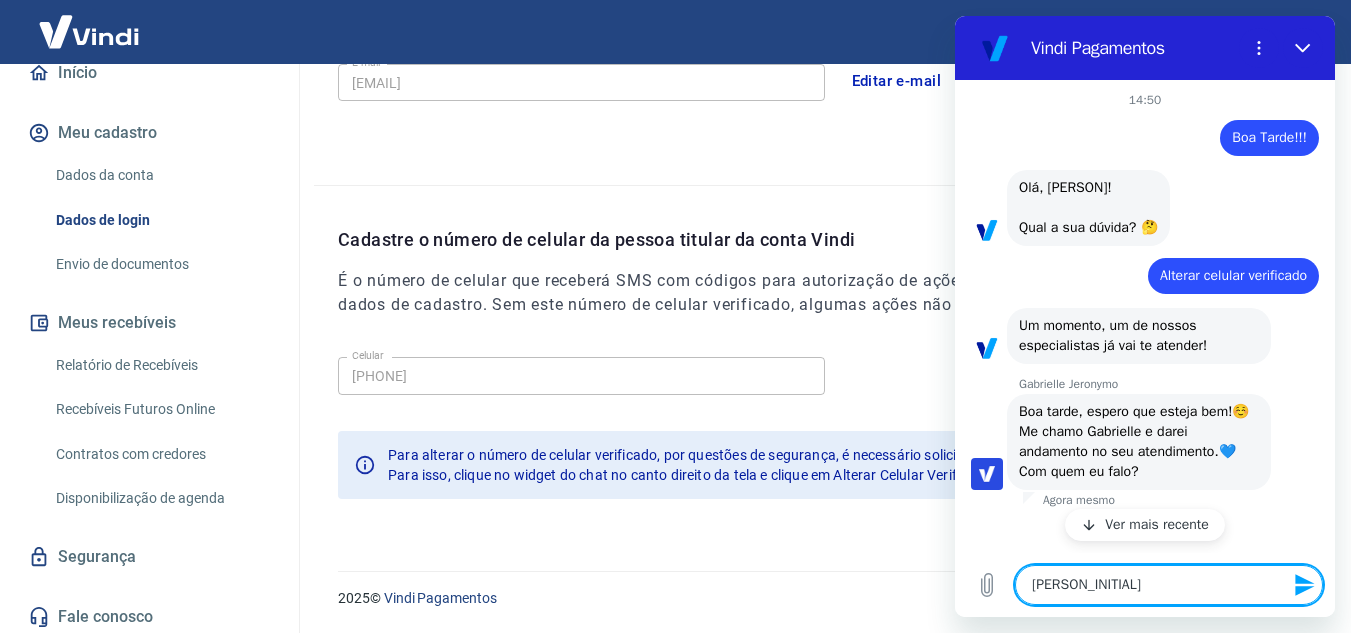 type on "[FIRST]" 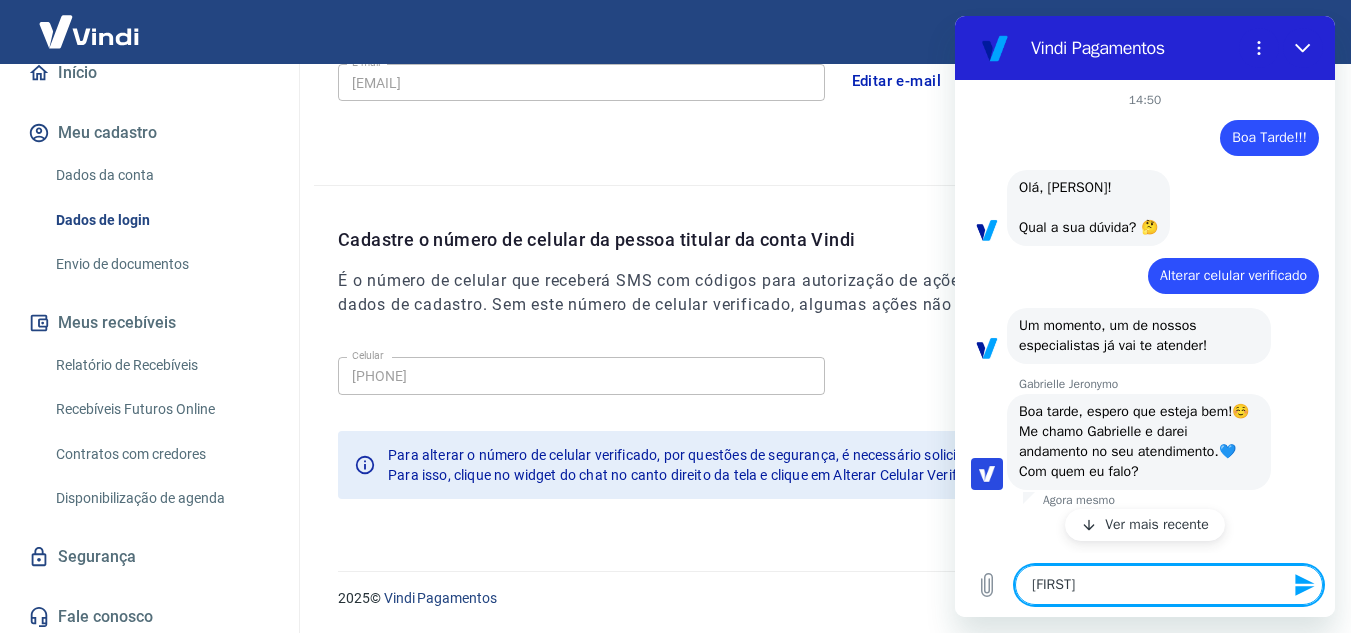 type on "[FIRST]" 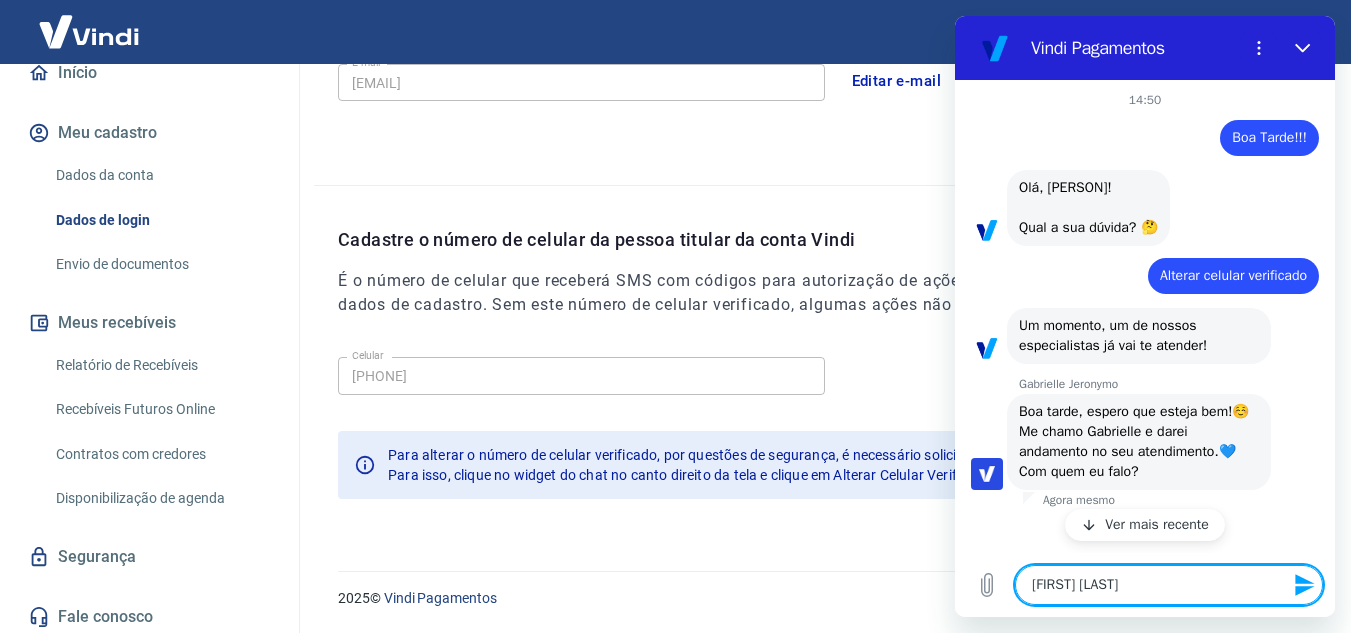 type on "[FIRST]" 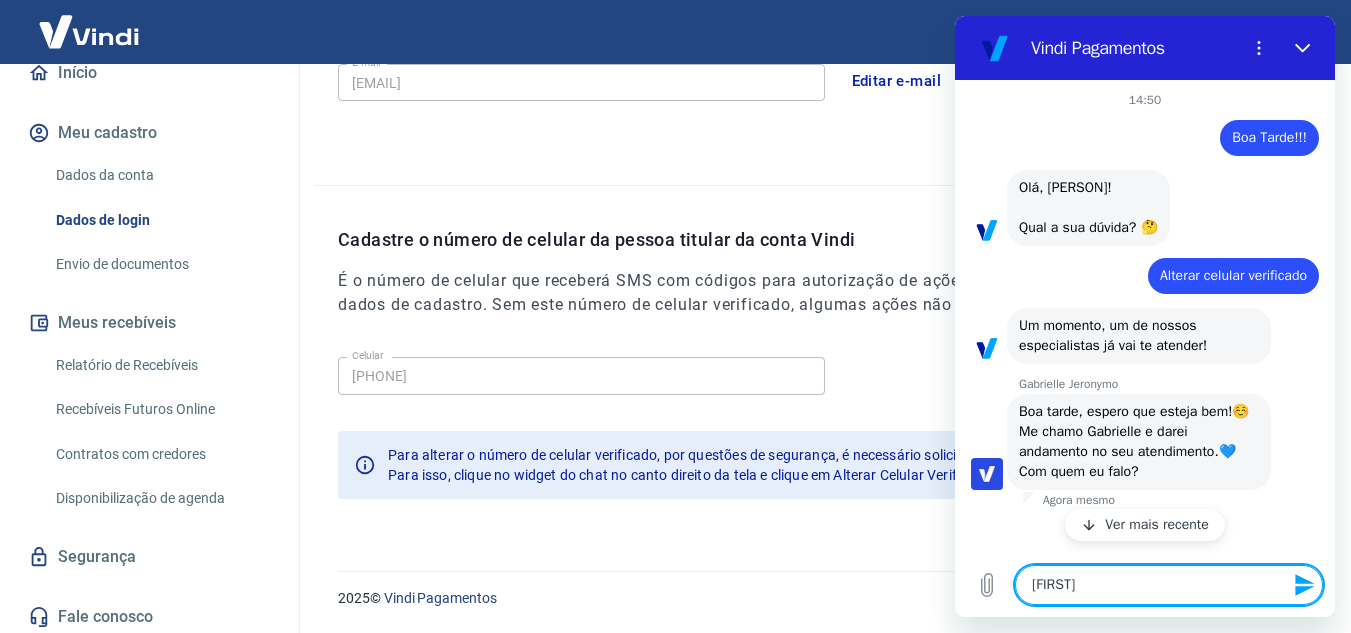type 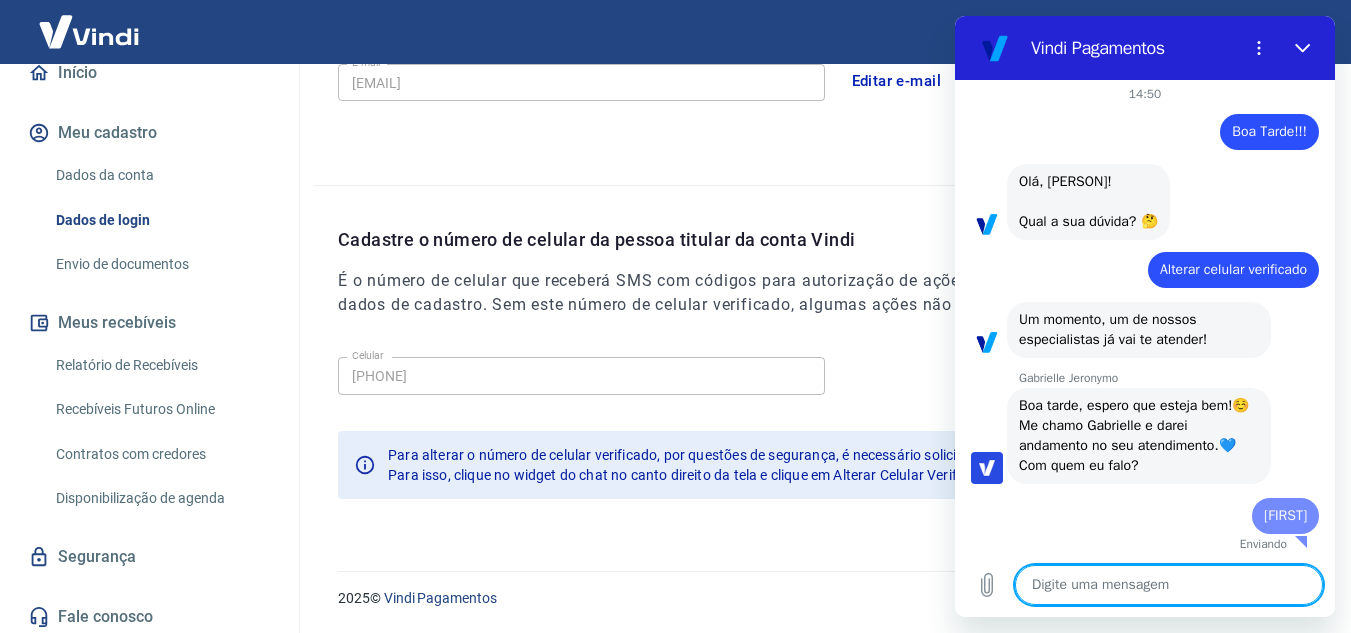 type on "x" 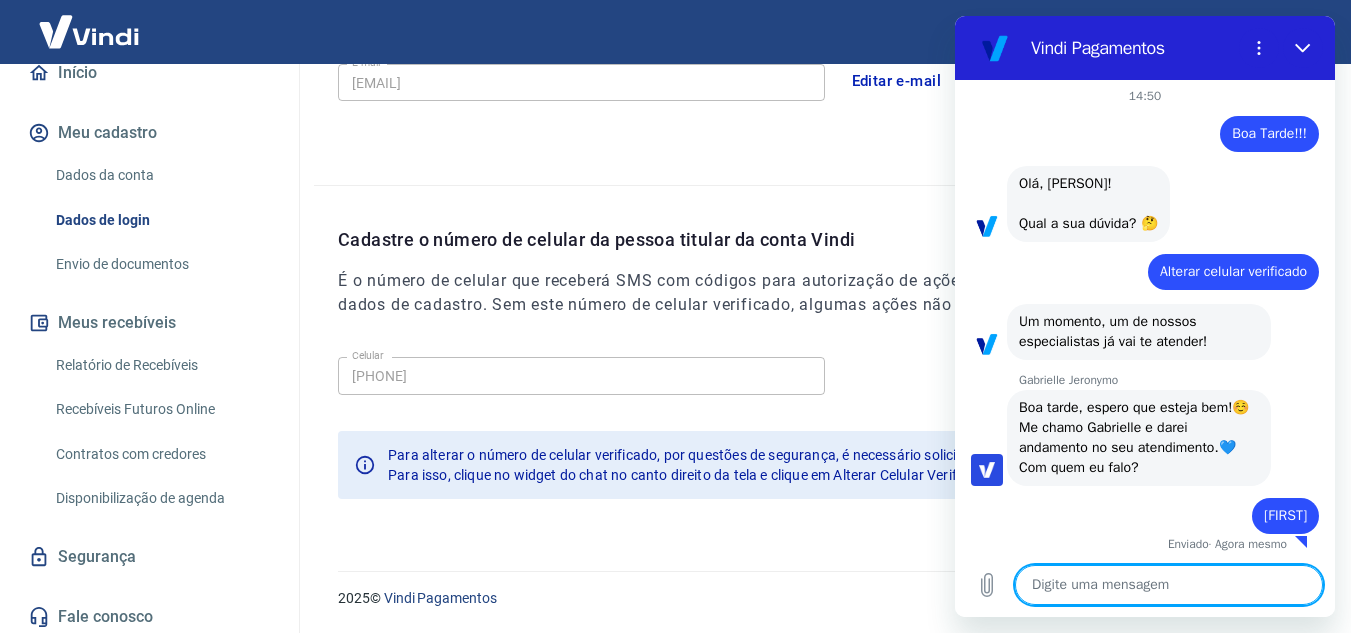 scroll, scrollTop: 48, scrollLeft: 0, axis: vertical 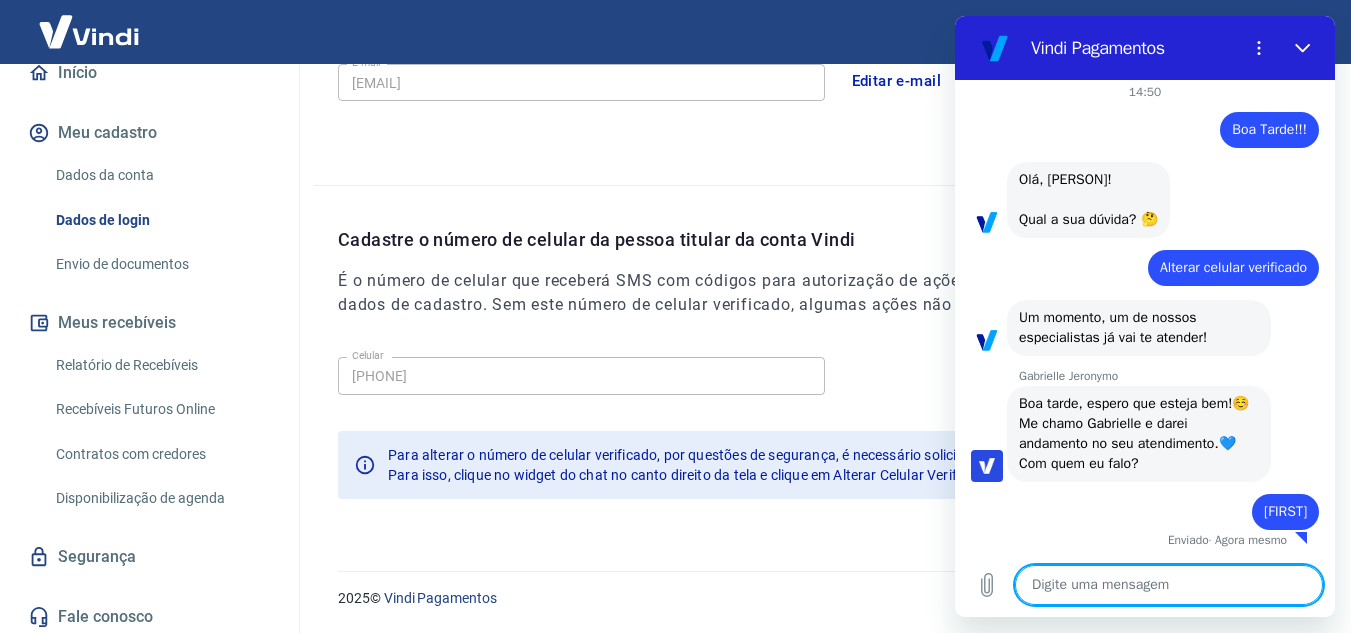 click at bounding box center (1169, 585) 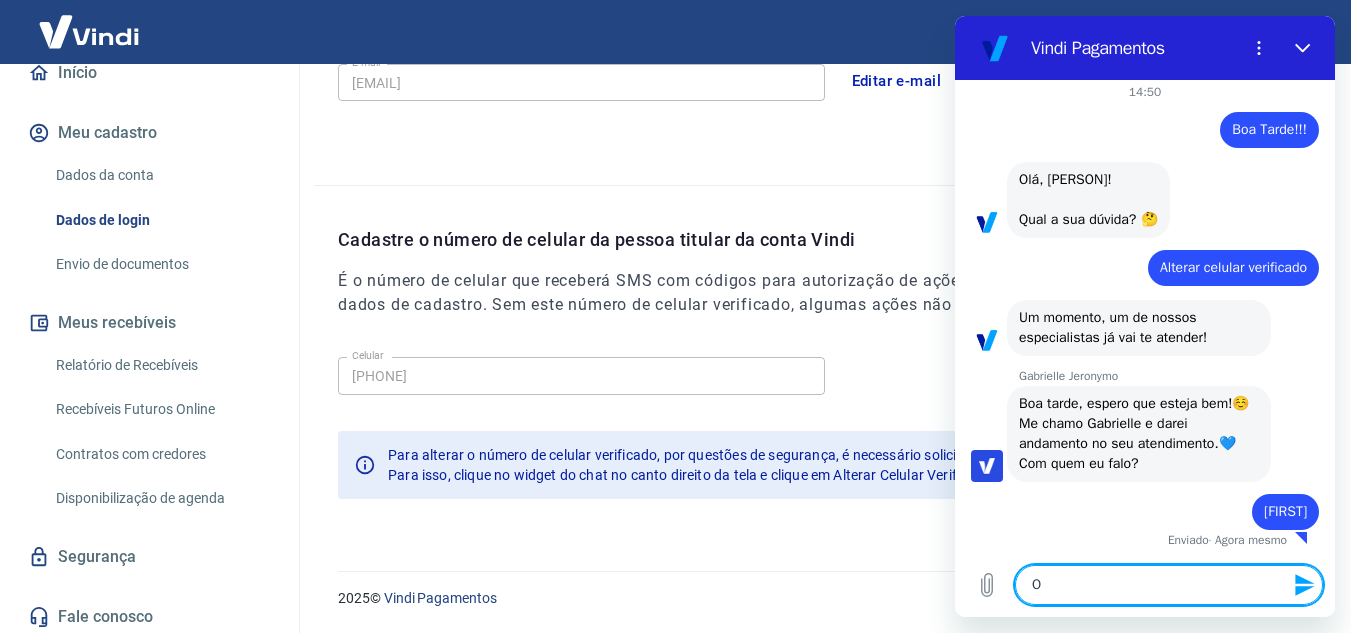type on "O" 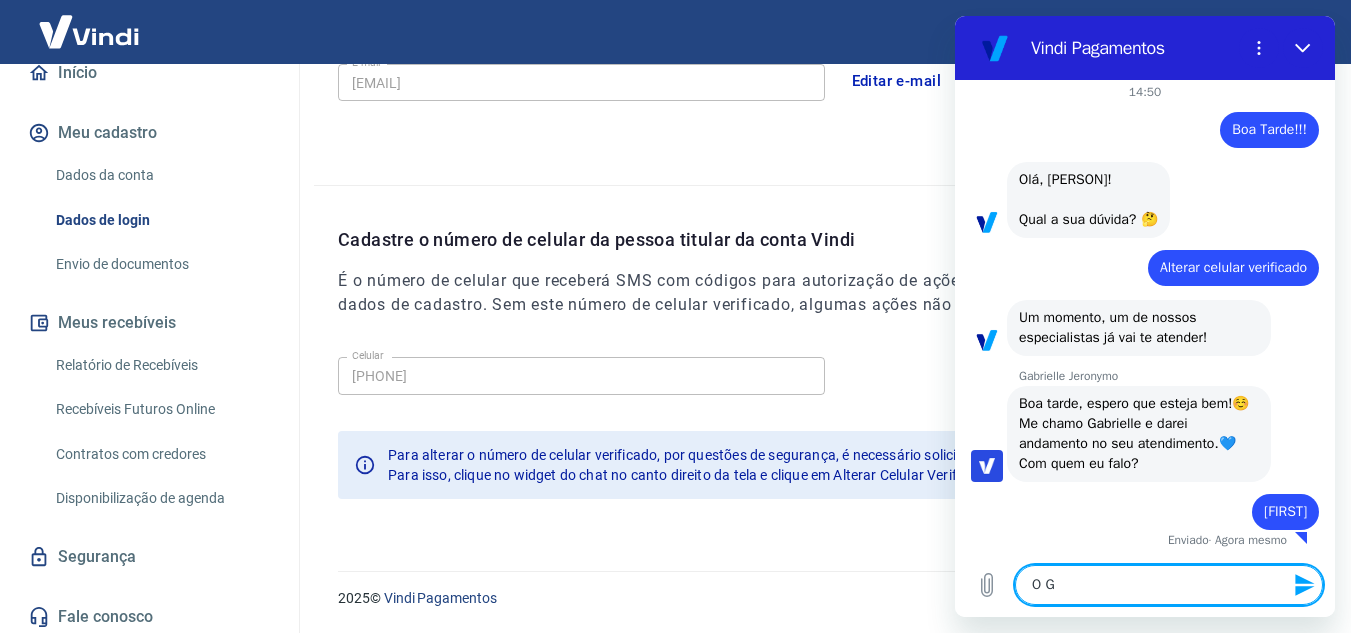 type on "O [PERSON]" 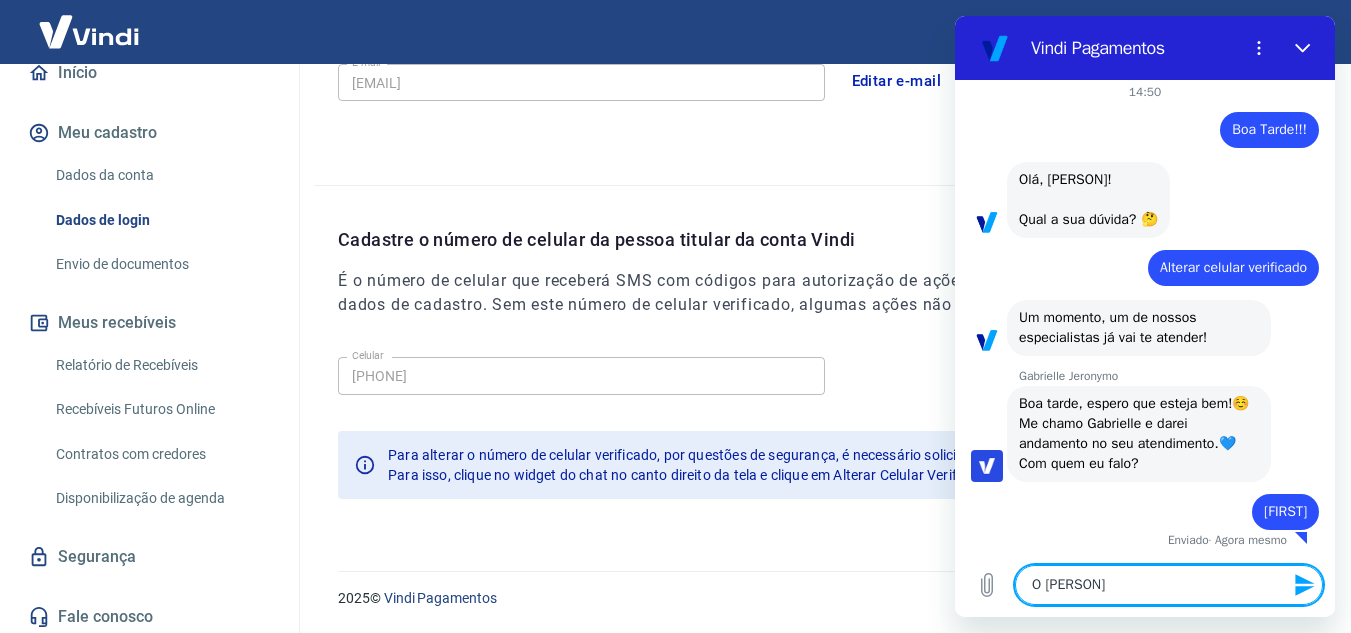 type on "O [PERSON]" 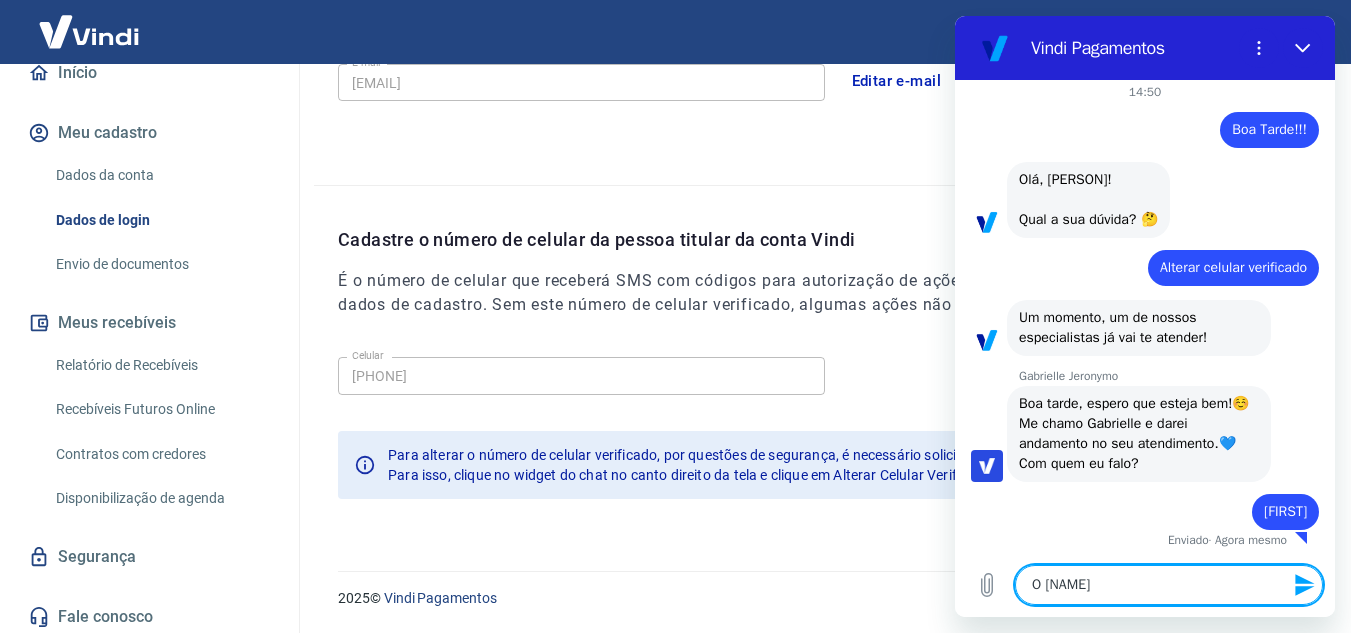 type on "O [NAME]" 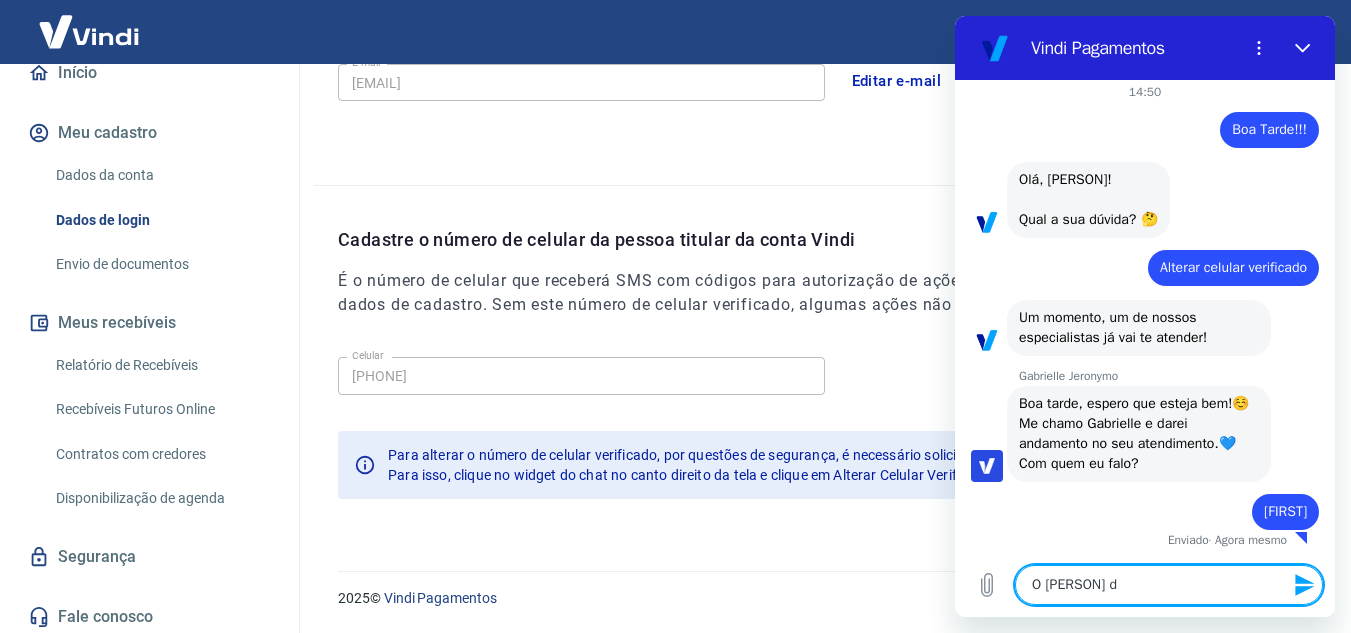 type on "O [NAME] da" 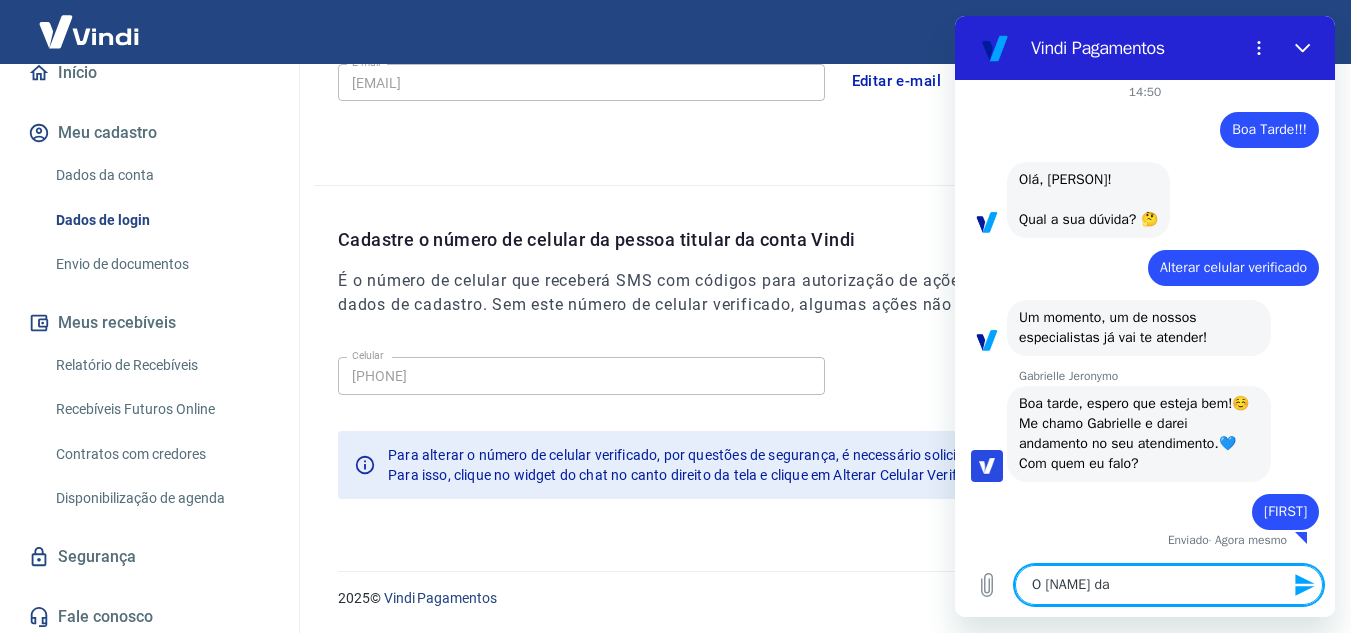 type on "O [NAME] da" 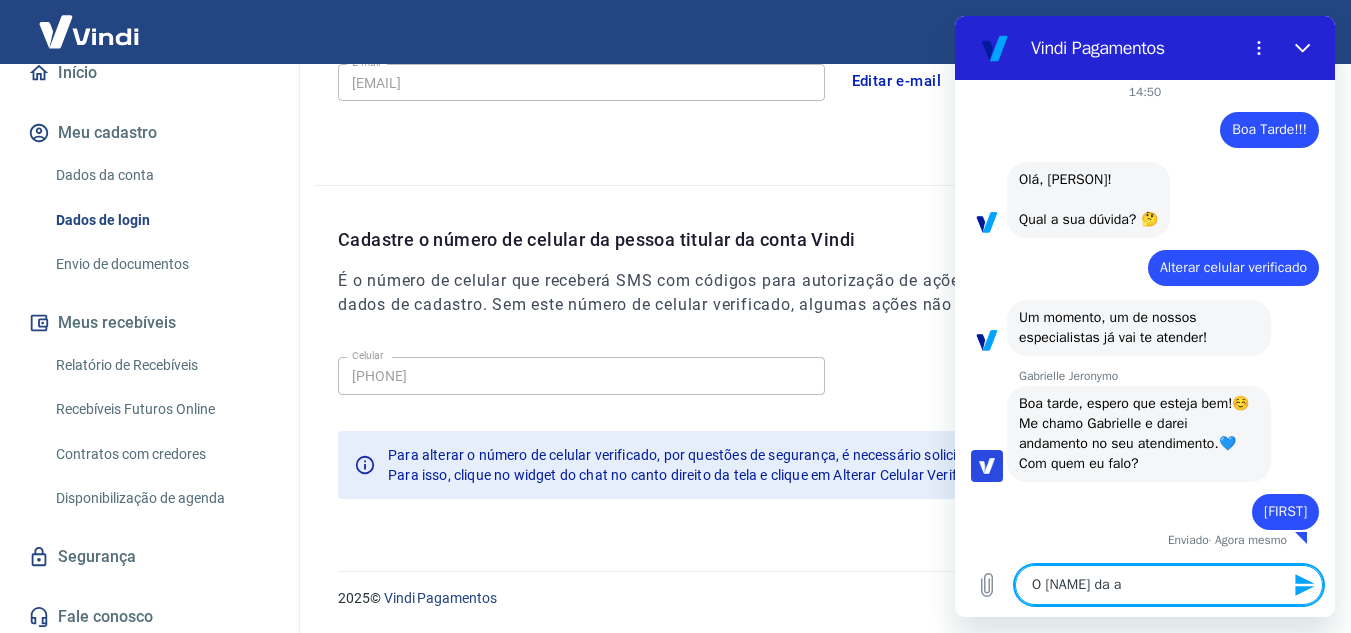 type on "O [PERSON] da ag" 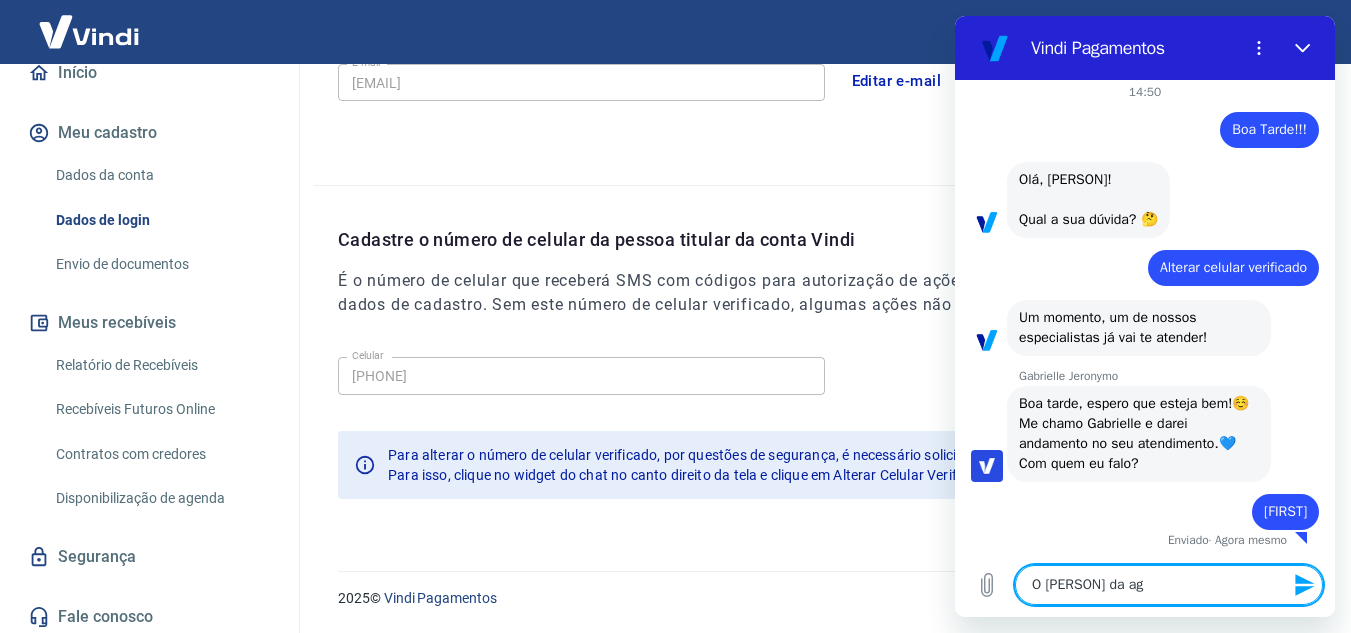 type on "O [PERSON] da age" 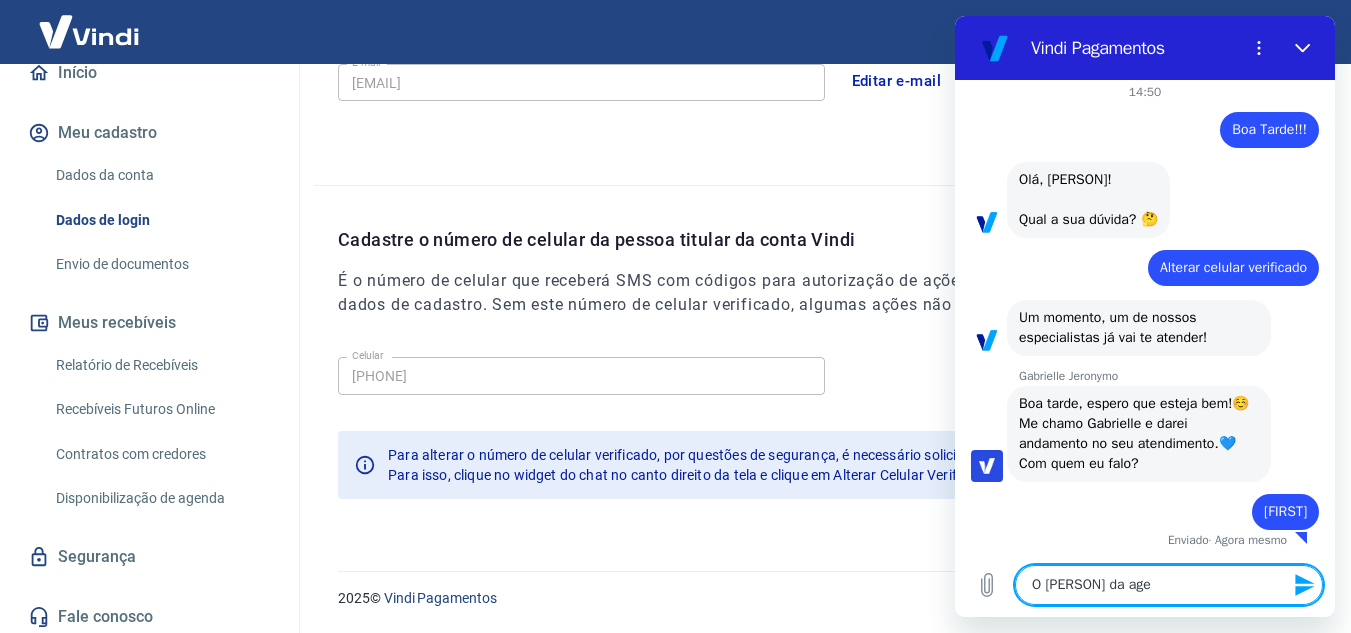 type on "O [NAME] da agen" 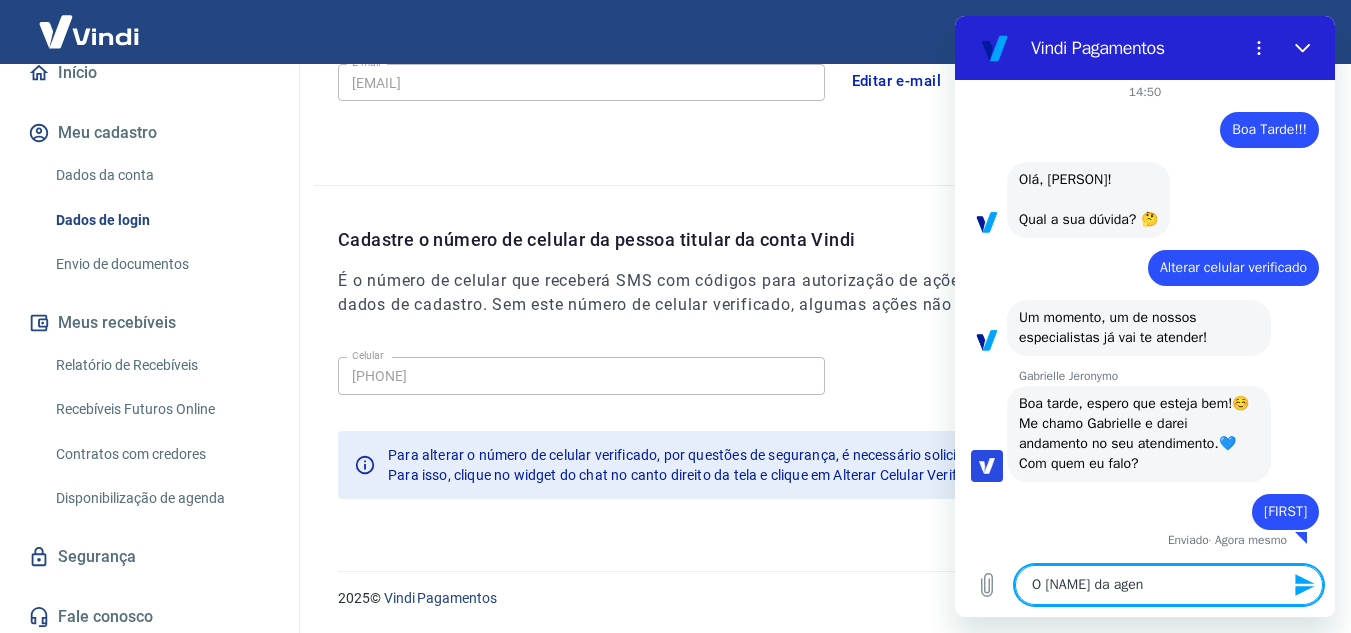 type on "O [NAME] da agenc" 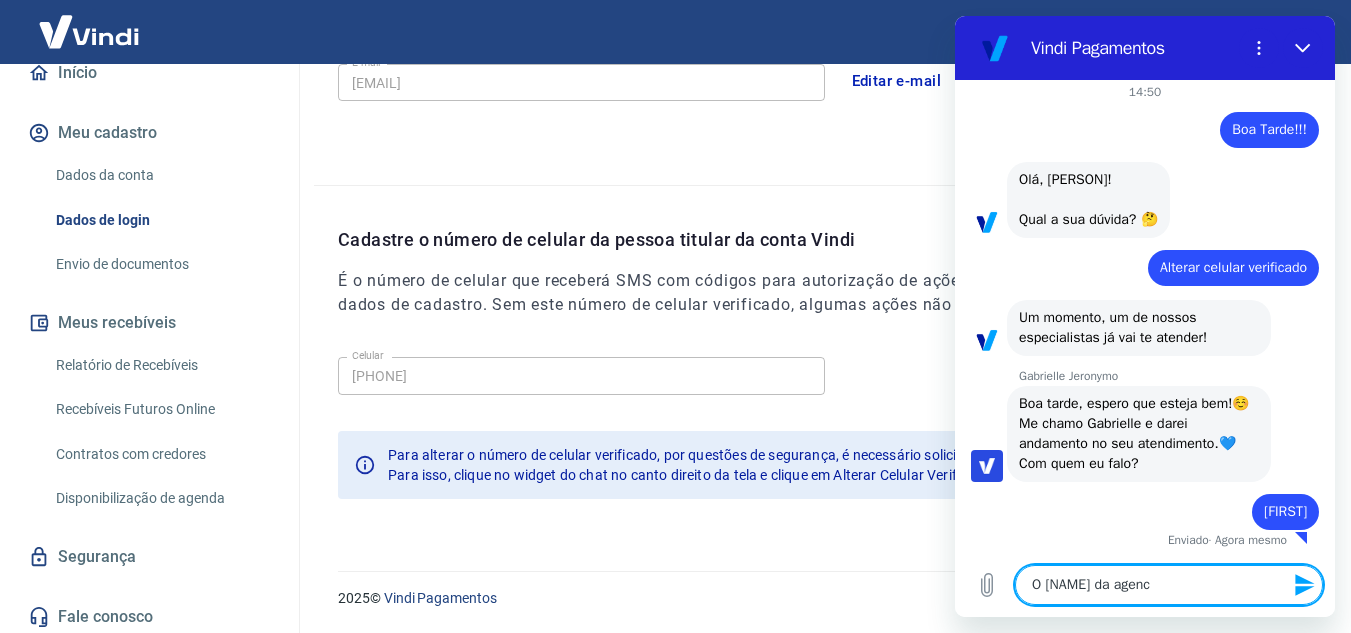 type on "O [NAME] da agenci" 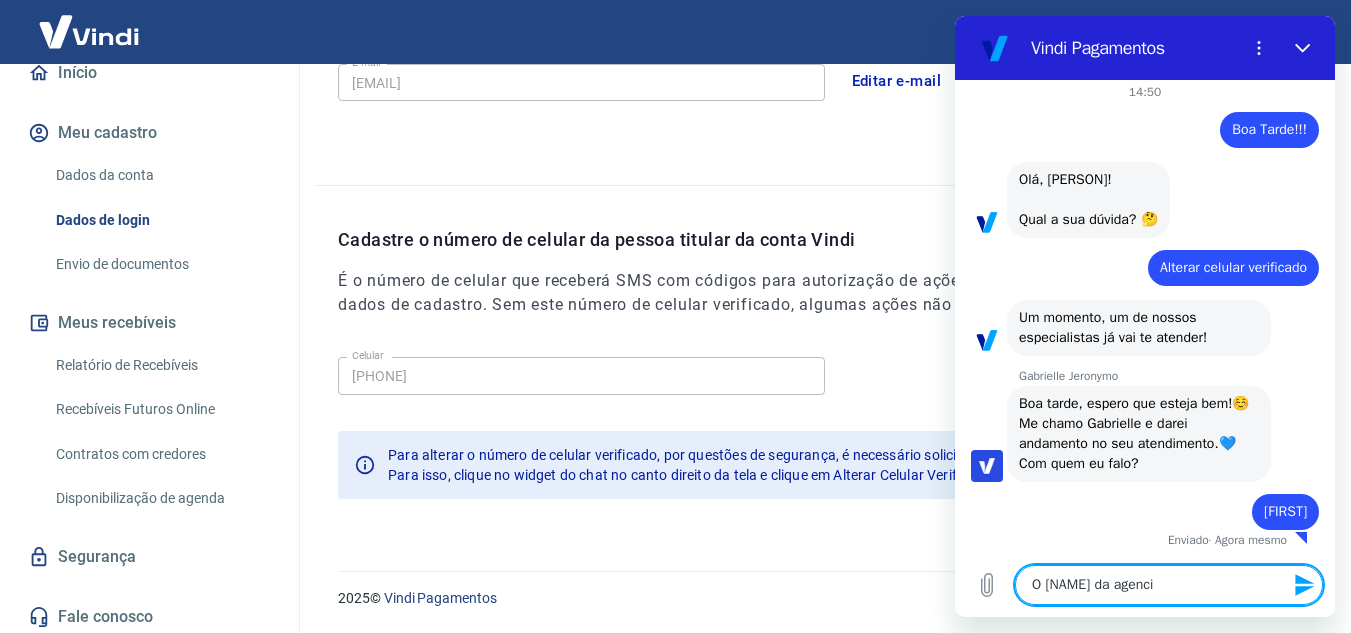 type 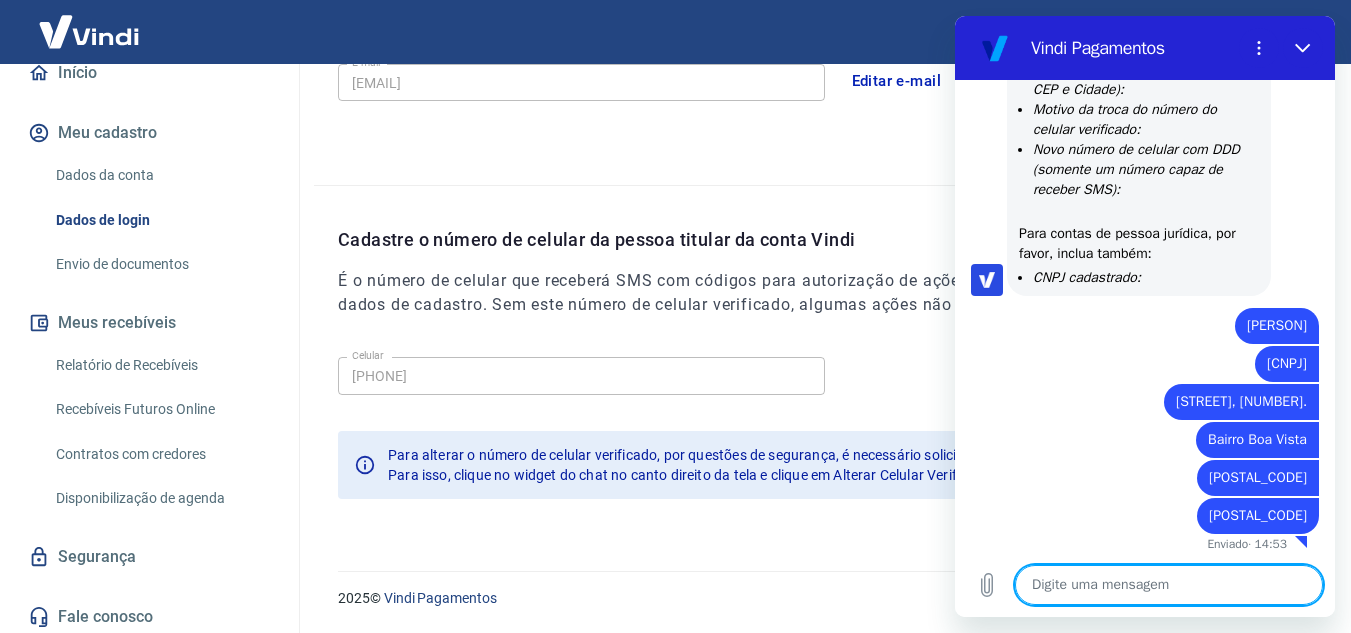 scroll, scrollTop: 1250, scrollLeft: 0, axis: vertical 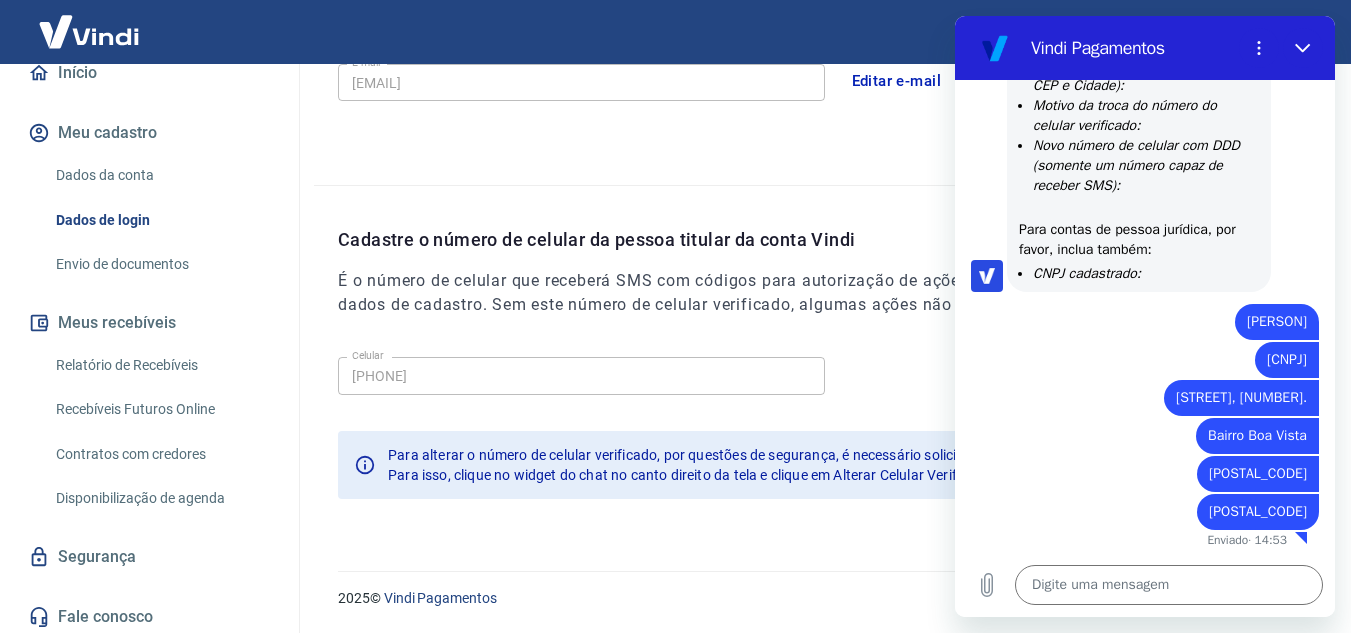 drag, startPoint x: 1264, startPoint y: 478, endPoint x: 1051, endPoint y: 510, distance: 215.39035 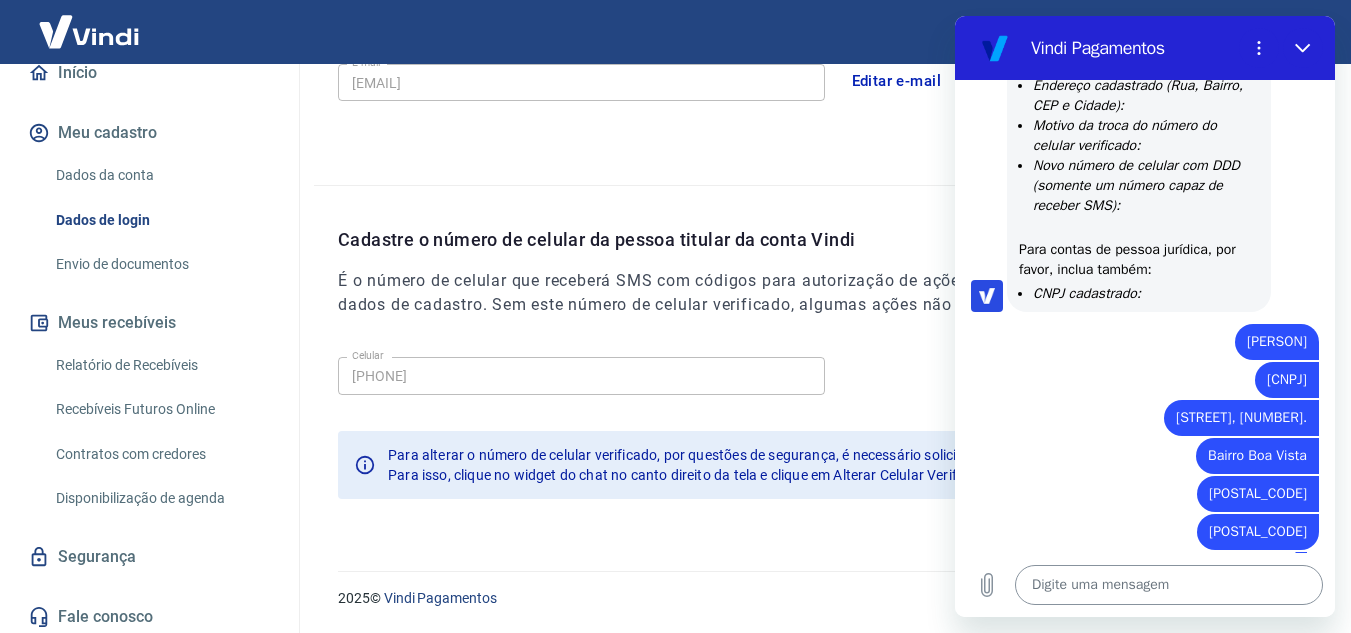 click at bounding box center [1169, 585] 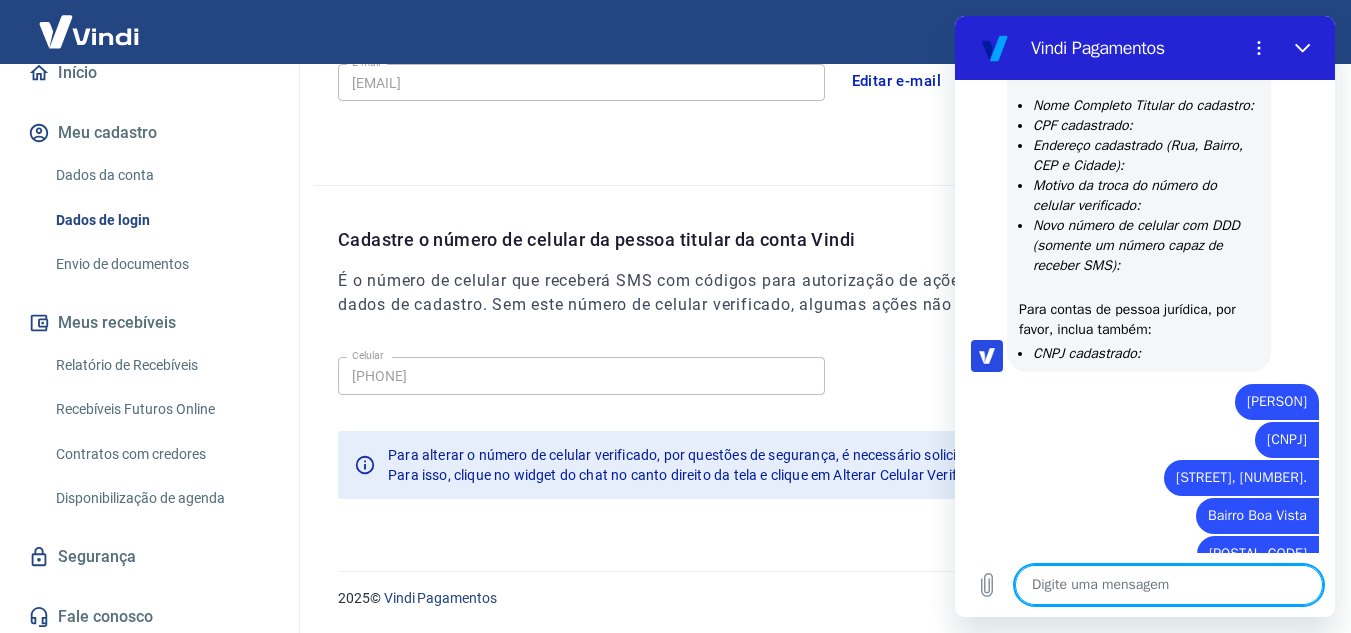 scroll, scrollTop: 1088, scrollLeft: 0, axis: vertical 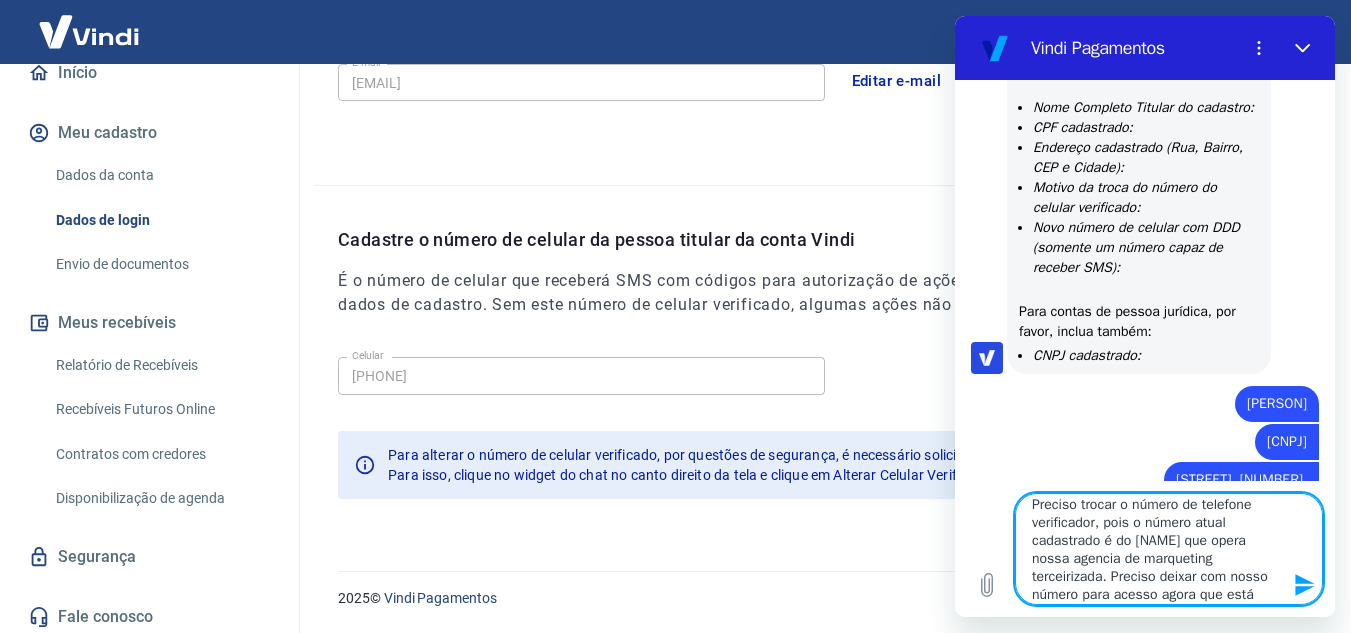 drag, startPoint x: 1156, startPoint y: 555, endPoint x: 1207, endPoint y: 573, distance: 54.08327 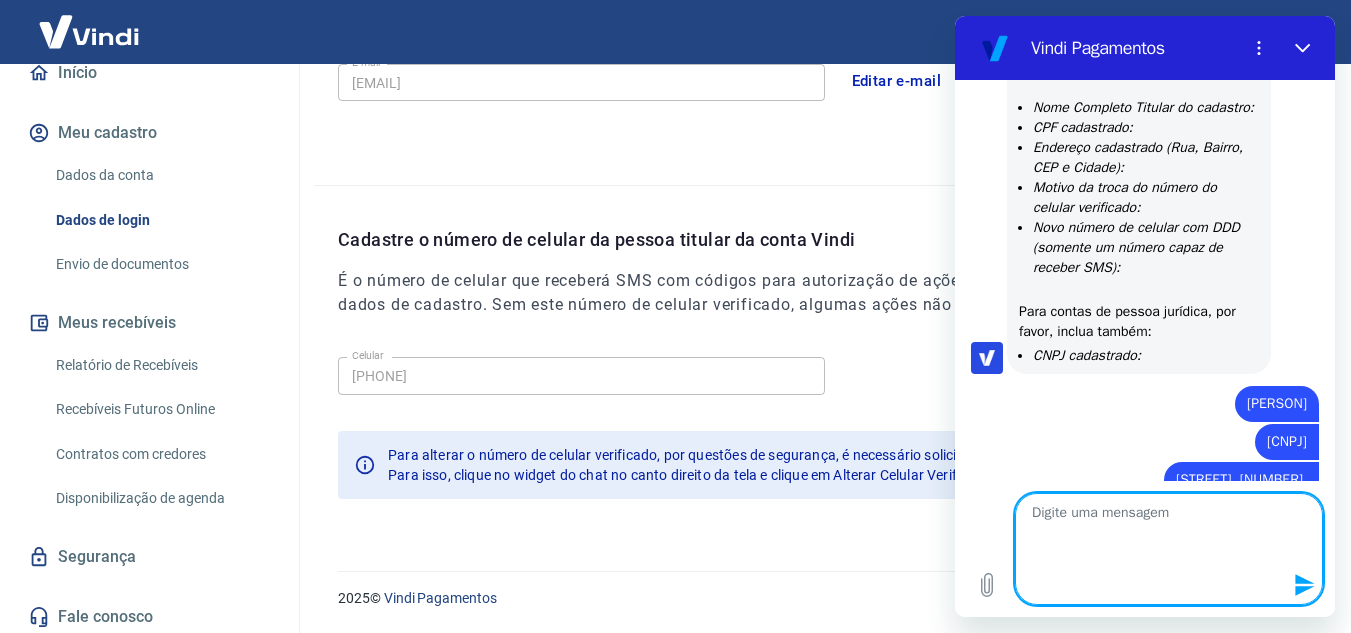 scroll, scrollTop: 0, scrollLeft: 0, axis: both 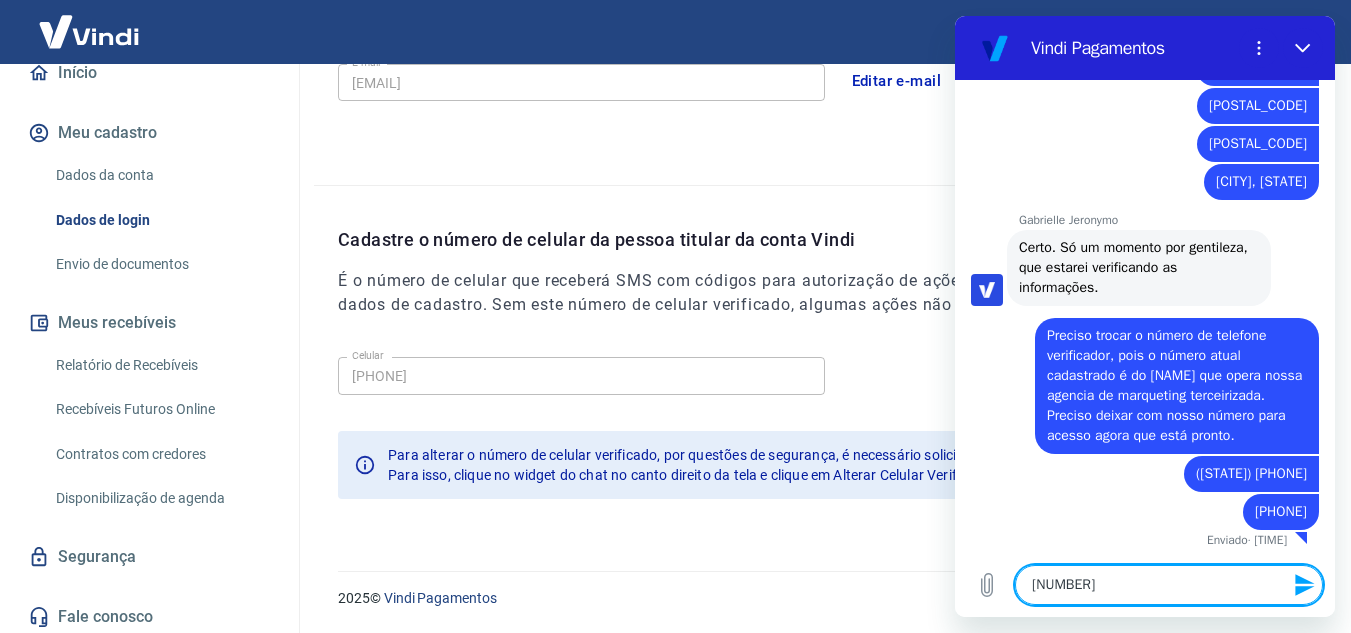 click on "[NUMBER]" at bounding box center [1169, 585] 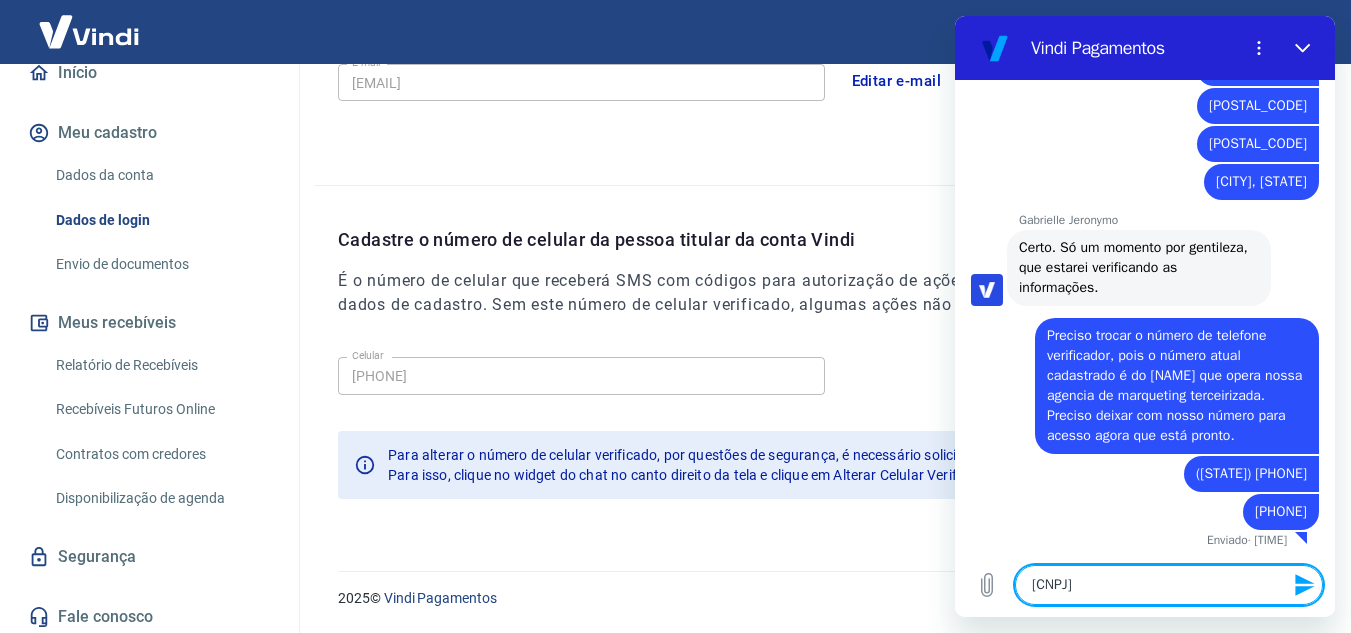 click on "[CNPJ]" at bounding box center (1169, 585) 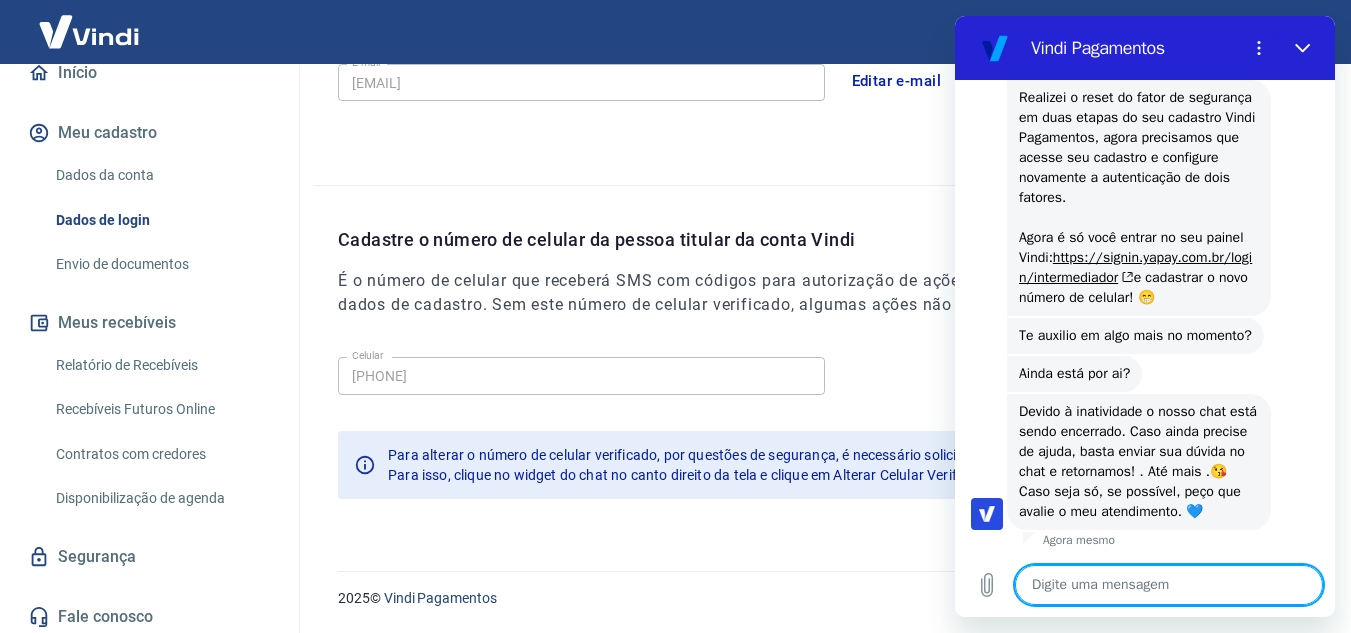 scroll, scrollTop: 2210, scrollLeft: 0, axis: vertical 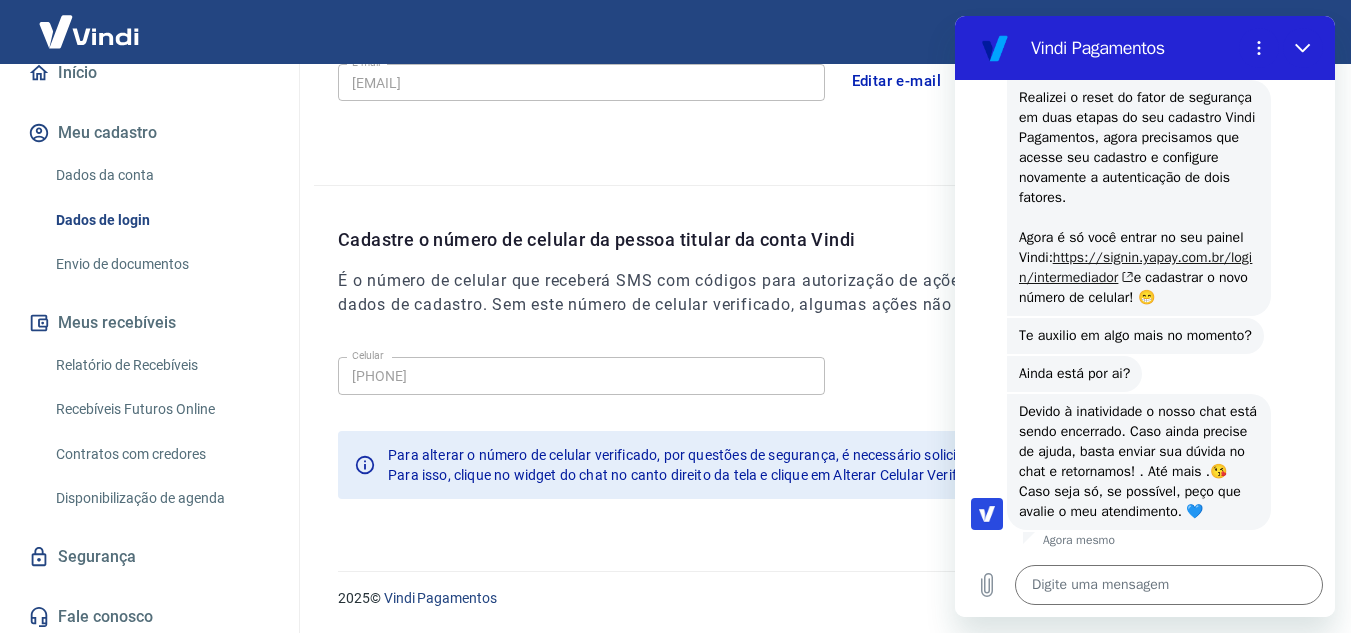 click on "https://signin.yapay.com.br/login/intermediador" at bounding box center (1135, 267) 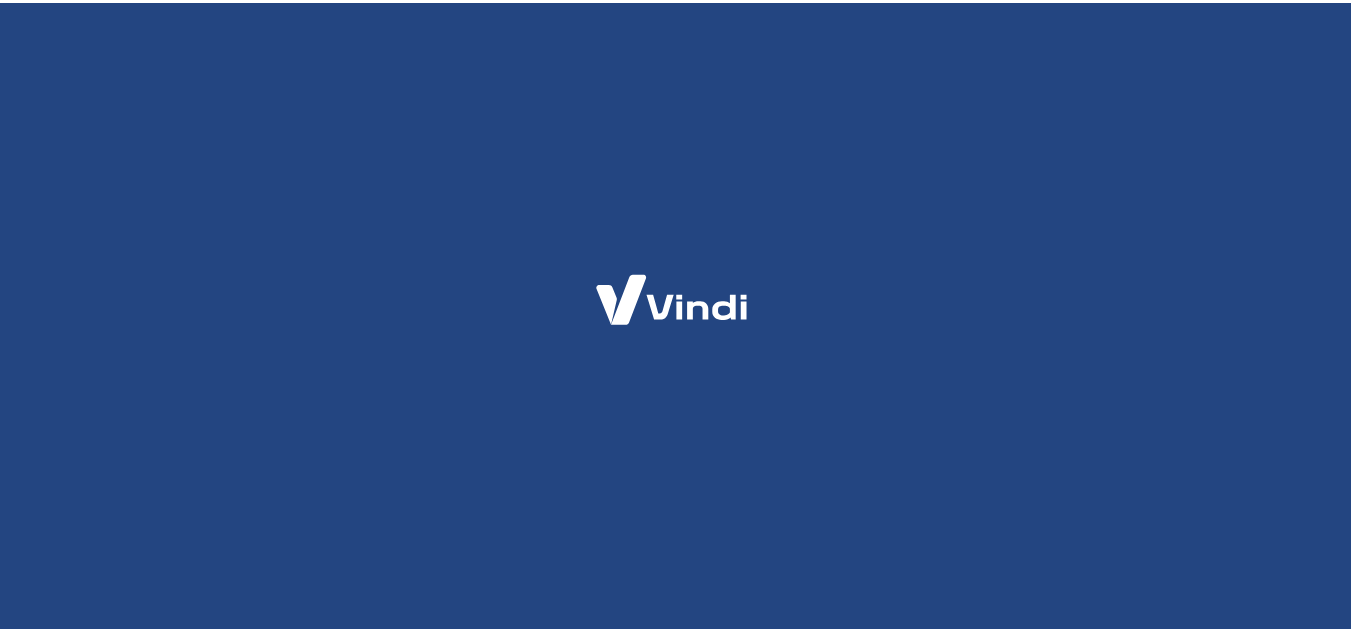 scroll, scrollTop: 0, scrollLeft: 0, axis: both 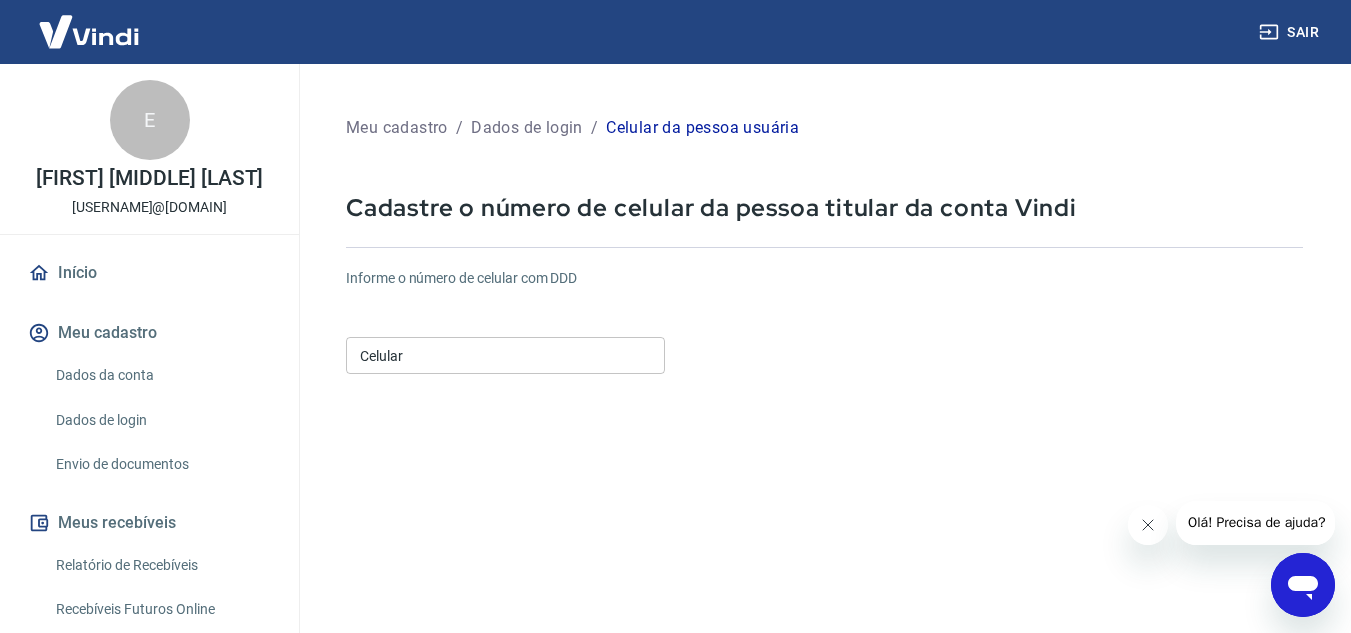 click on "Celular" at bounding box center (505, 355) 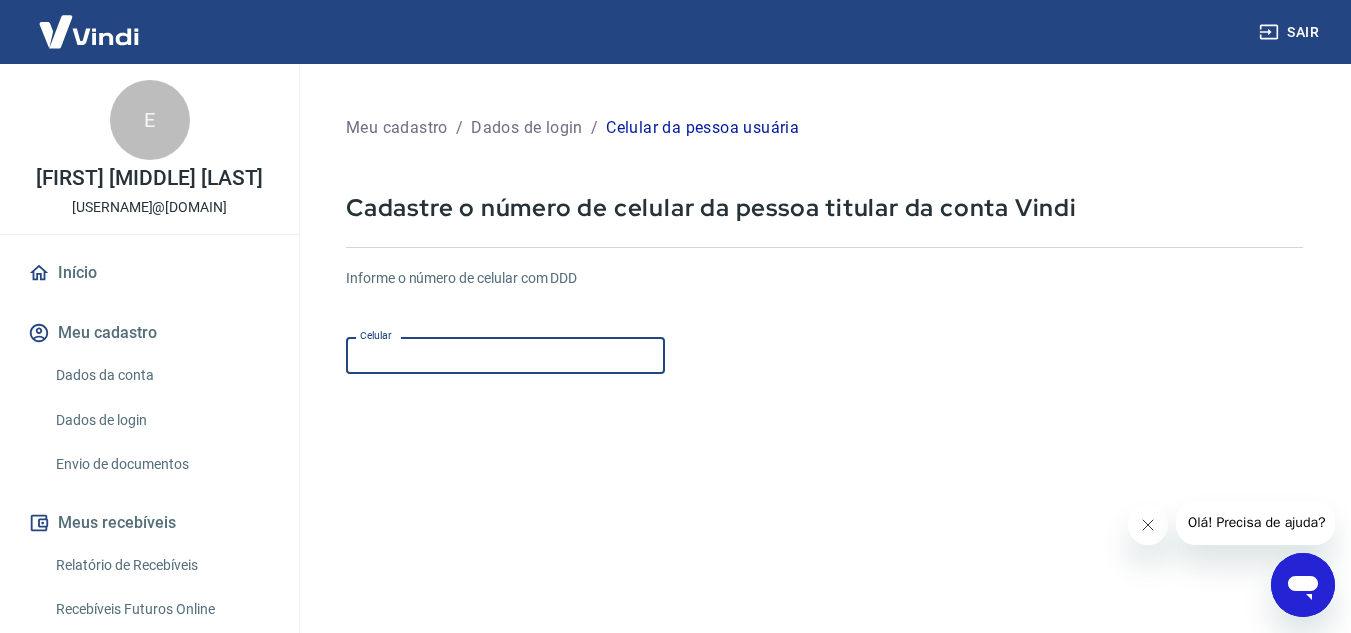 type on "([AREACODE]) [PHONE]" 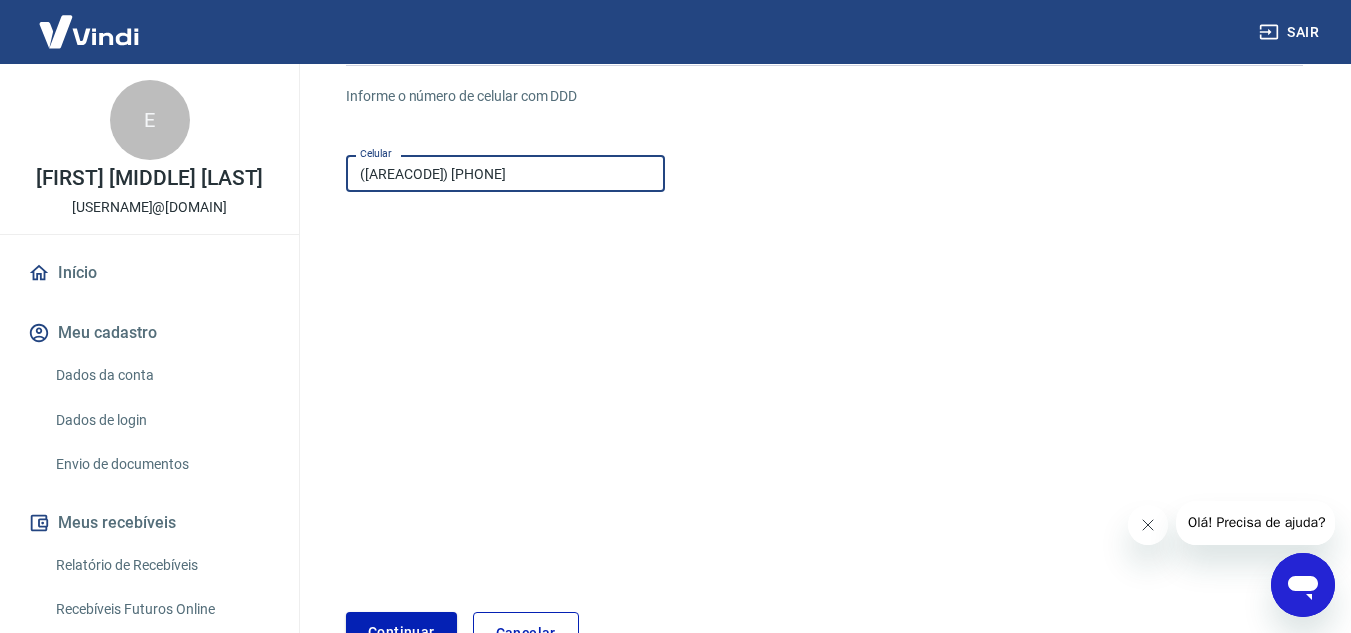 scroll, scrollTop: 200, scrollLeft: 0, axis: vertical 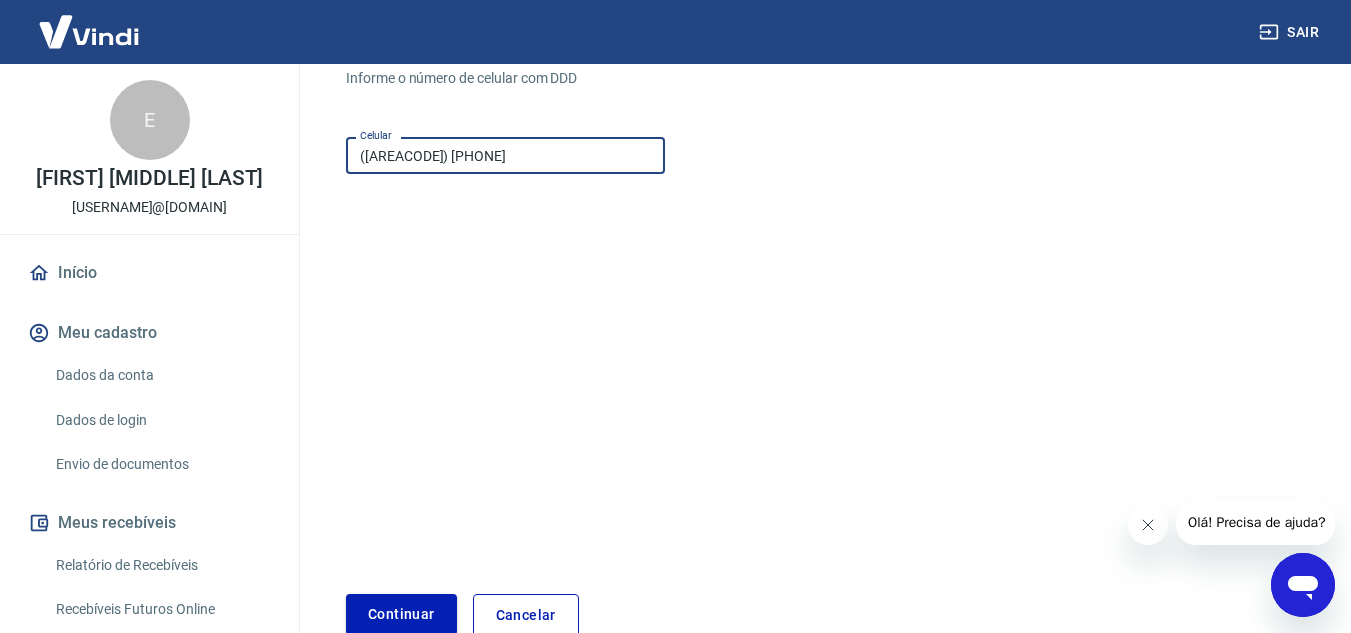 click on "Continuar" at bounding box center [401, 614] 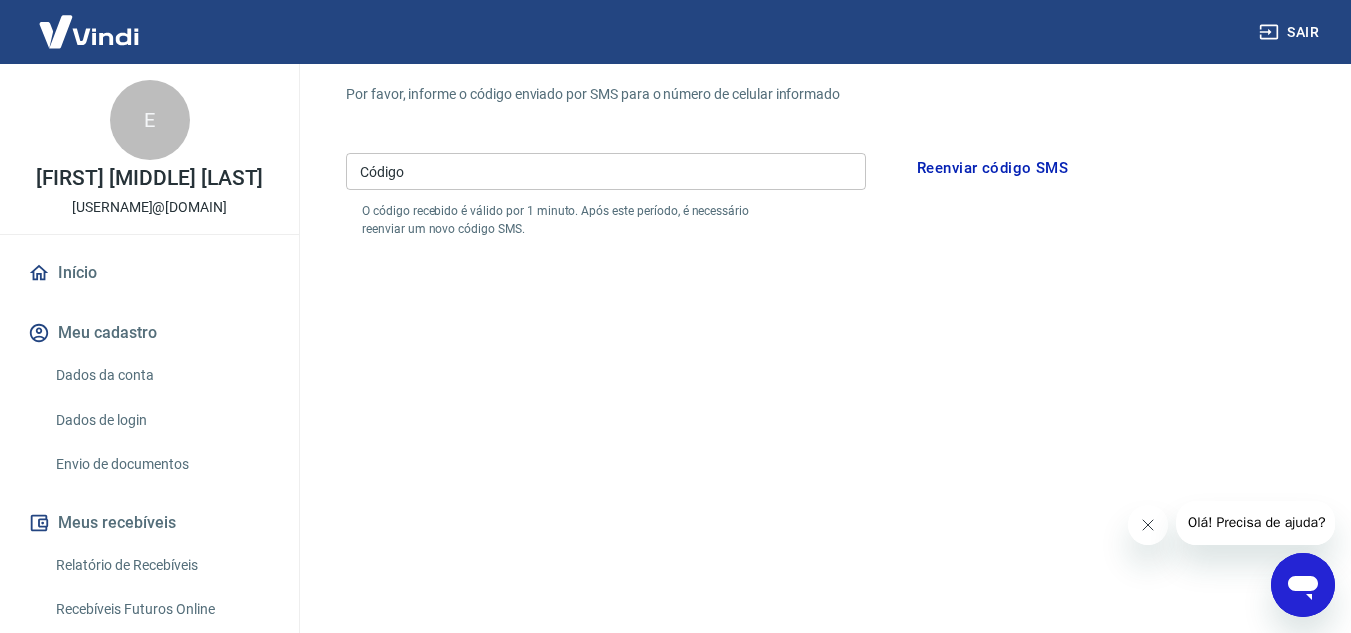 click on "Código" at bounding box center (606, 171) 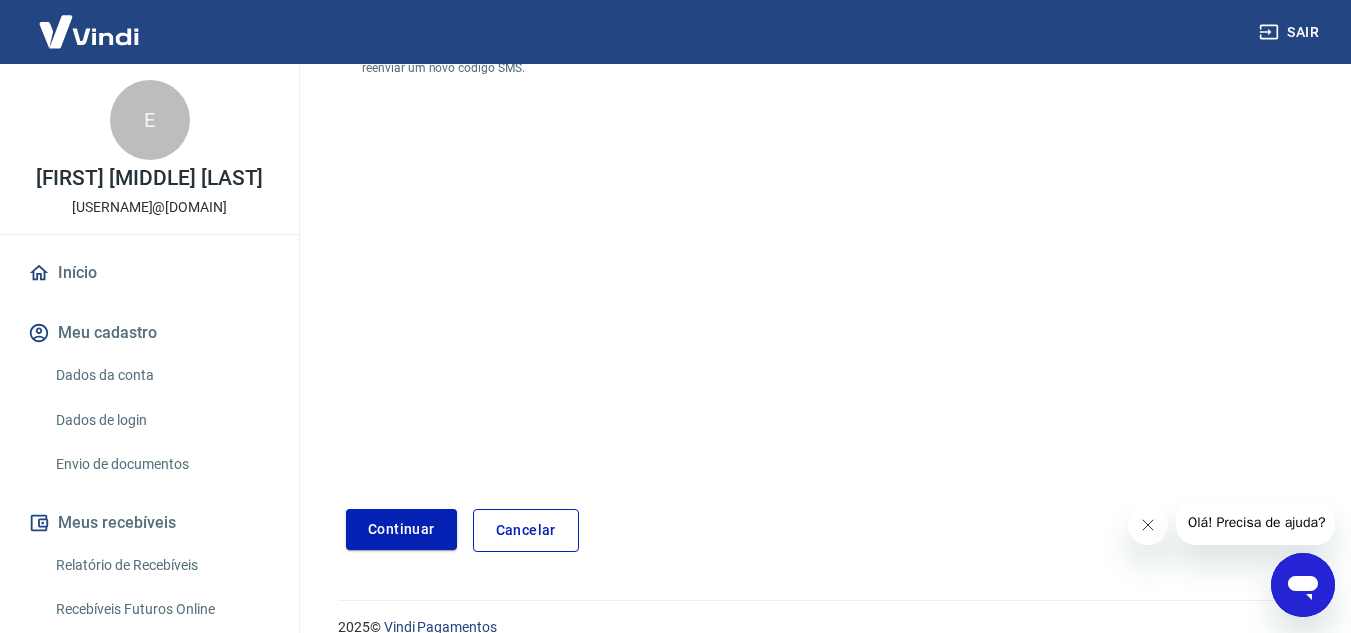 scroll, scrollTop: 390, scrollLeft: 0, axis: vertical 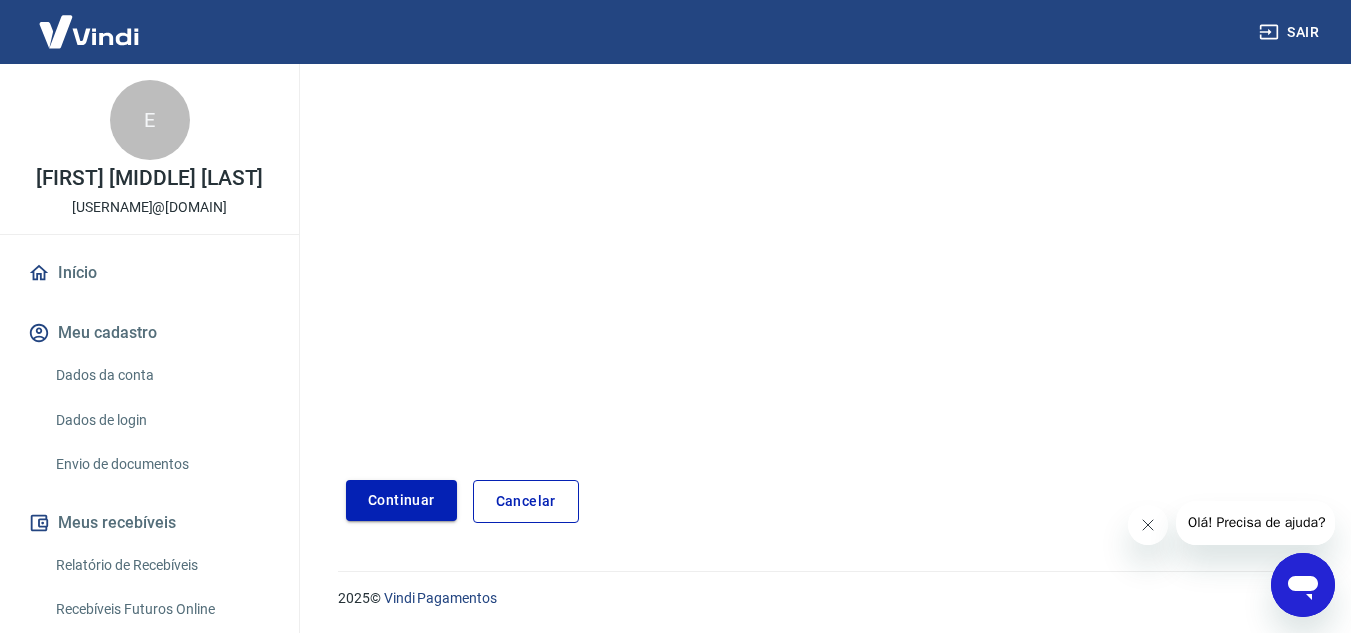 type on "436176" 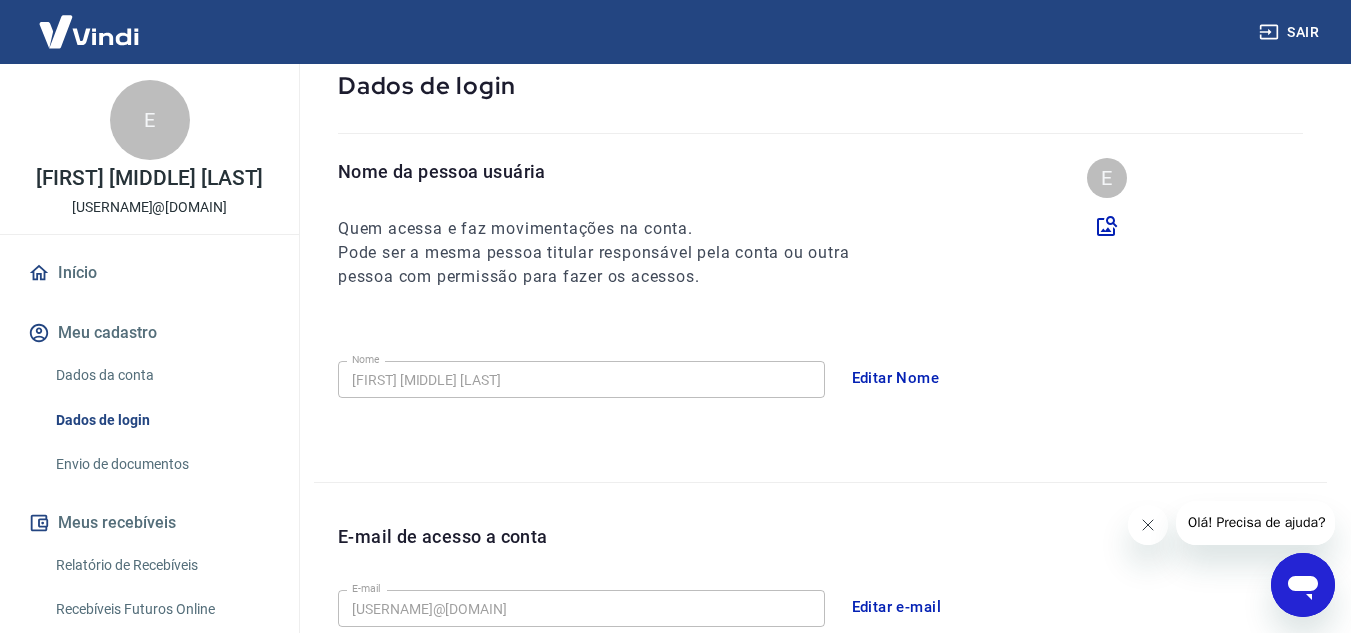 scroll, scrollTop: 0, scrollLeft: 0, axis: both 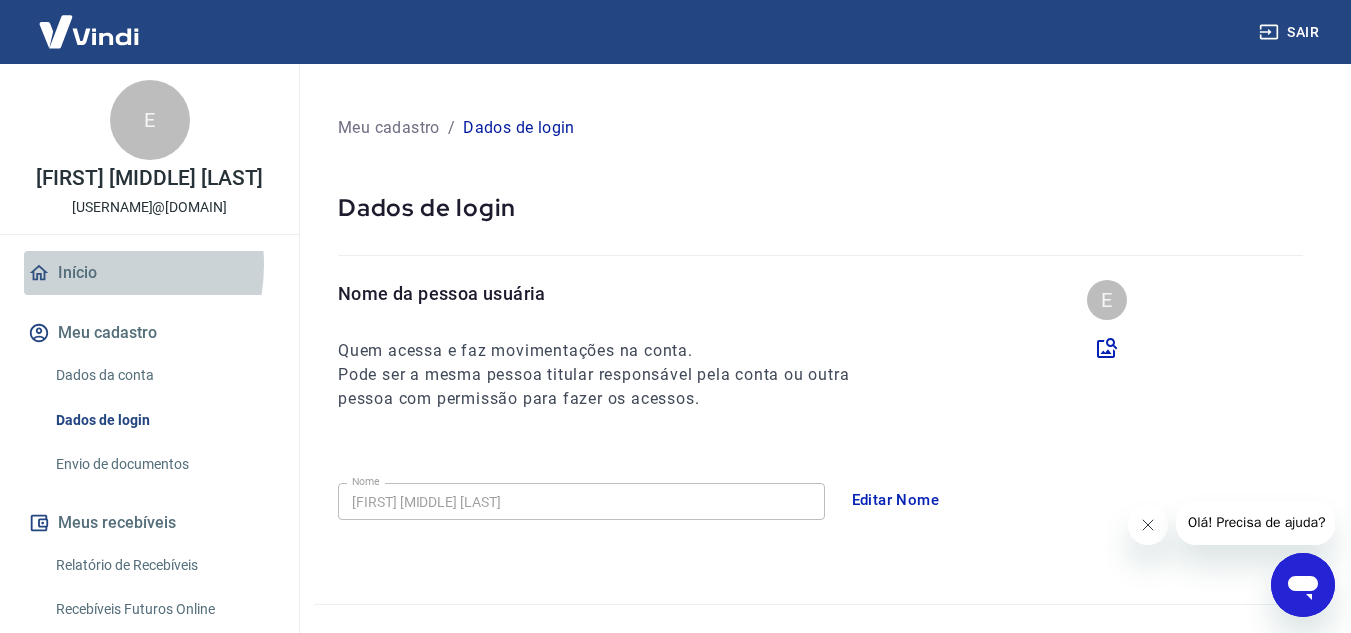 click on "Início" at bounding box center (149, 273) 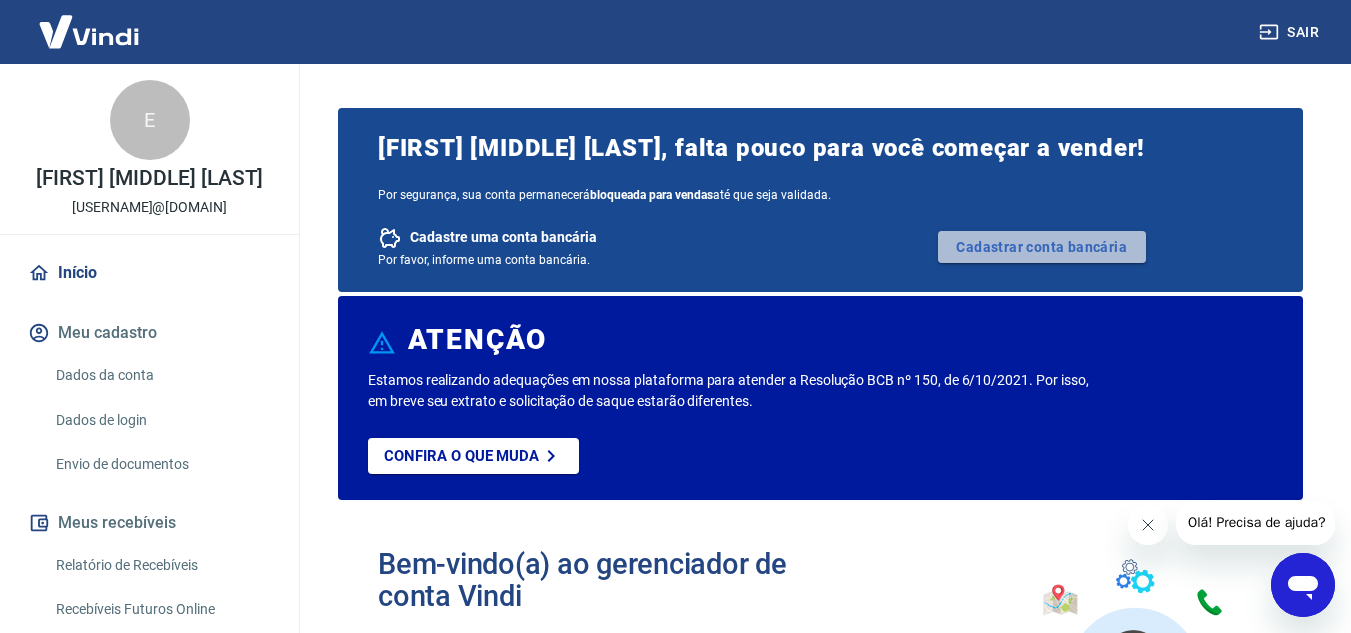click on "Cadastrar conta bancária" at bounding box center (1042, 247) 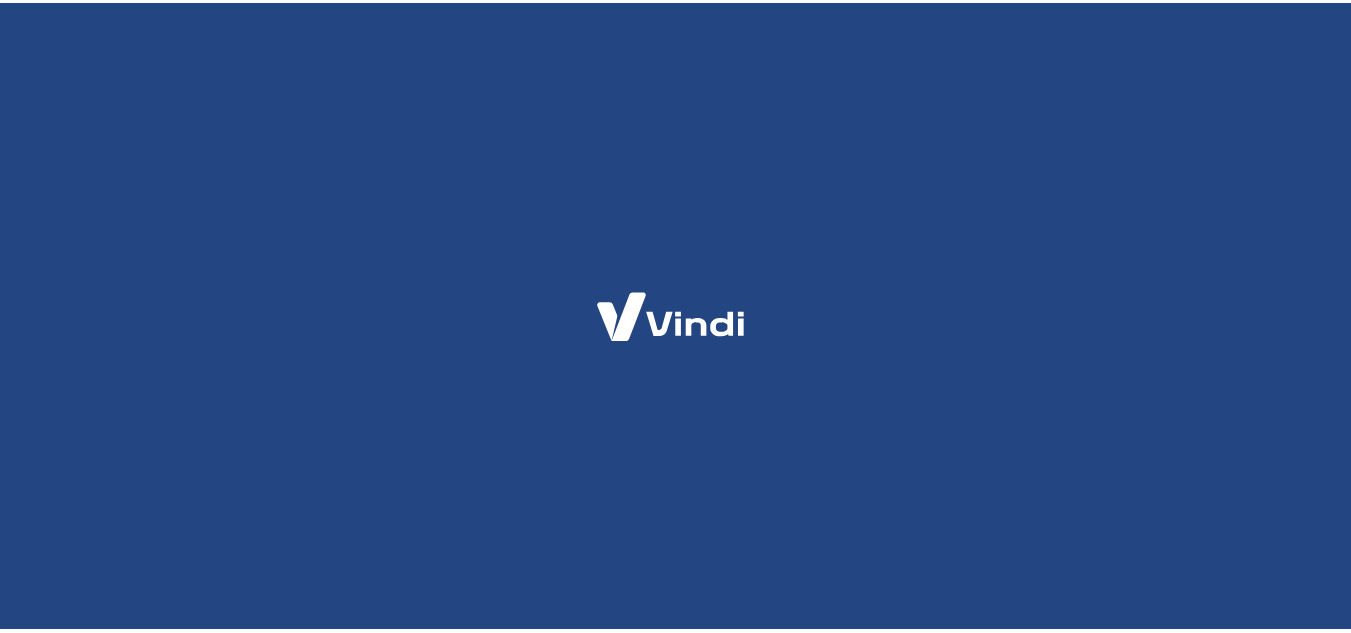scroll, scrollTop: 0, scrollLeft: 0, axis: both 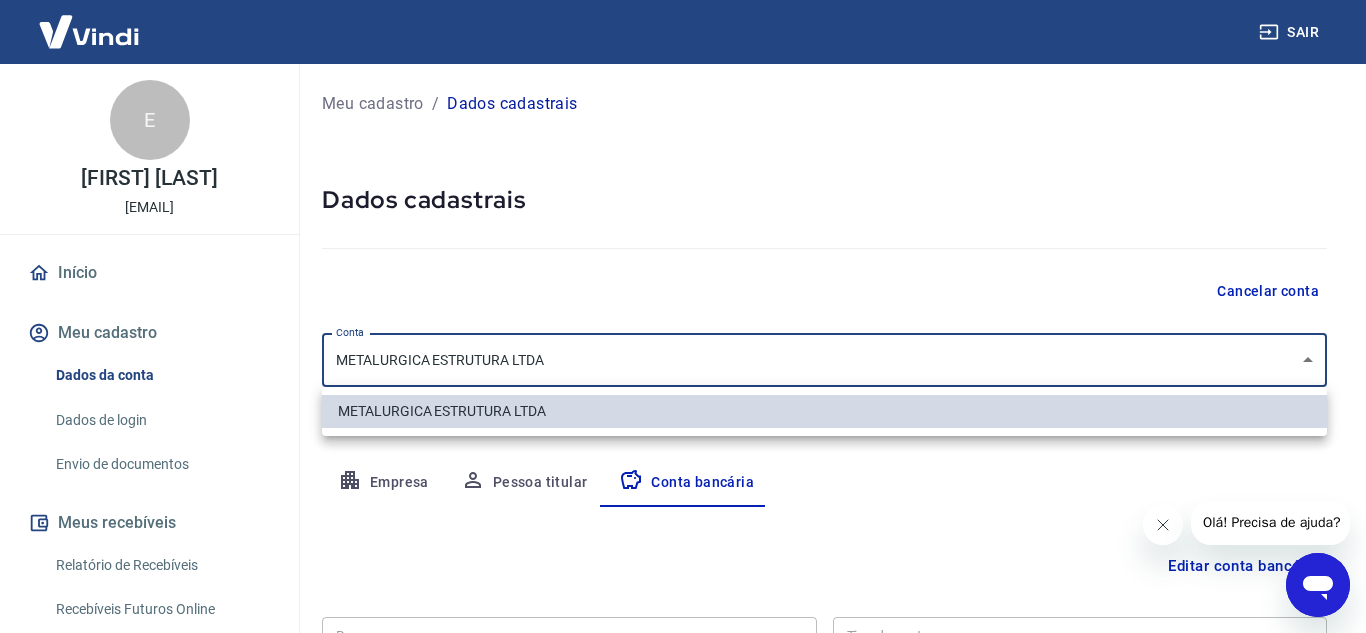 click on "Sair E [FIRST] [LAST] [EMAIL] Início Meu cadastro Dados da conta Dados de login Envio de documentos Meus recebíveis Relatório de Recebíveis Recebíveis Futuros Online Contratos com credores Disponibilização de agenda Segurança Fale conosco Meu cadastro / Dados cadastrais Dados cadastrais Cancelar conta Conta METALURGICA ESTRUTURA LTDA [object Object] Conta Empresa Pessoa titular Conta bancária Editar conta bancária Banco Banco Tipo de conta Conta Corrente Conta Poupança Tipo de conta Agência (sem dígito) Agência (sem dígito) Conta (sem dígito) Conta (sem dígito) Dígito da conta Dígito da conta Se o dígito for x, use 0 (zero) Atenção Ao cadastrar uma nova conta bancária, faremos um crédito de valor simbólico na conta bancária informada. Este crédito é apenas para verificação de segurança e será feito automaticamente após a alteração da conta. Salvar Cancelar 2025  ©   Vindi Pagamentos METALURGICA ESTRUTURA LTDA" at bounding box center (683, 316) 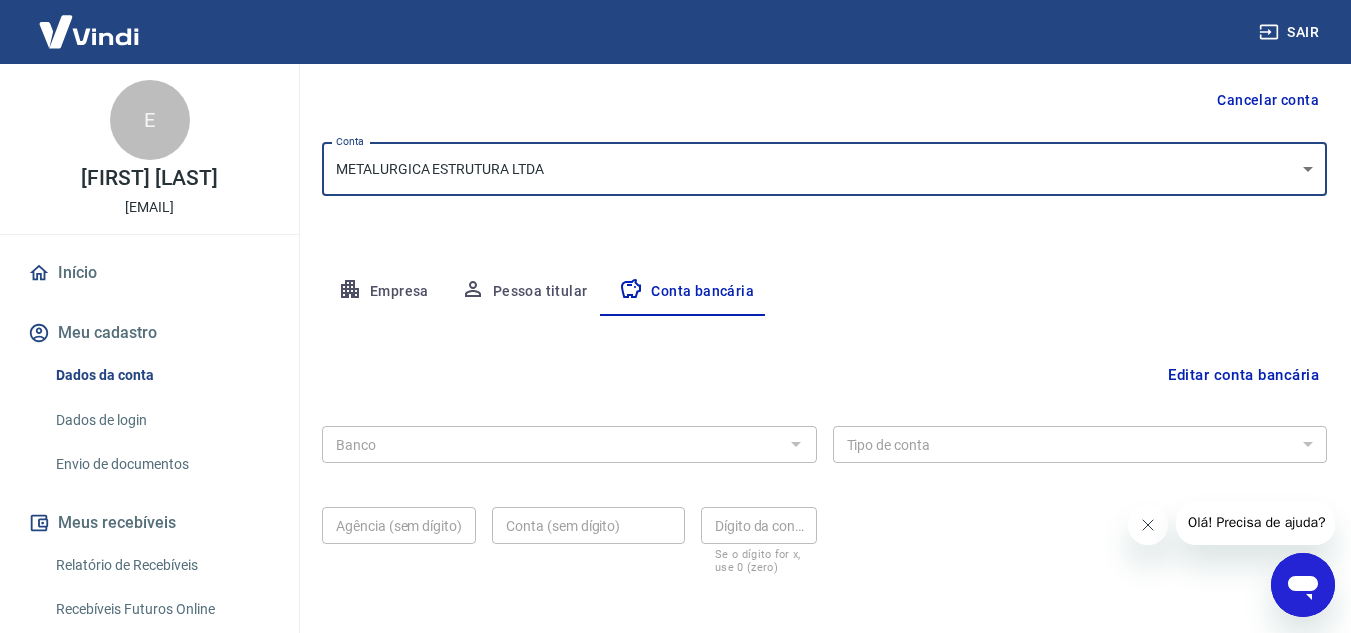 scroll, scrollTop: 200, scrollLeft: 0, axis: vertical 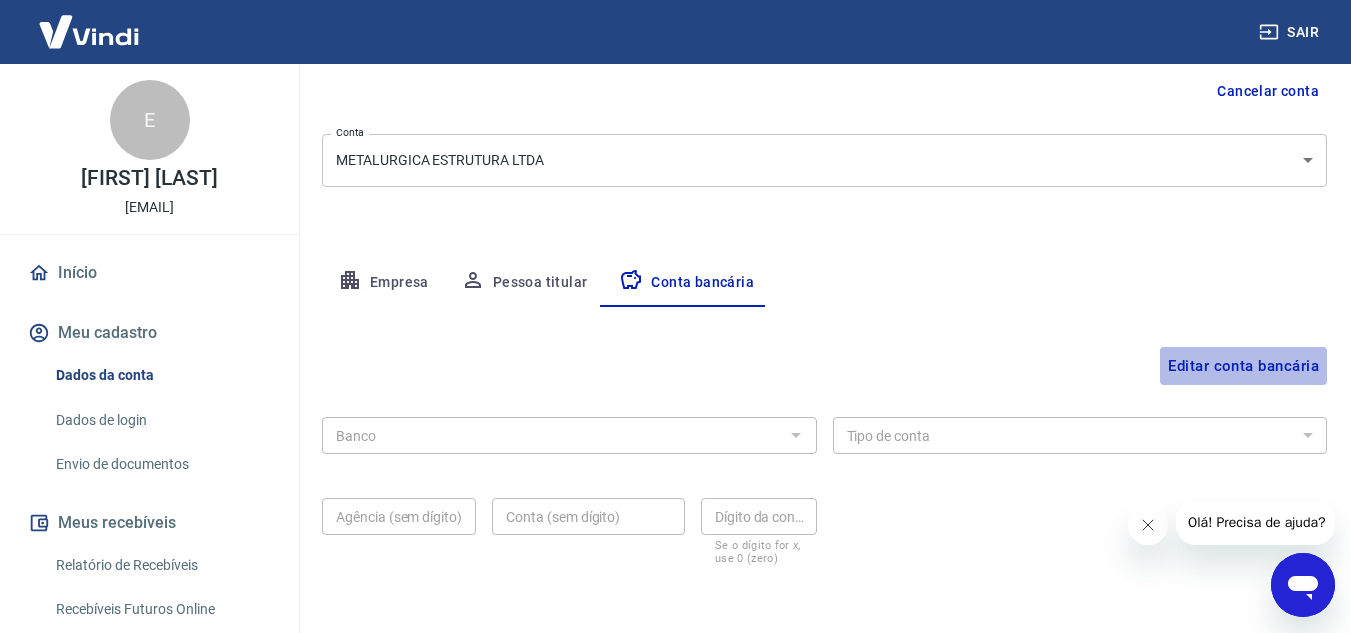 click on "Editar conta bancária" at bounding box center (1243, 366) 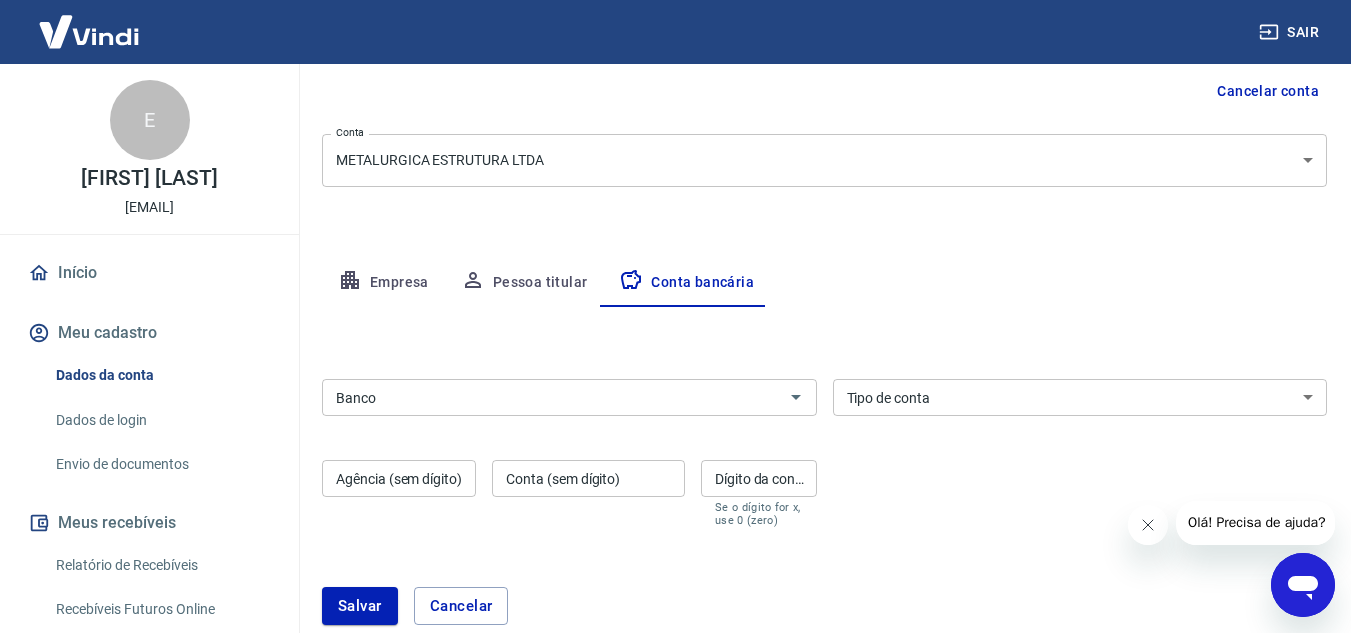 click on "Banco" at bounding box center (553, 397) 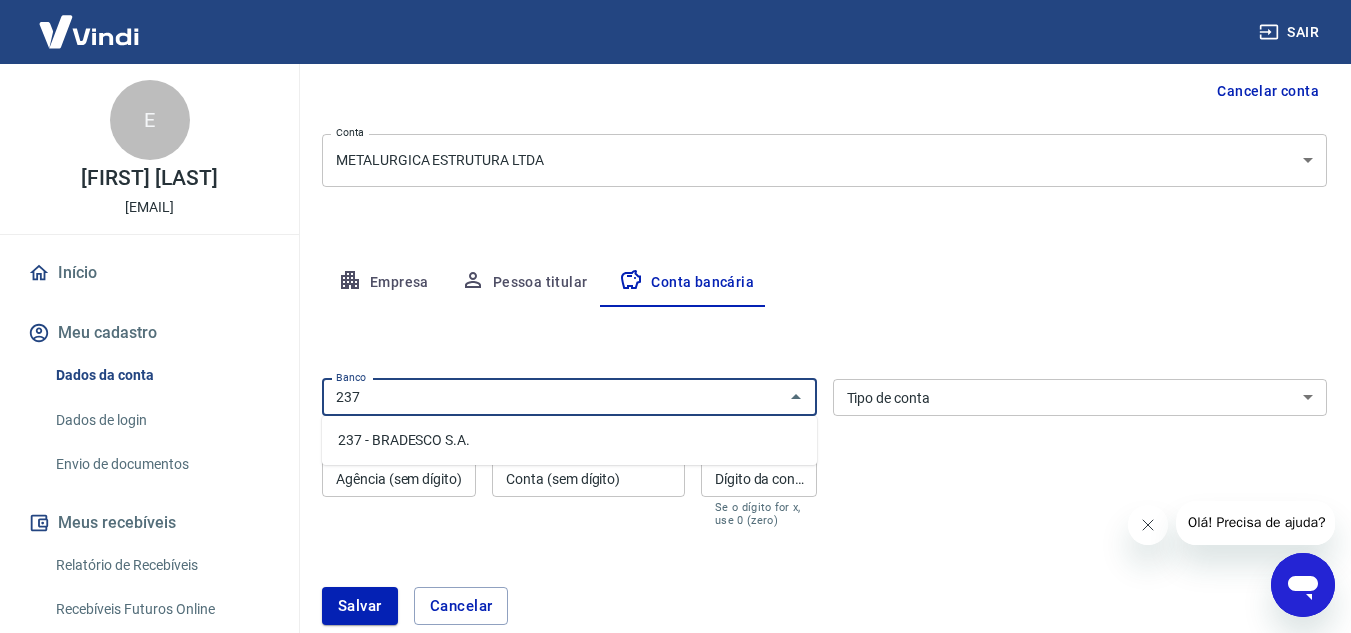 click on "237 - BRADESCO S.A." at bounding box center (569, 440) 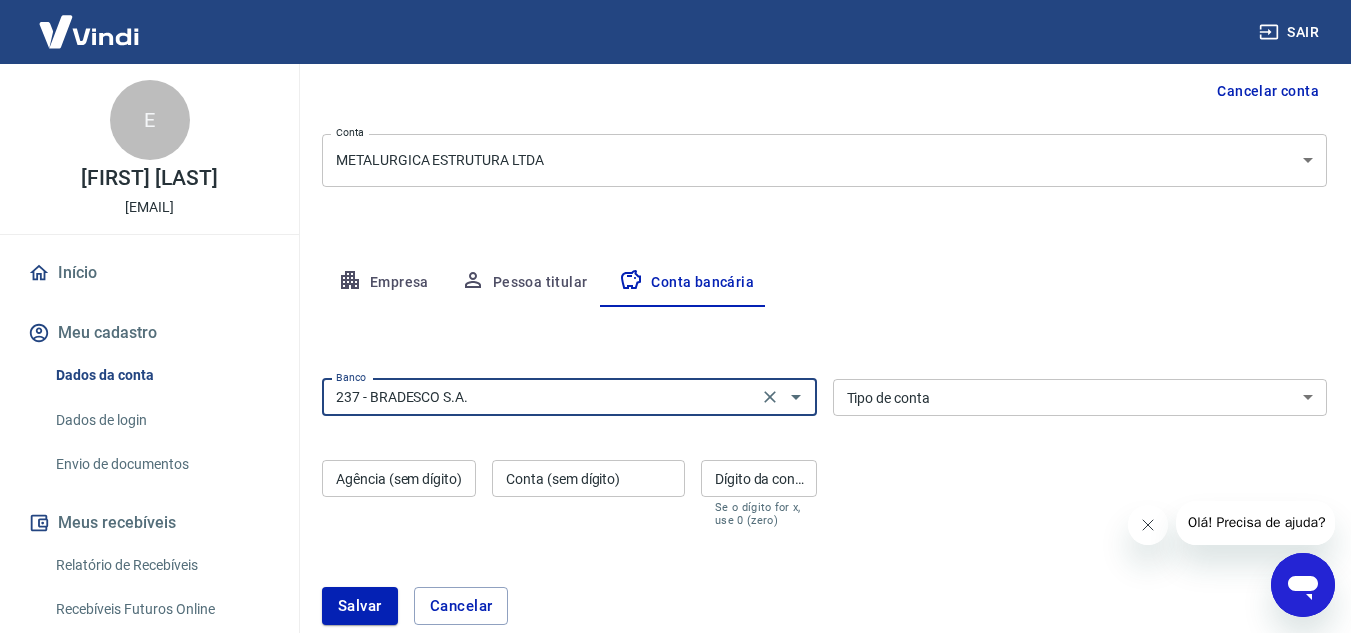 type on "237 - BRADESCO S.A." 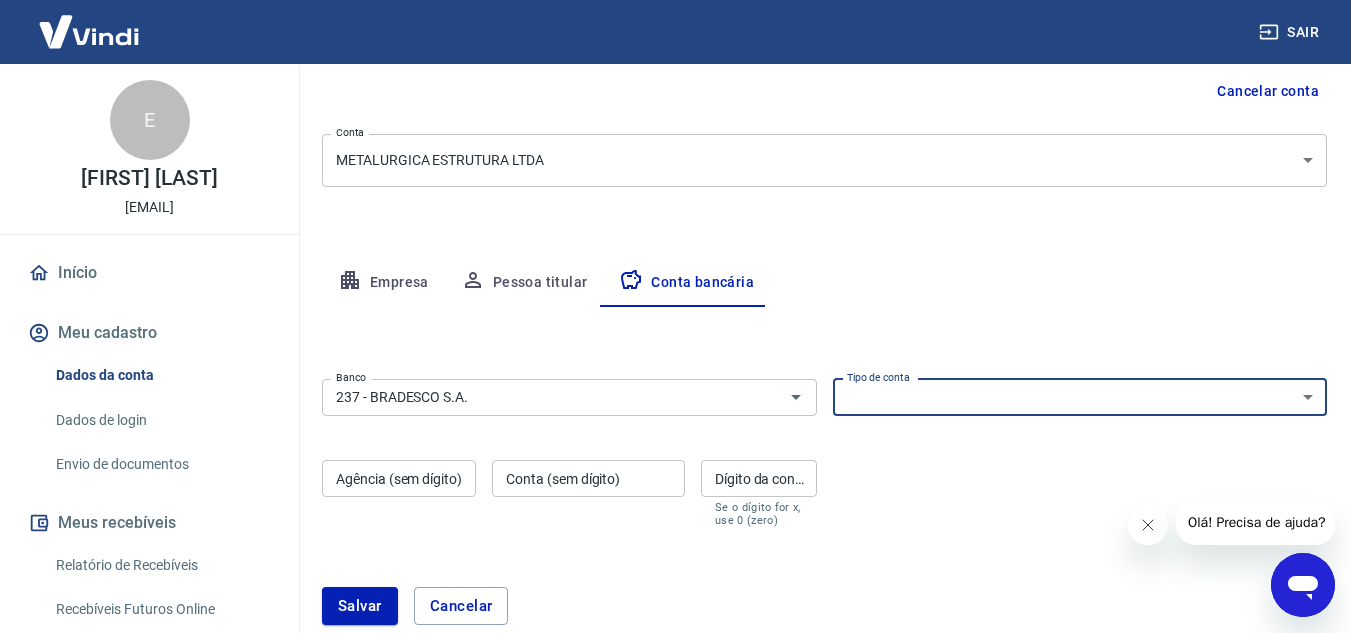 click on "Conta Corrente Conta Poupança" at bounding box center [1080, 397] 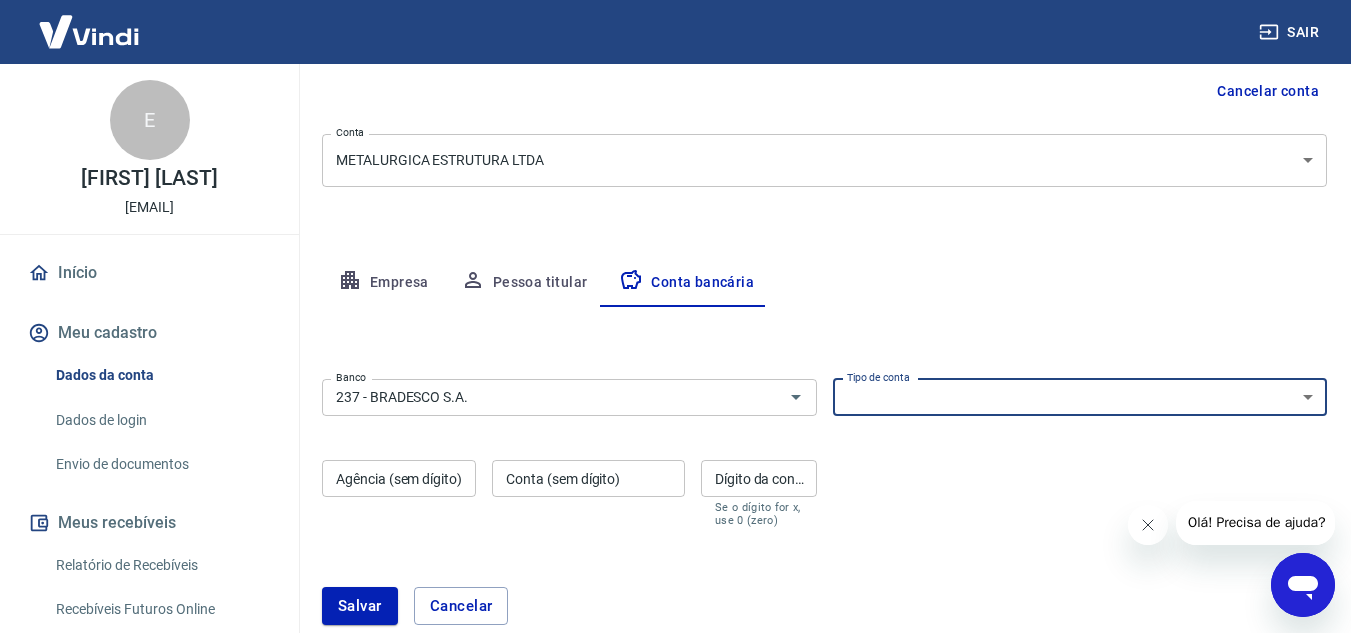 select on "1" 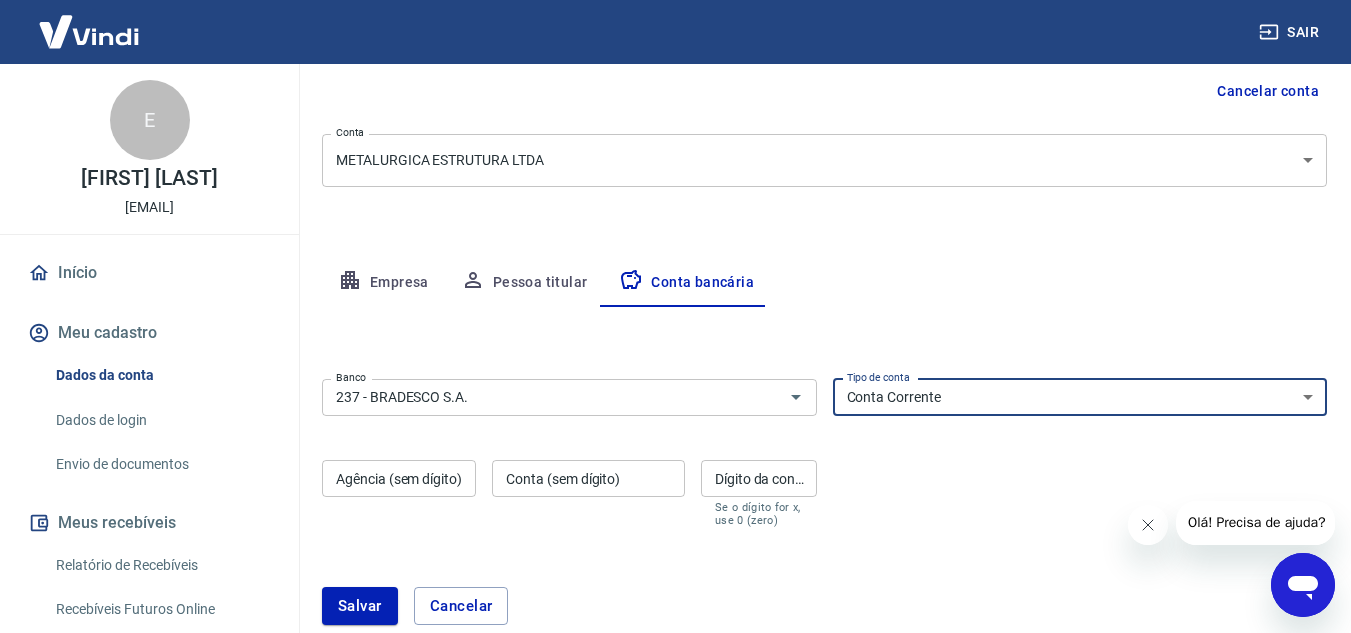 click on "Conta Corrente Conta Poupança" at bounding box center (1080, 397) 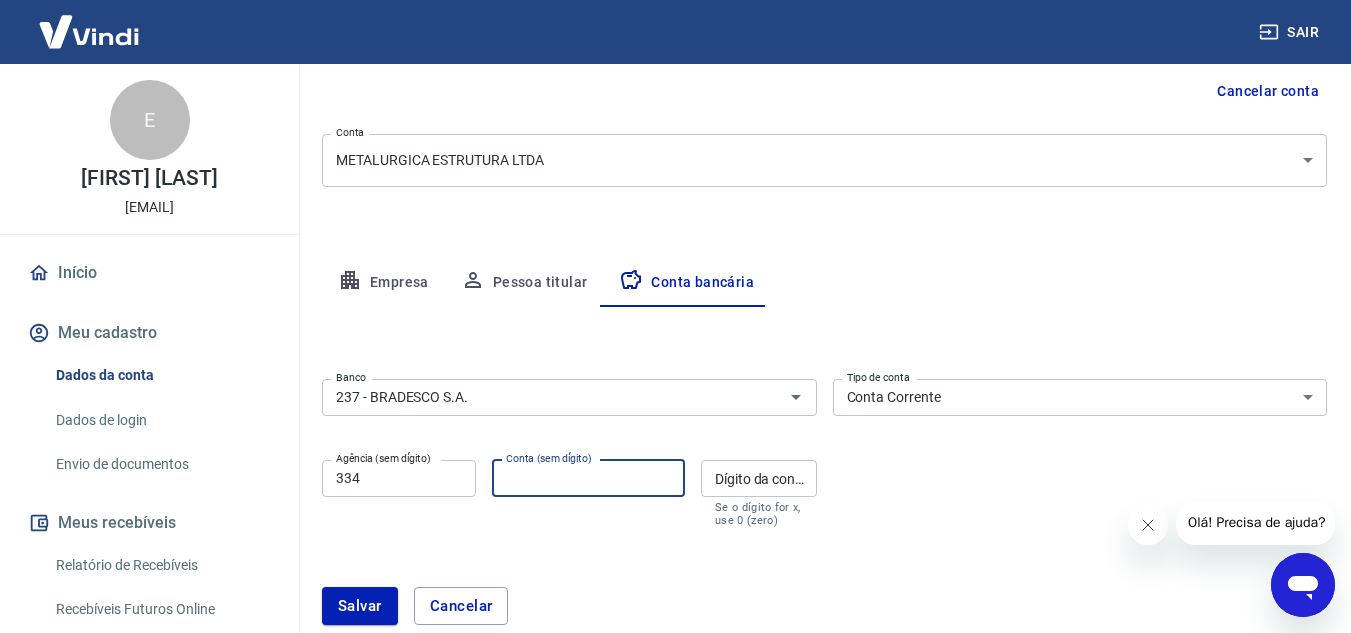 click on "Conta (sem dígito)" at bounding box center (588, 478) 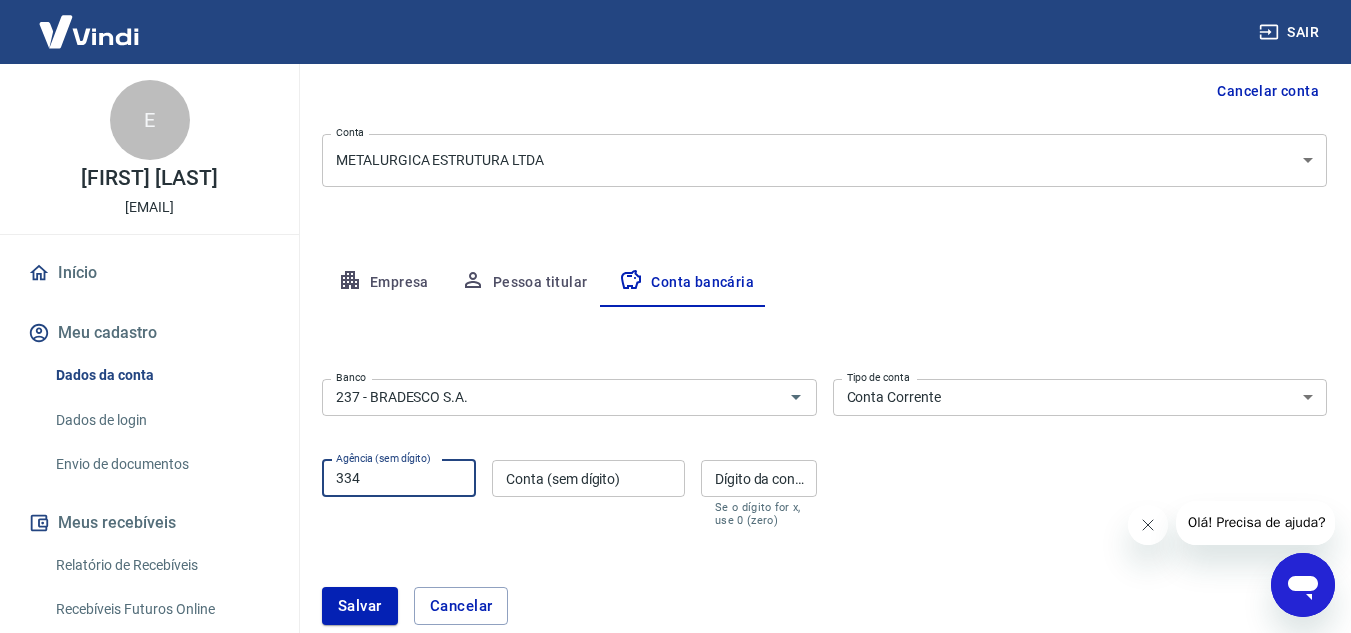 click on "334" at bounding box center [399, 478] 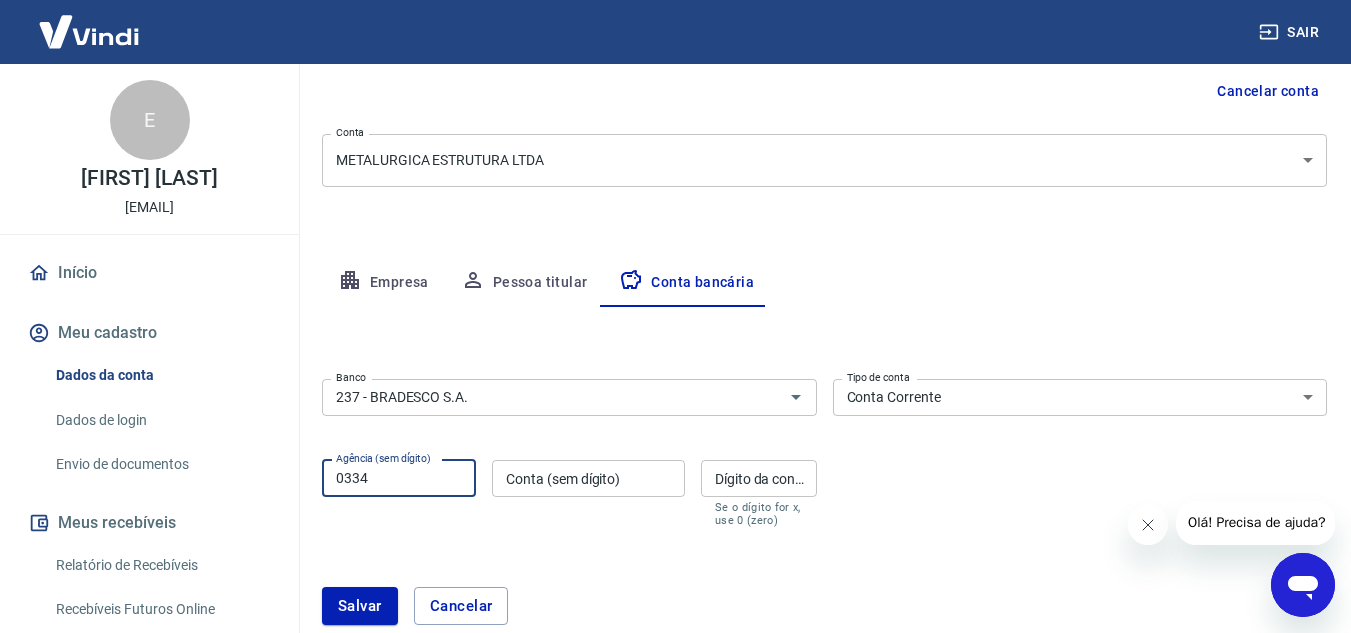 type on "0334" 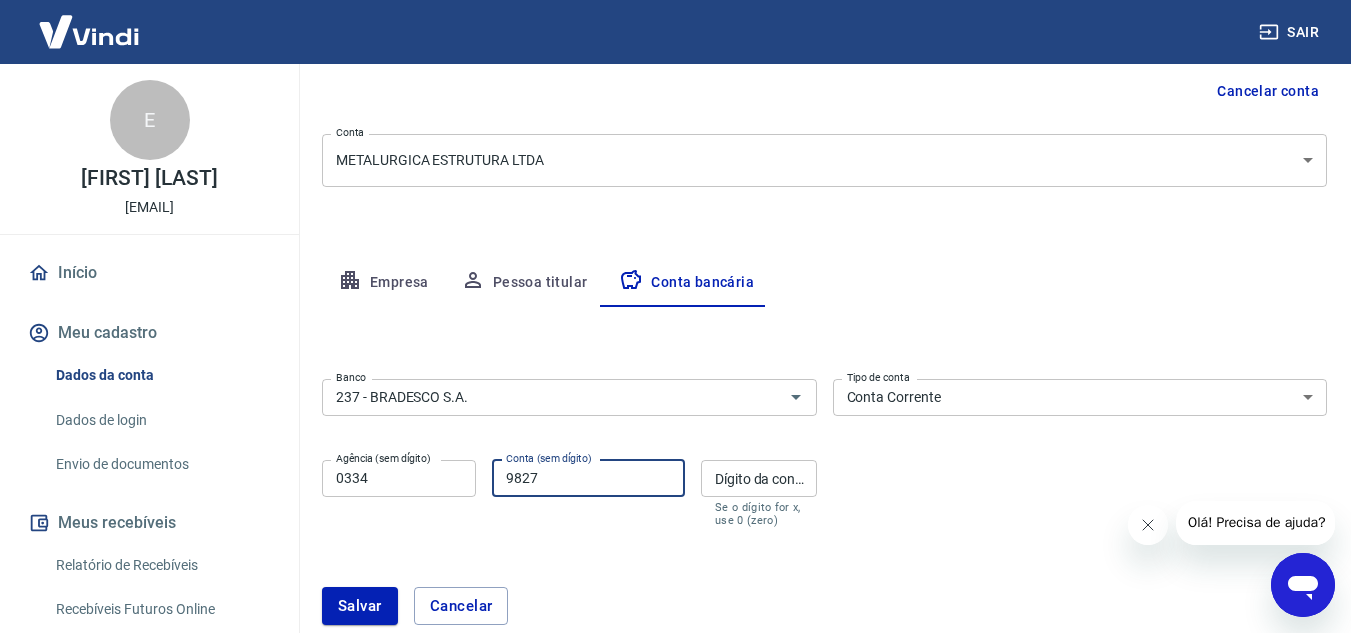 type on "9827" 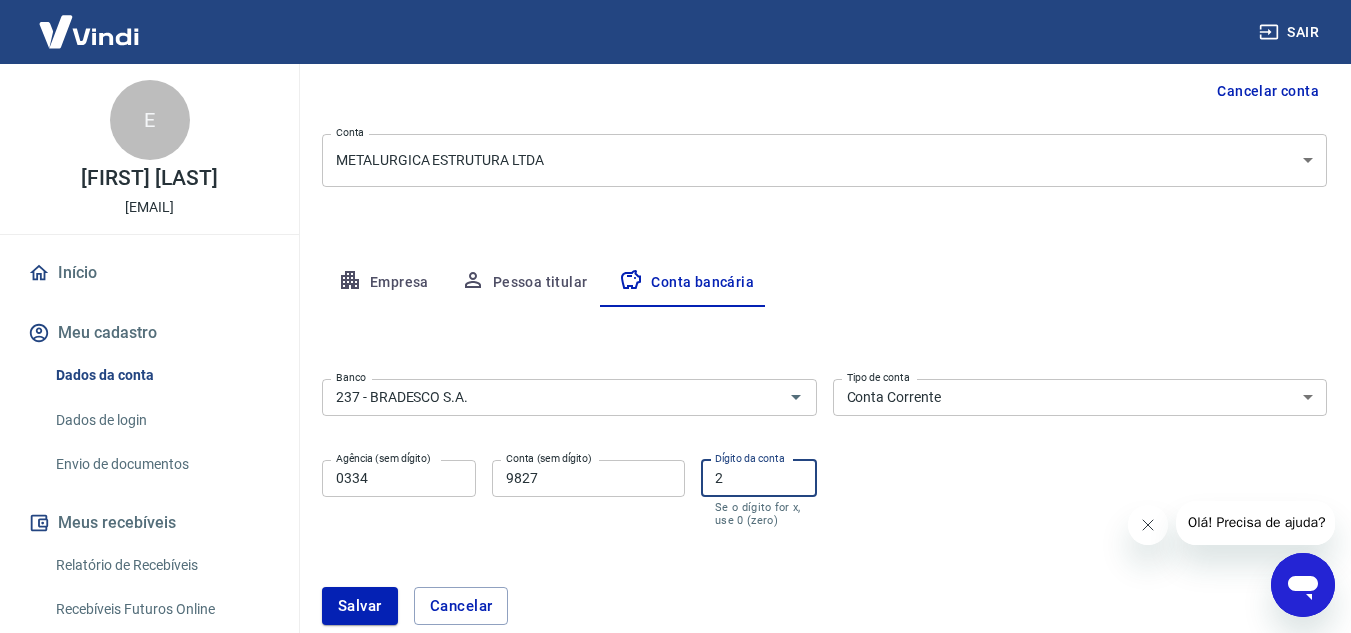 type on "2" 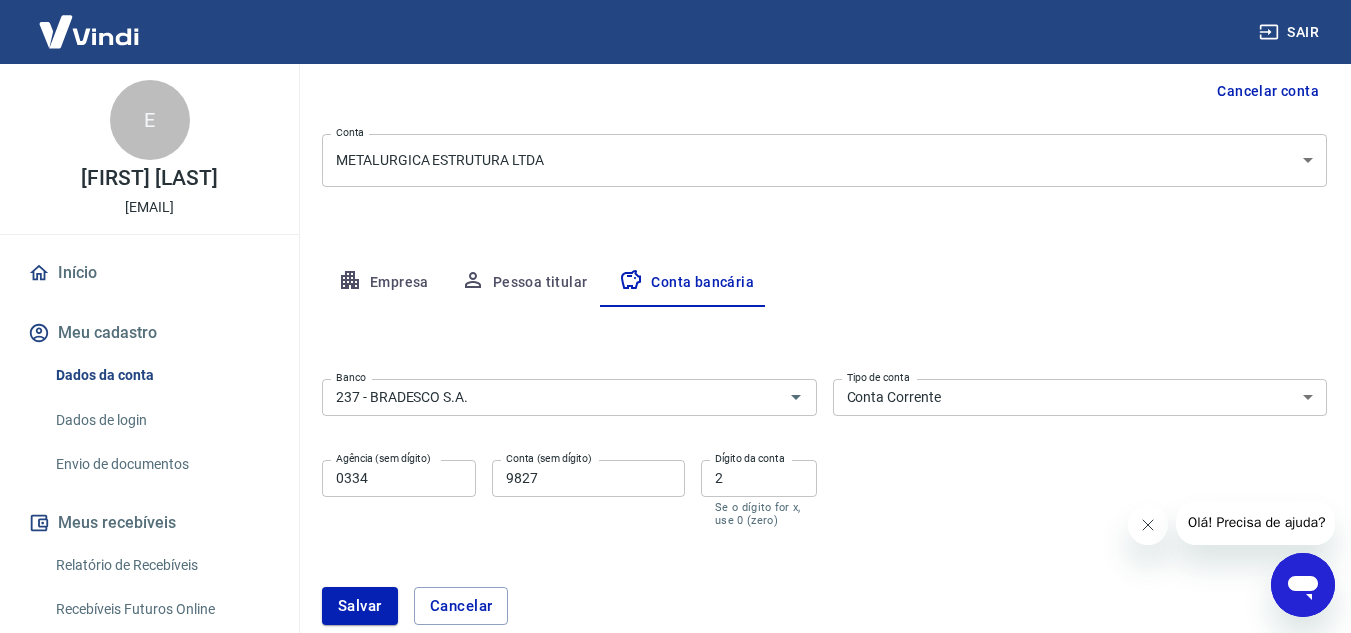 click on "Banco 237 - BRADESCO S.A. Banco Tipo de conta Conta Corrente Conta Poupança Tipo de conta Agência (sem dígito) 0334 Agência (sem dígito) Conta (sem dígito) 9827 Conta (sem dígito) Dígito da conta 2 Dígito da conta Se o dígito for x, use 0 (zero)" at bounding box center (824, 451) 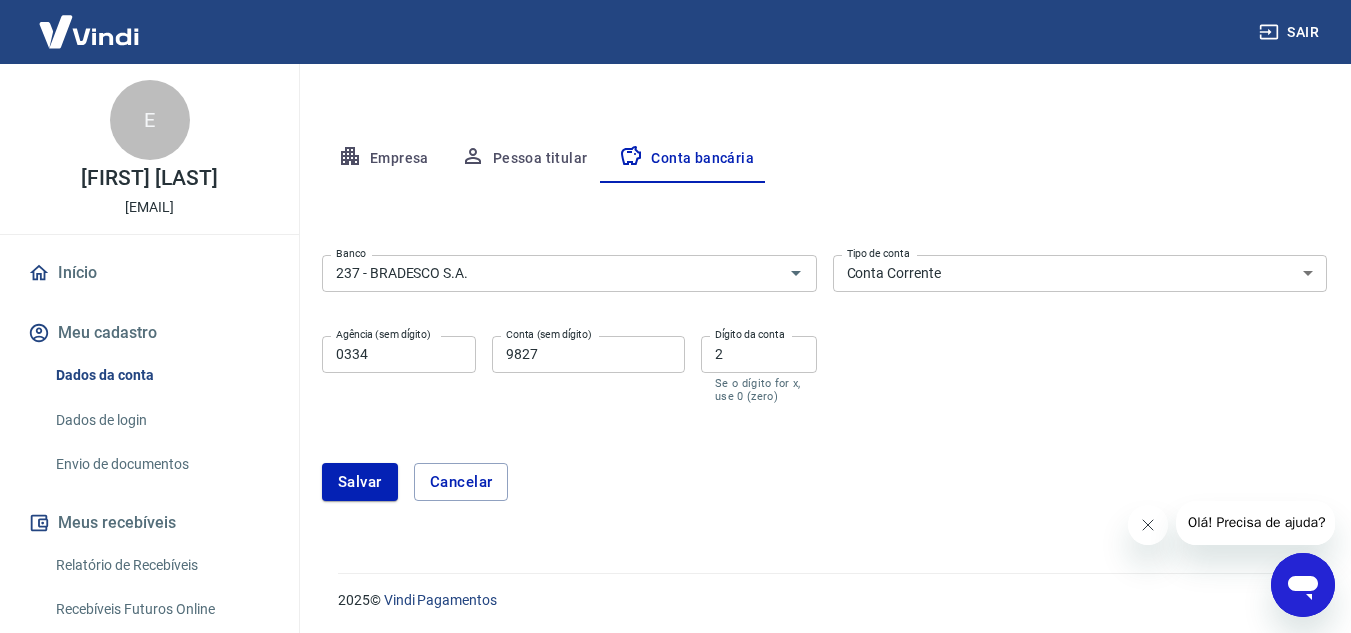 scroll, scrollTop: 326, scrollLeft: 0, axis: vertical 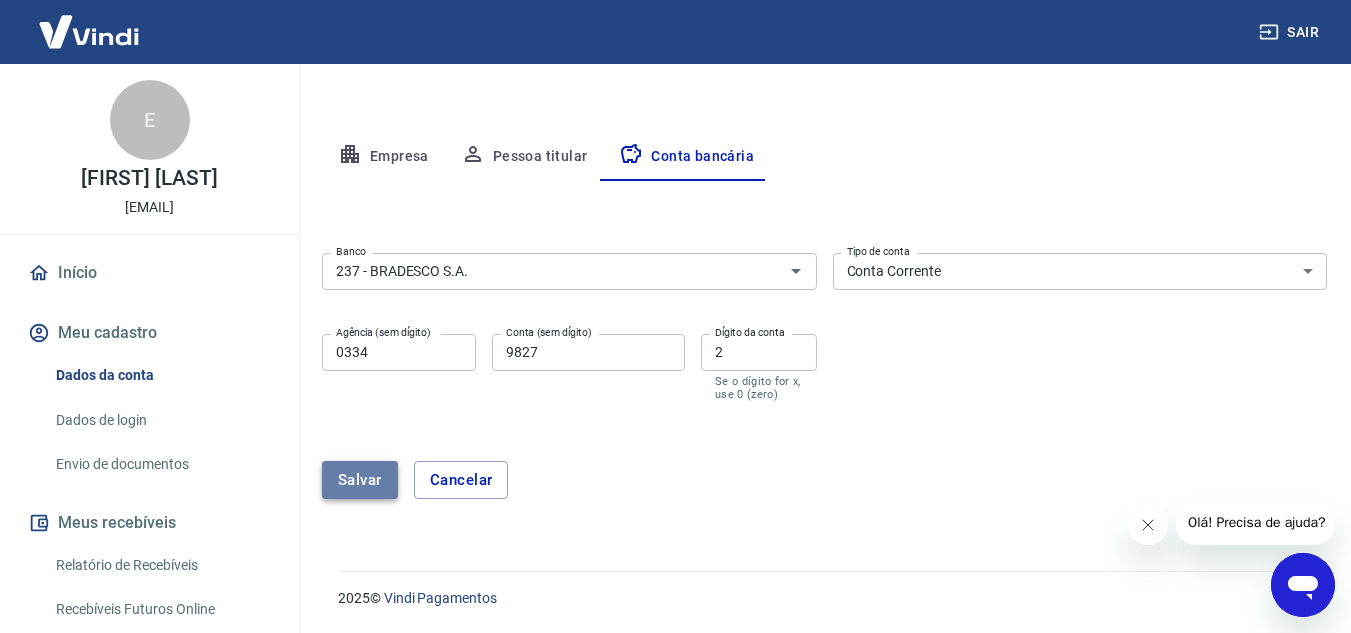 click on "Salvar" at bounding box center (360, 480) 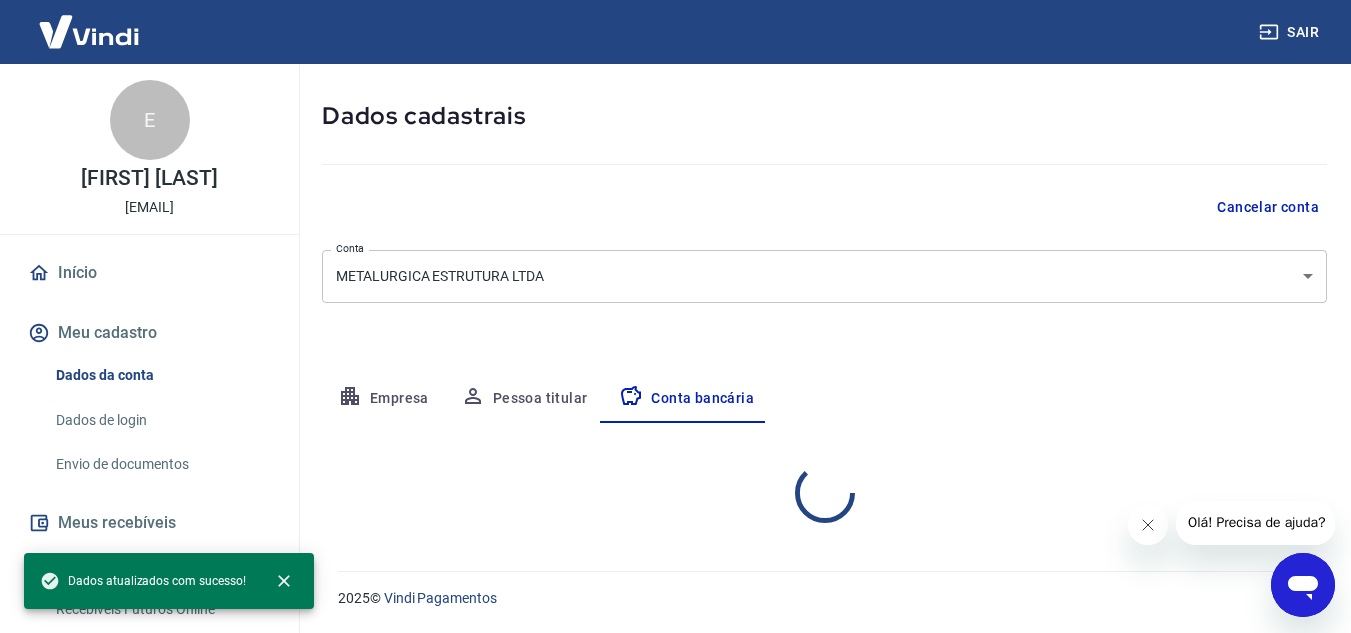 select on "1" 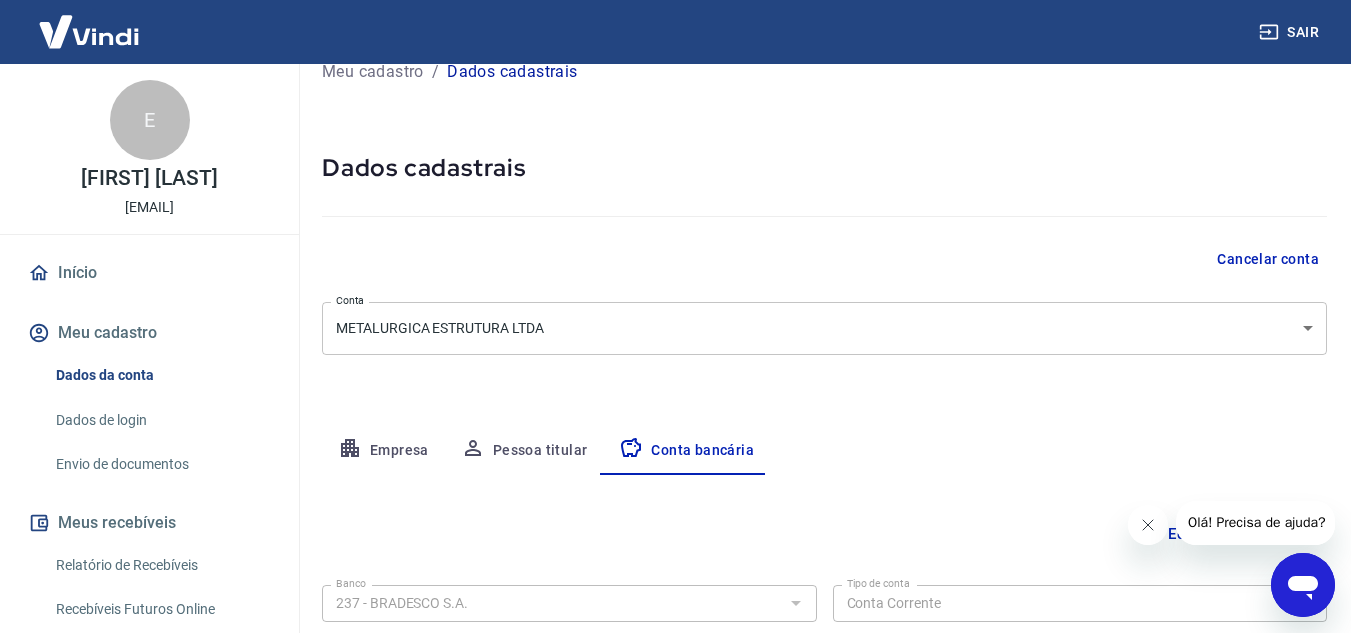 scroll, scrollTop: 0, scrollLeft: 0, axis: both 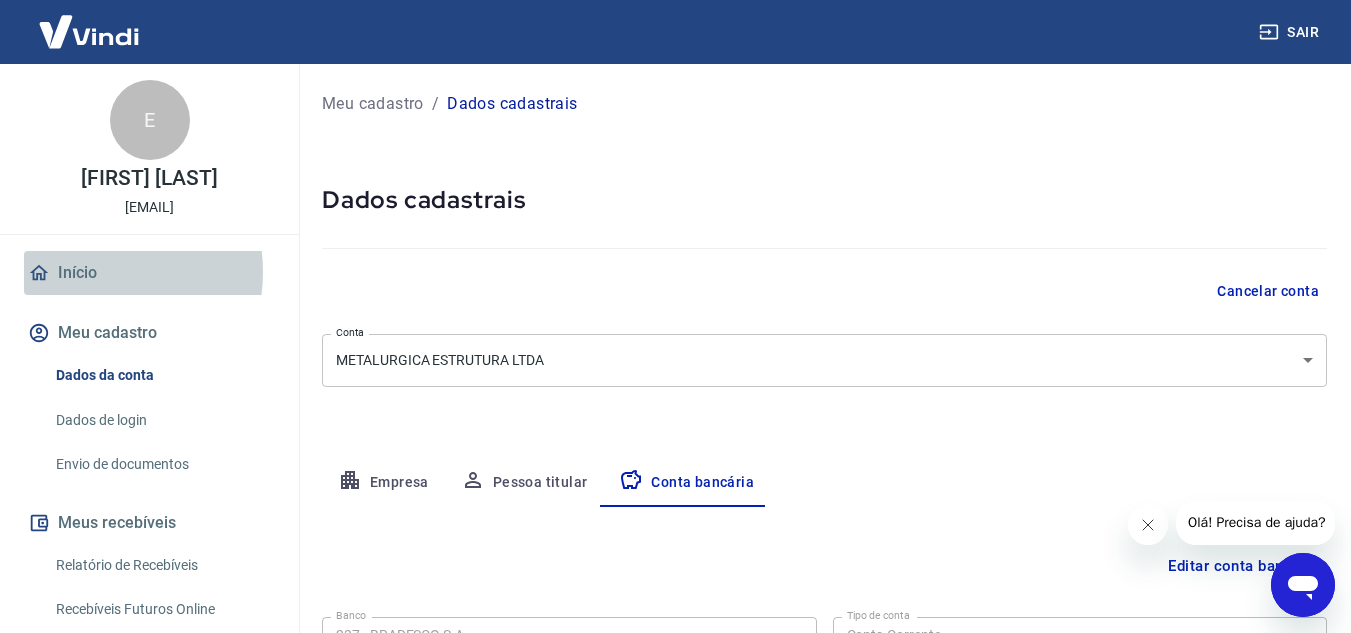 click on "Início" at bounding box center (149, 273) 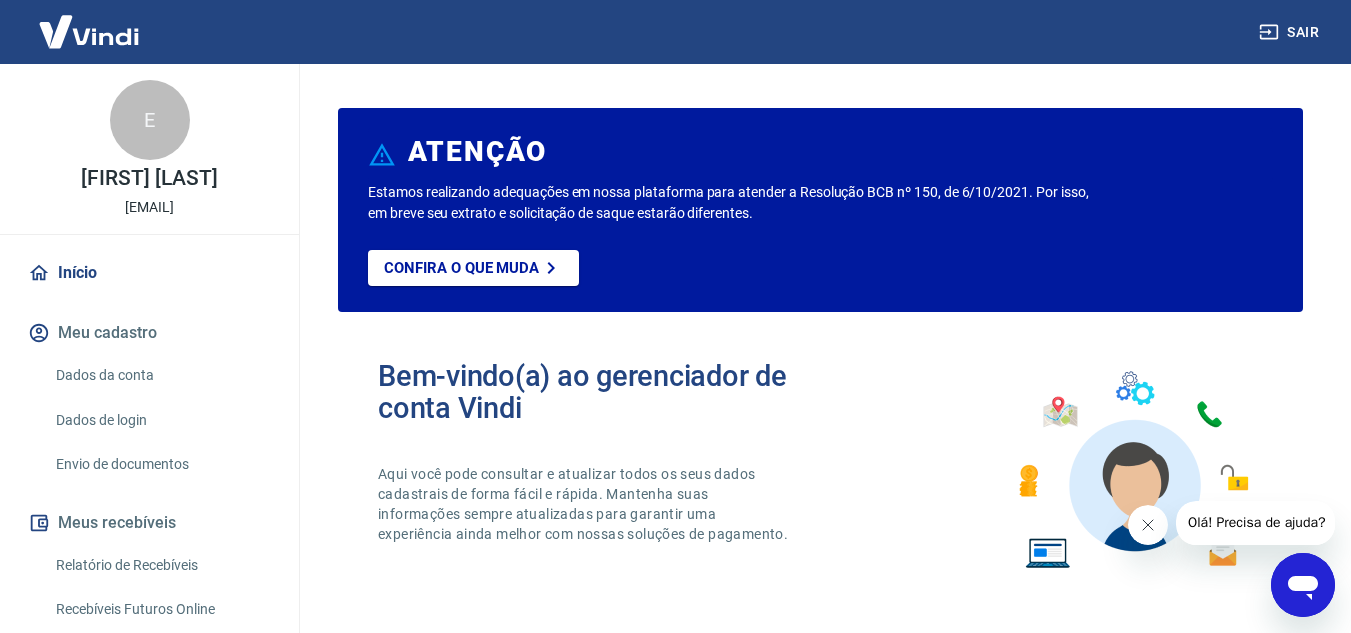 click on "Início" at bounding box center [149, 273] 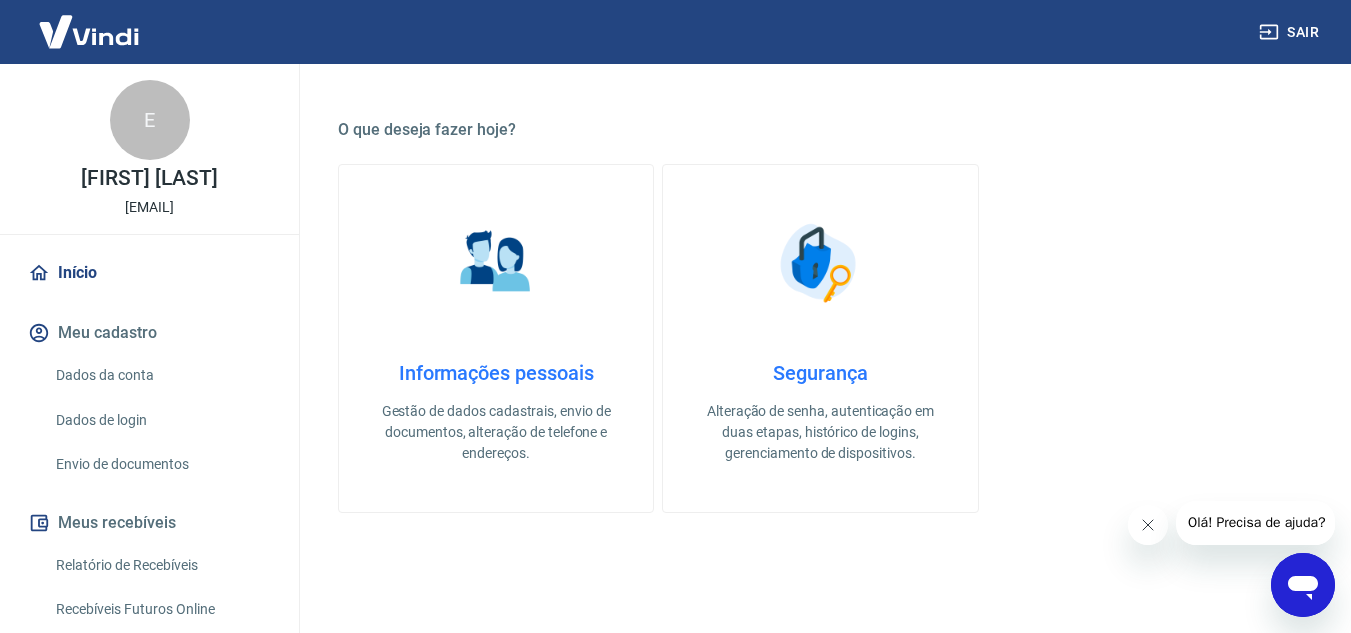 scroll, scrollTop: 500, scrollLeft: 0, axis: vertical 